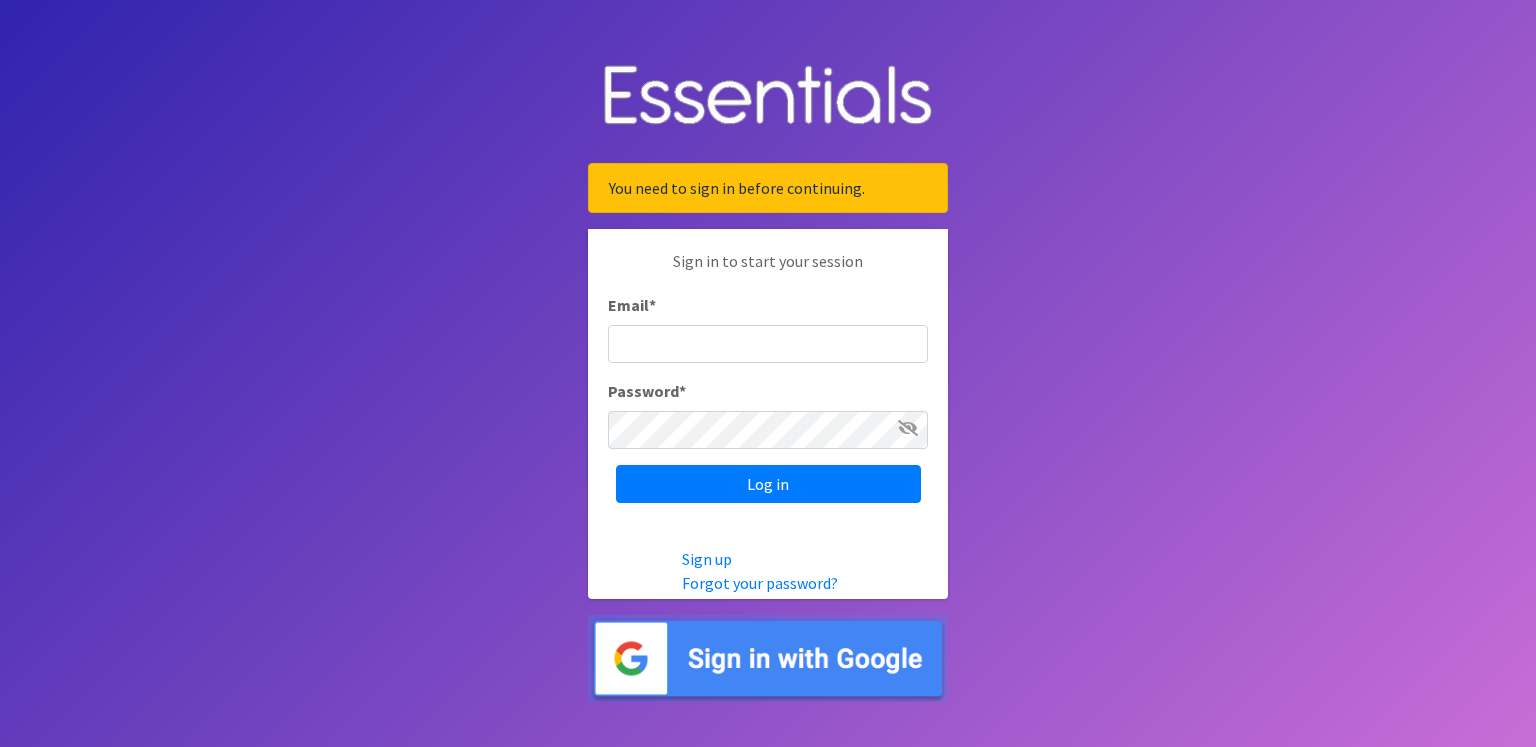 scroll, scrollTop: 0, scrollLeft: 0, axis: both 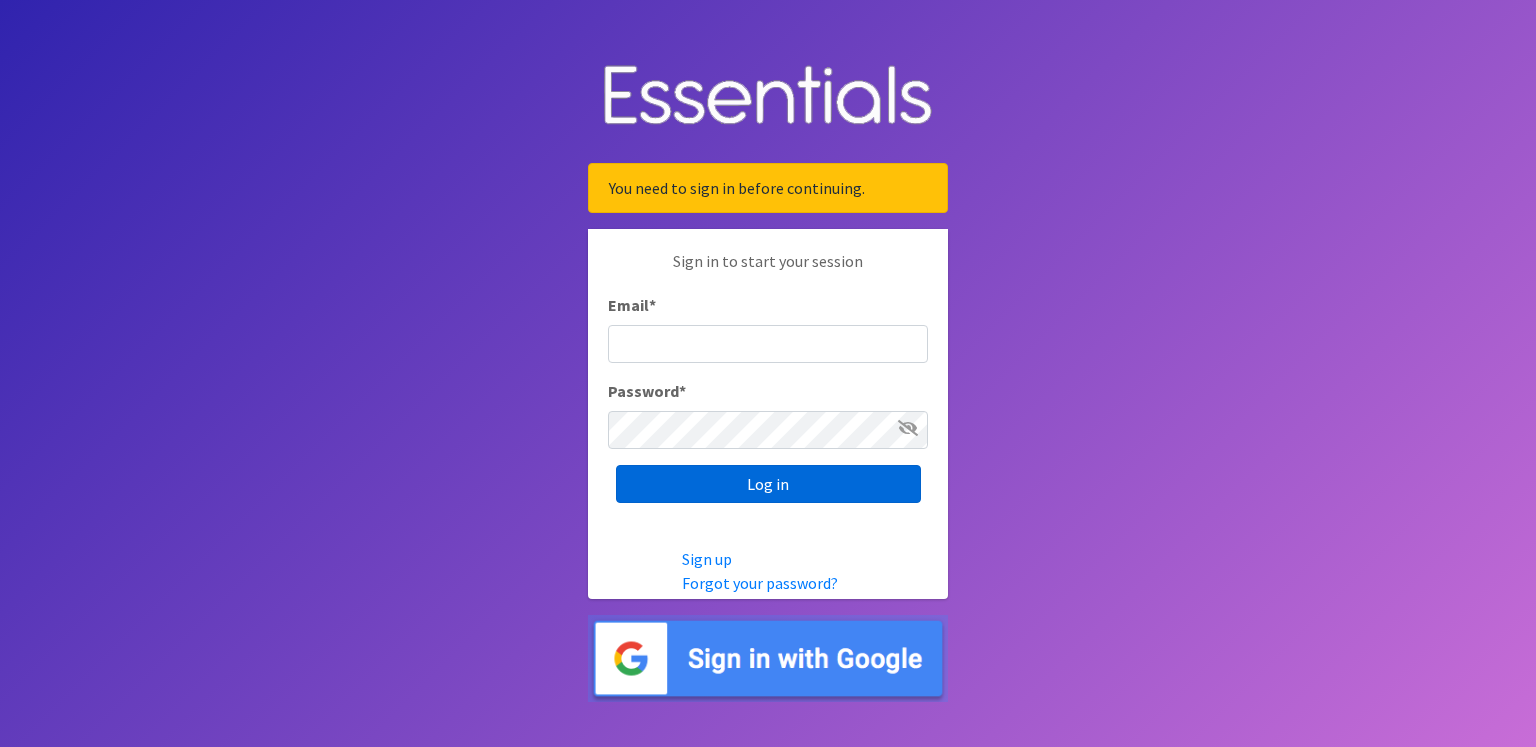 type on "renae.verstegen@unitedwayfoxcities.org" 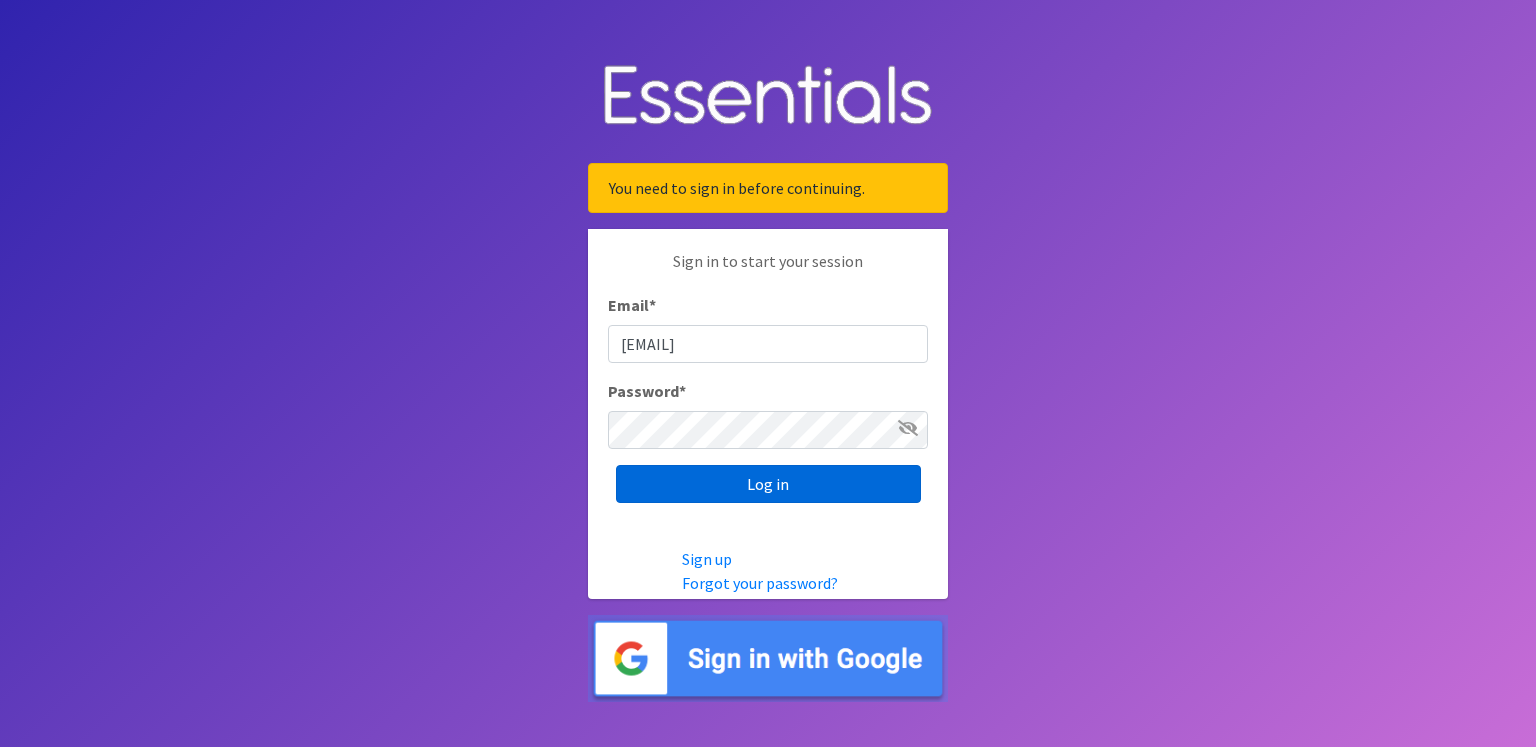click on "Log in" at bounding box center (768, 484) 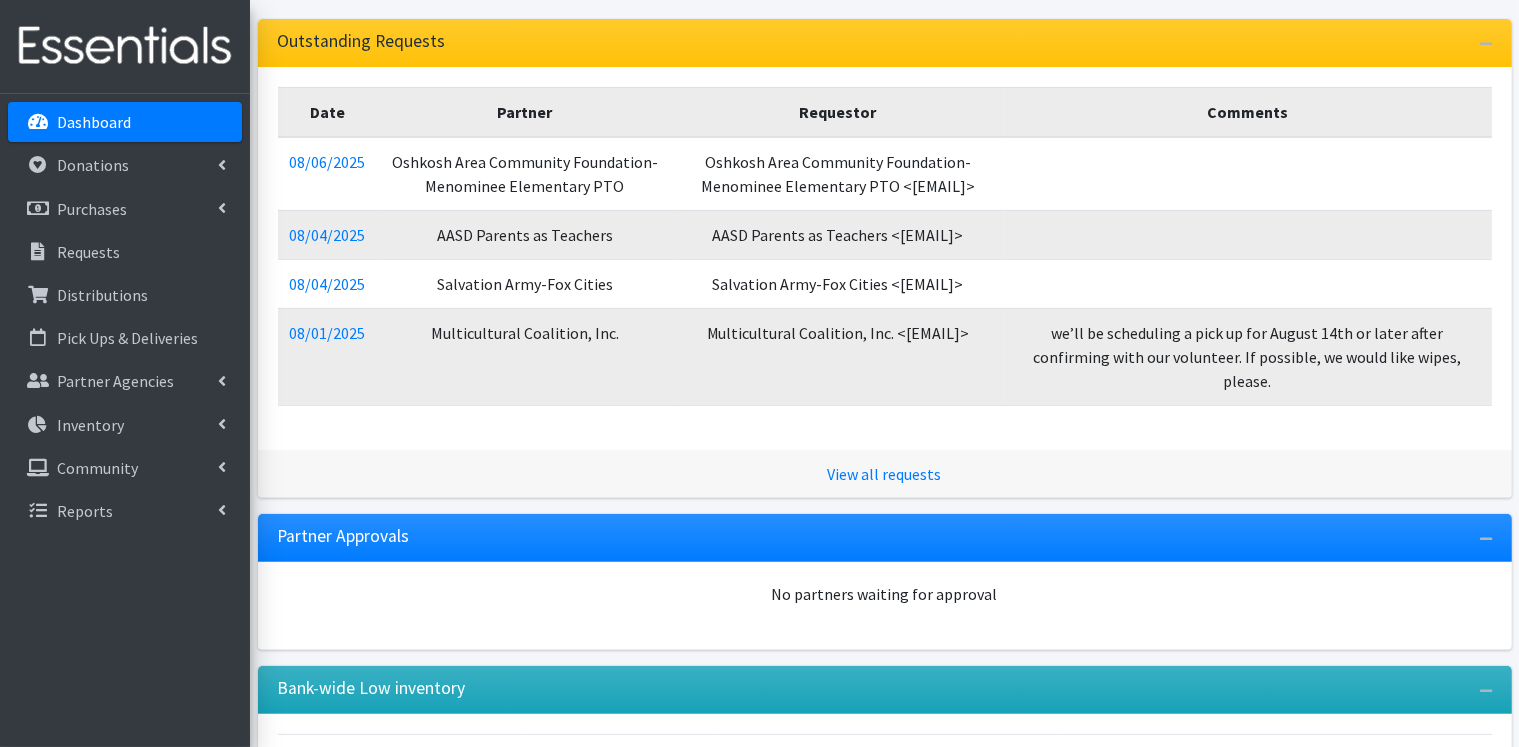 scroll, scrollTop: 38, scrollLeft: 0, axis: vertical 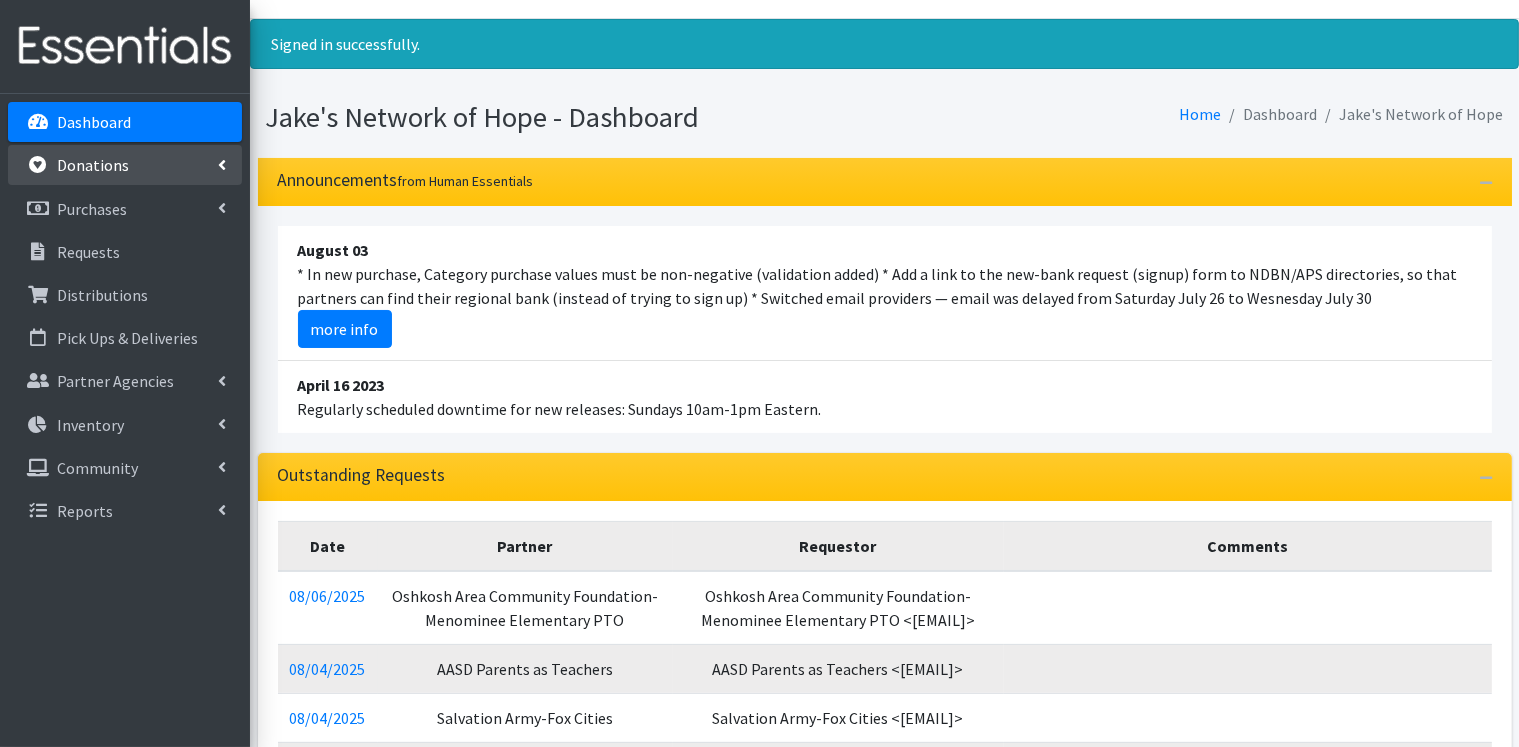 click at bounding box center (222, 165) 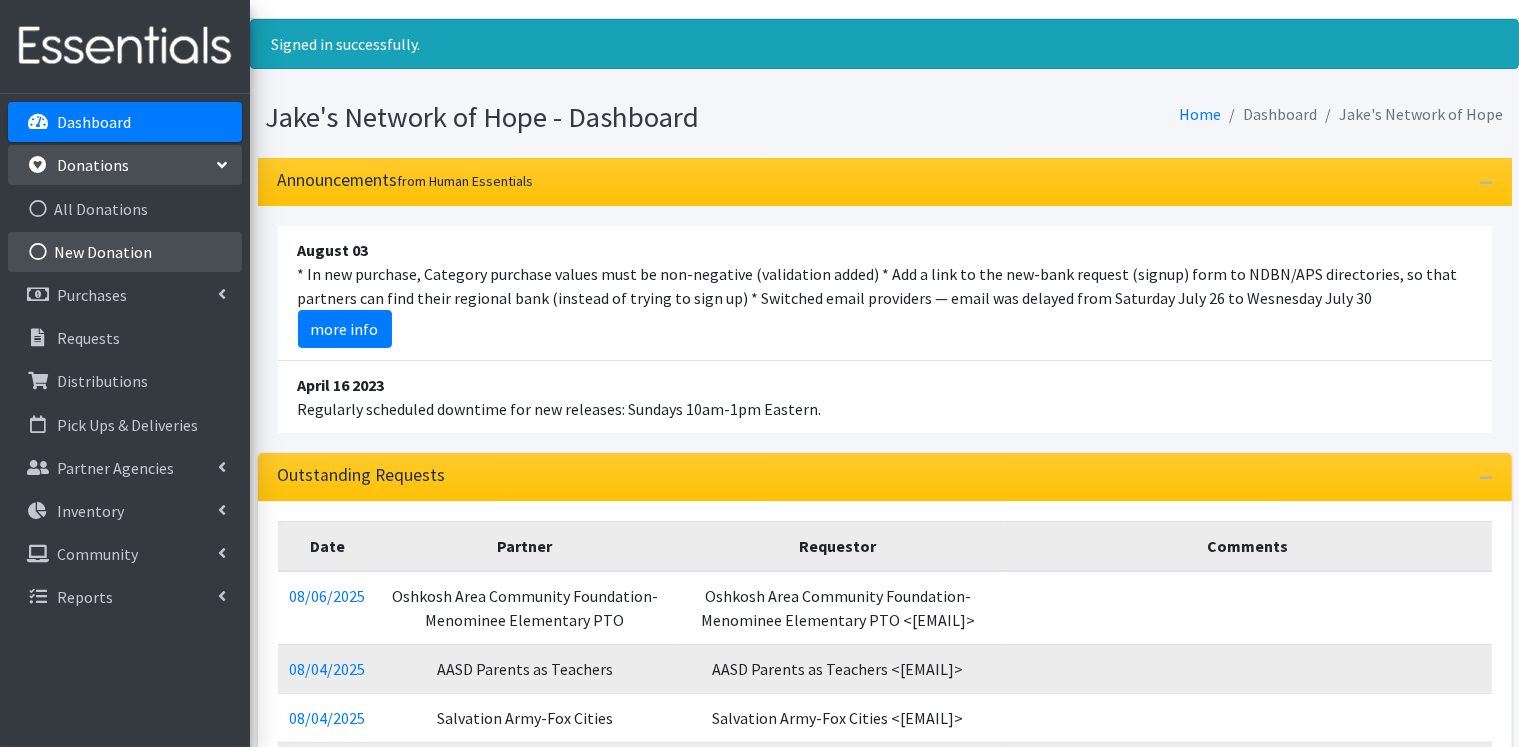 click on "New Donation" at bounding box center (125, 252) 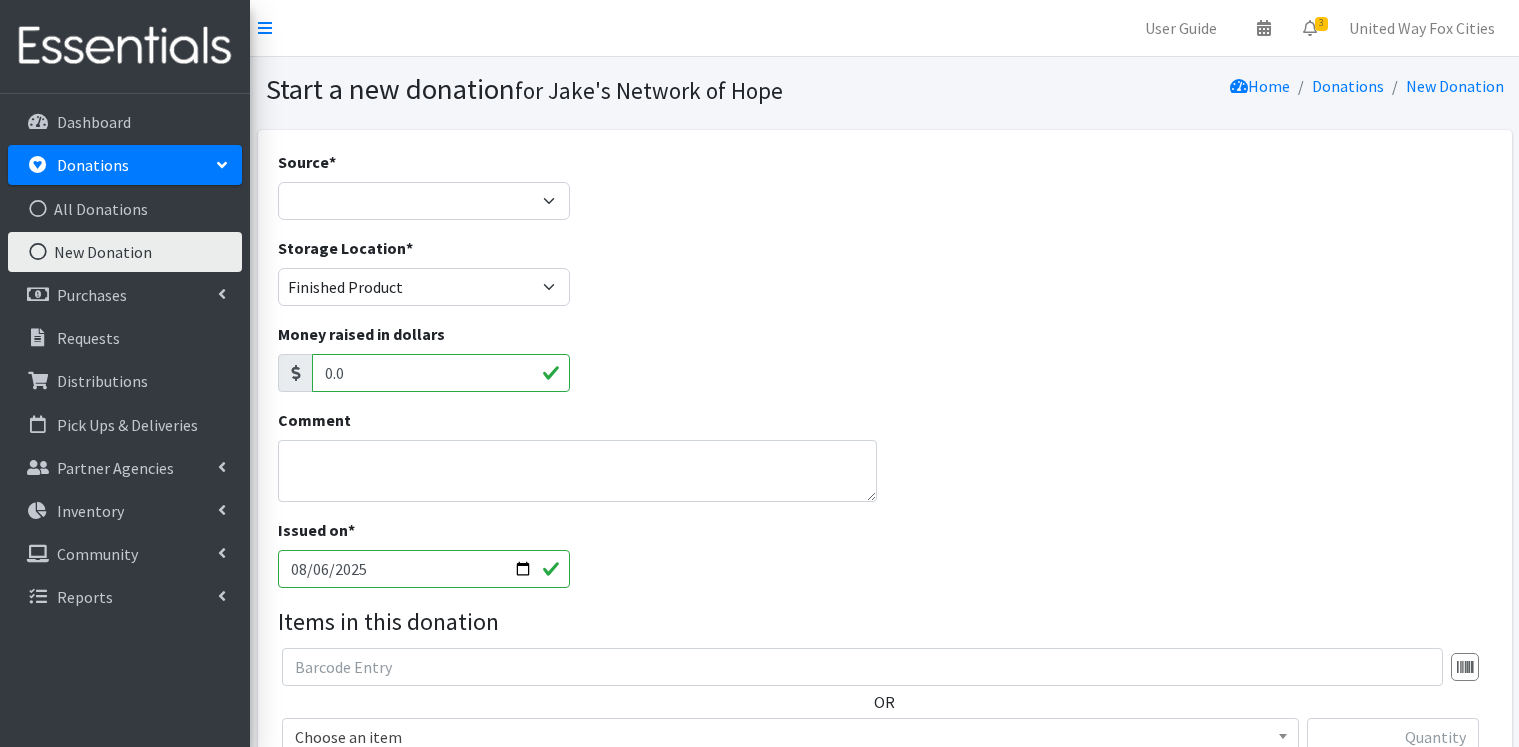 scroll, scrollTop: 0, scrollLeft: 0, axis: both 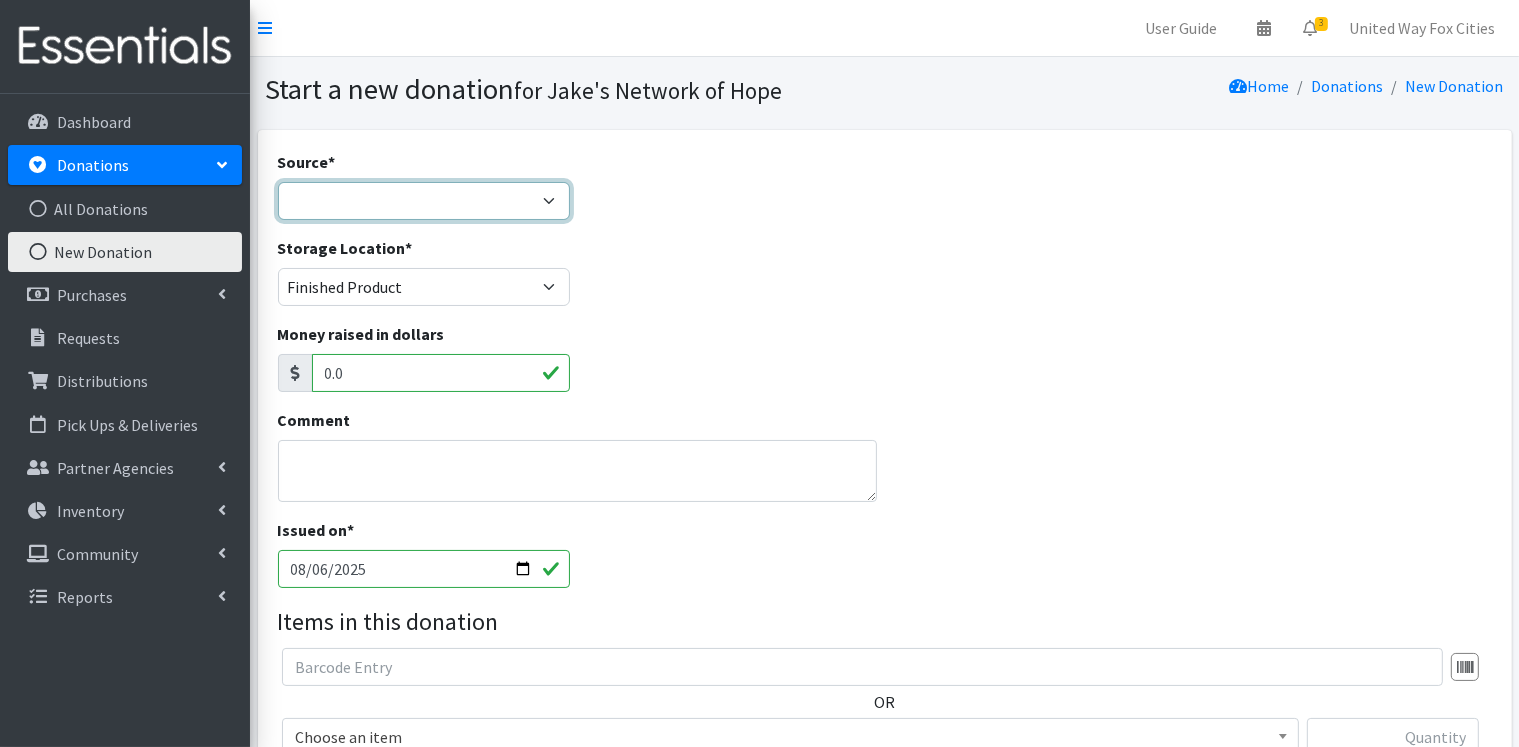 click on "Product Drive
Manufacturer
Donation Site
Misc. Donation" at bounding box center (424, 201) 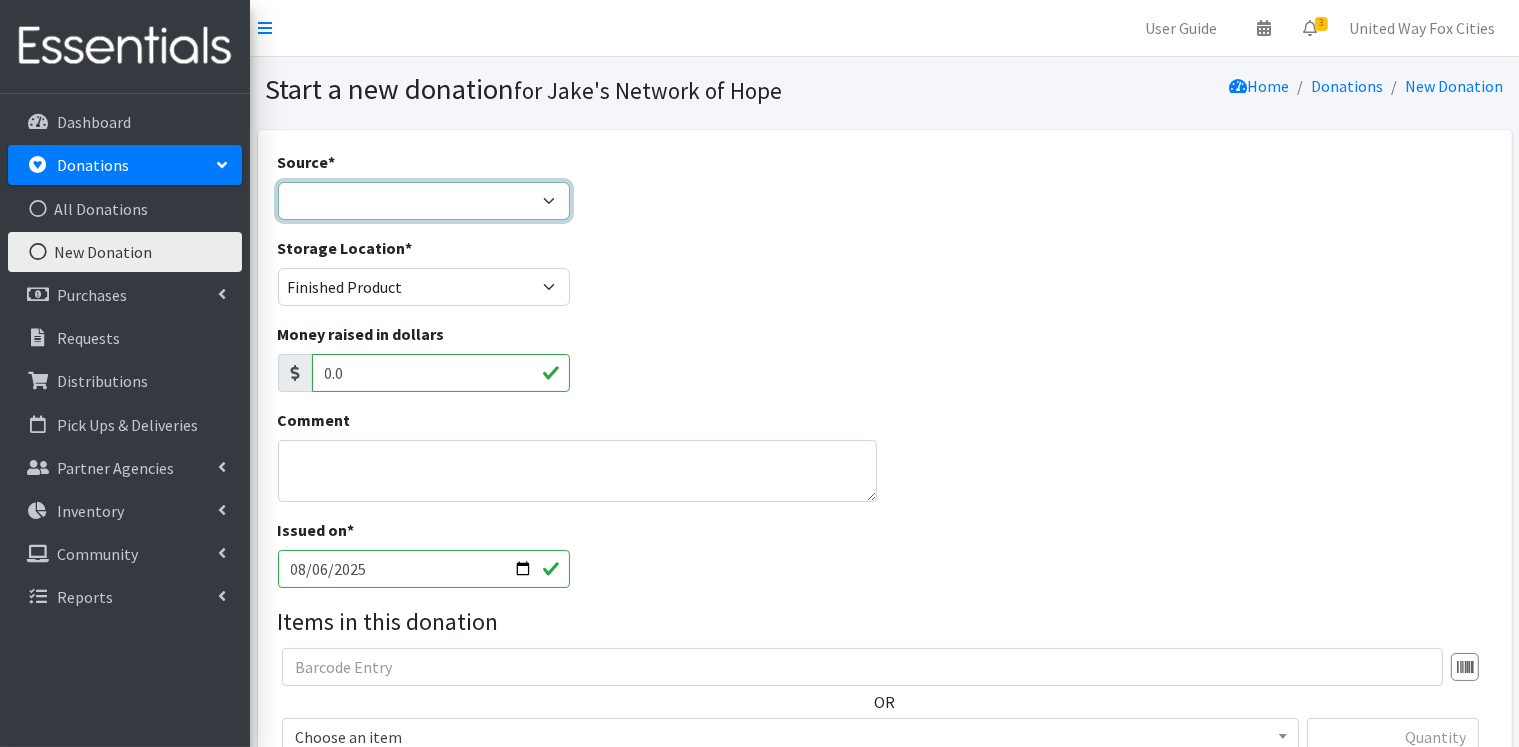 select on "Manufacturer" 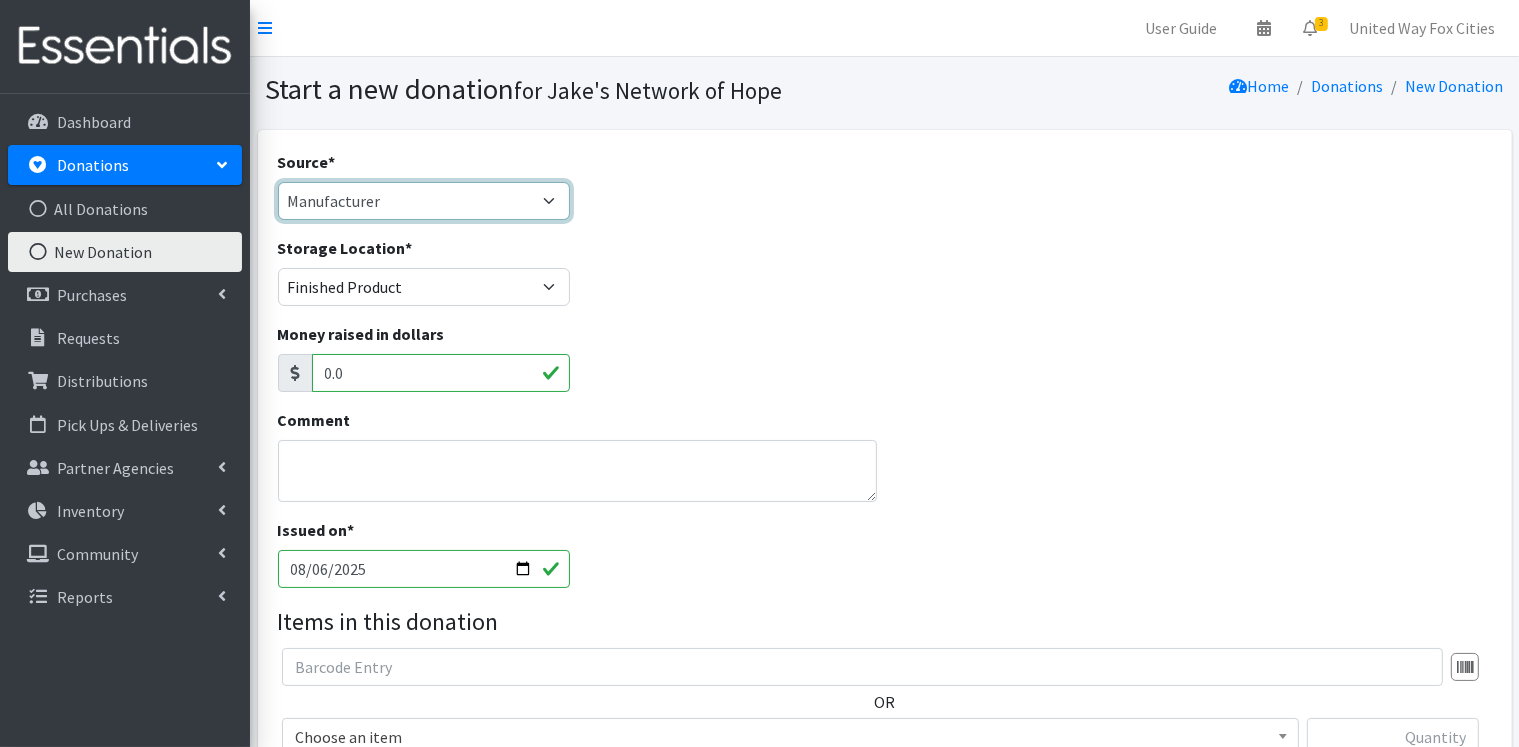 click on "Product Drive
Manufacturer
Donation Site
Misc. Donation" at bounding box center [424, 201] 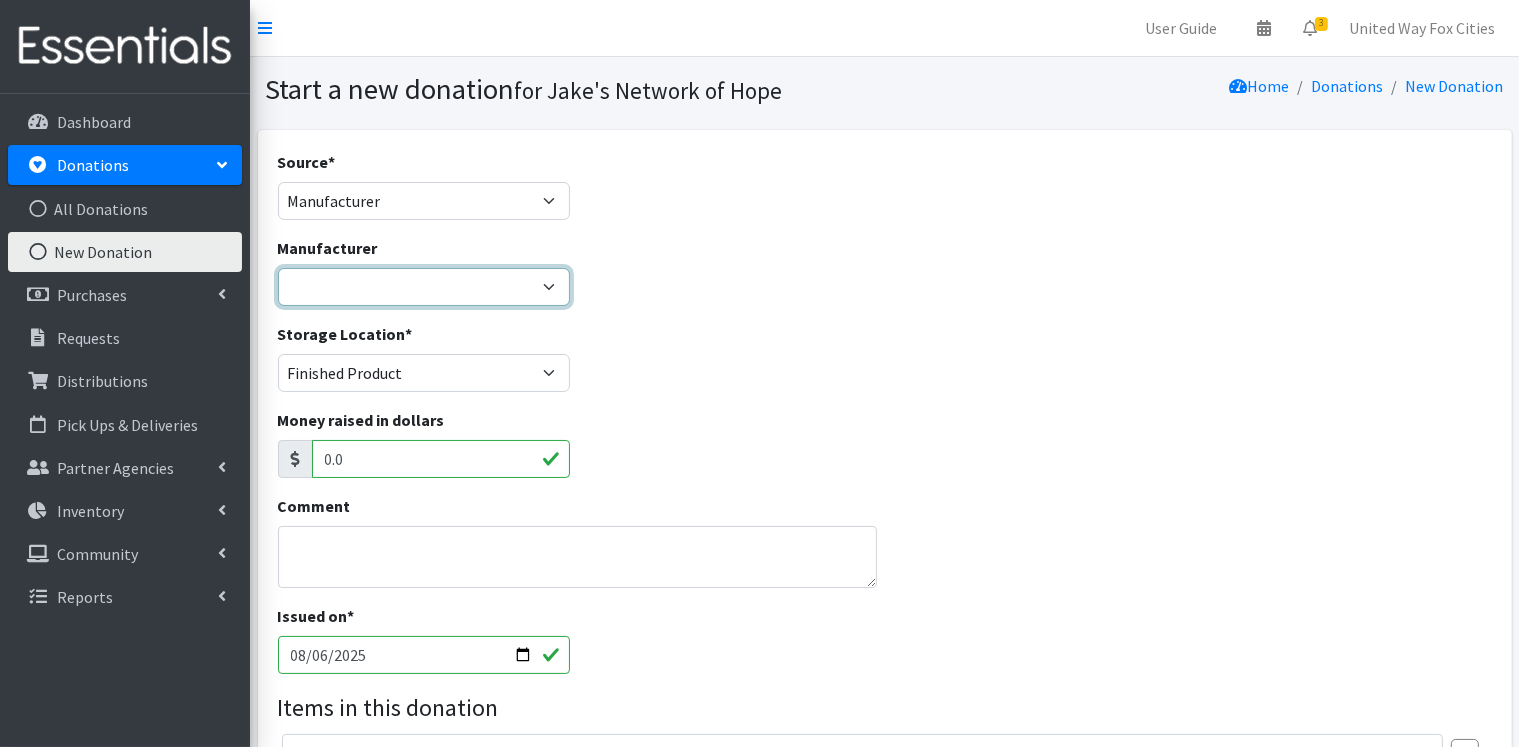 click on "Kimberly-Clark
National Diaper Bank Network ---Create new Manufacturer---" at bounding box center [424, 287] 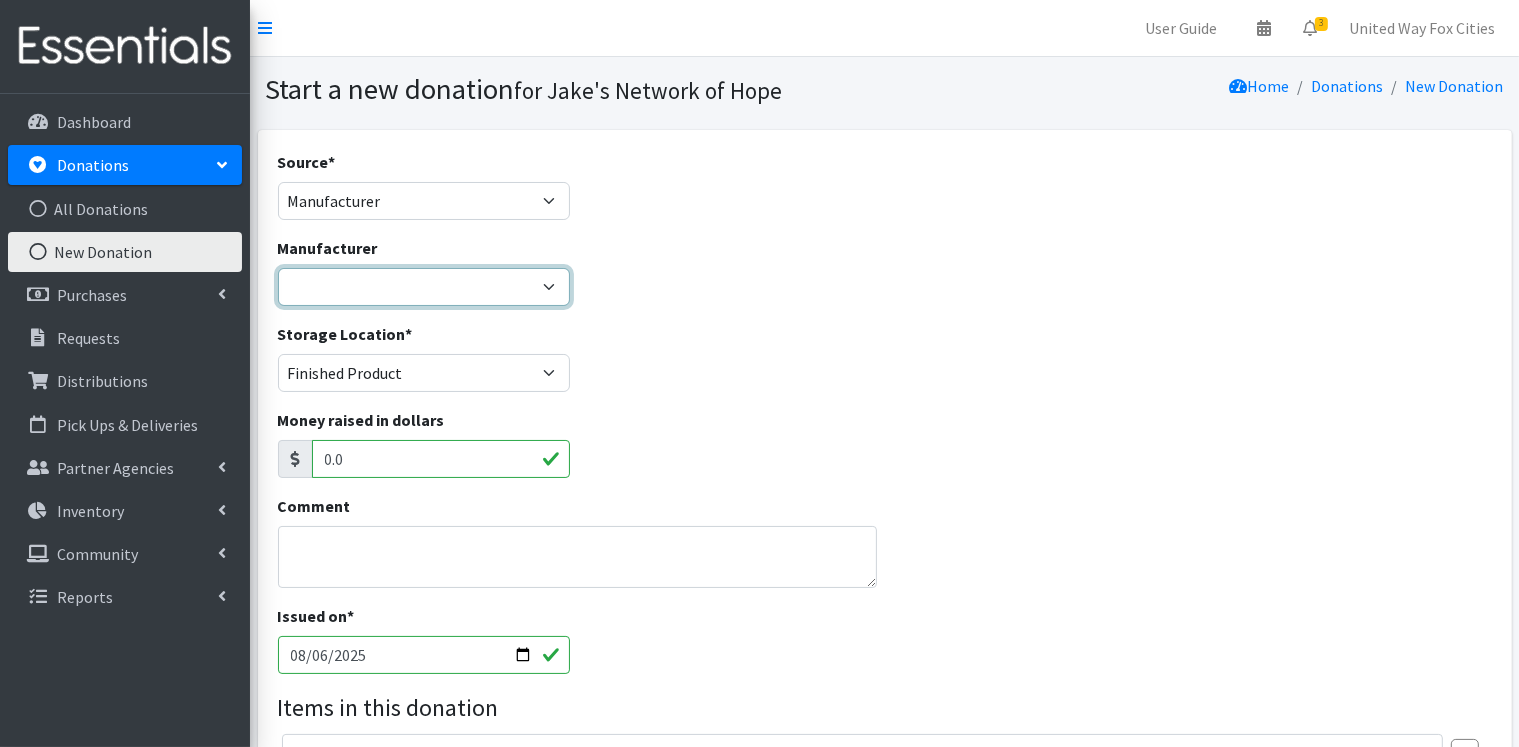 select on "284" 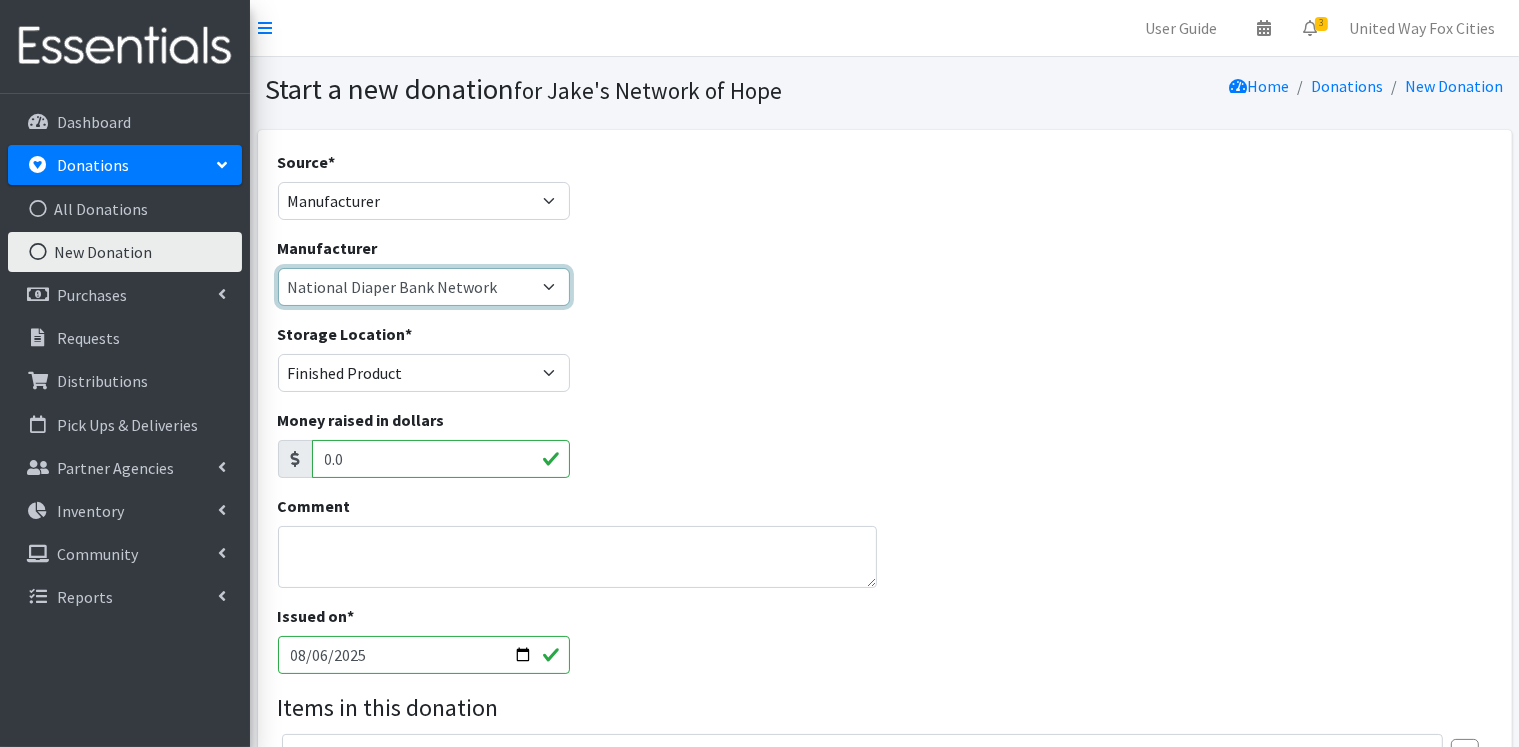 click on "Kimberly-Clark
National Diaper Bank Network ---Create new Manufacturer---" at bounding box center [424, 287] 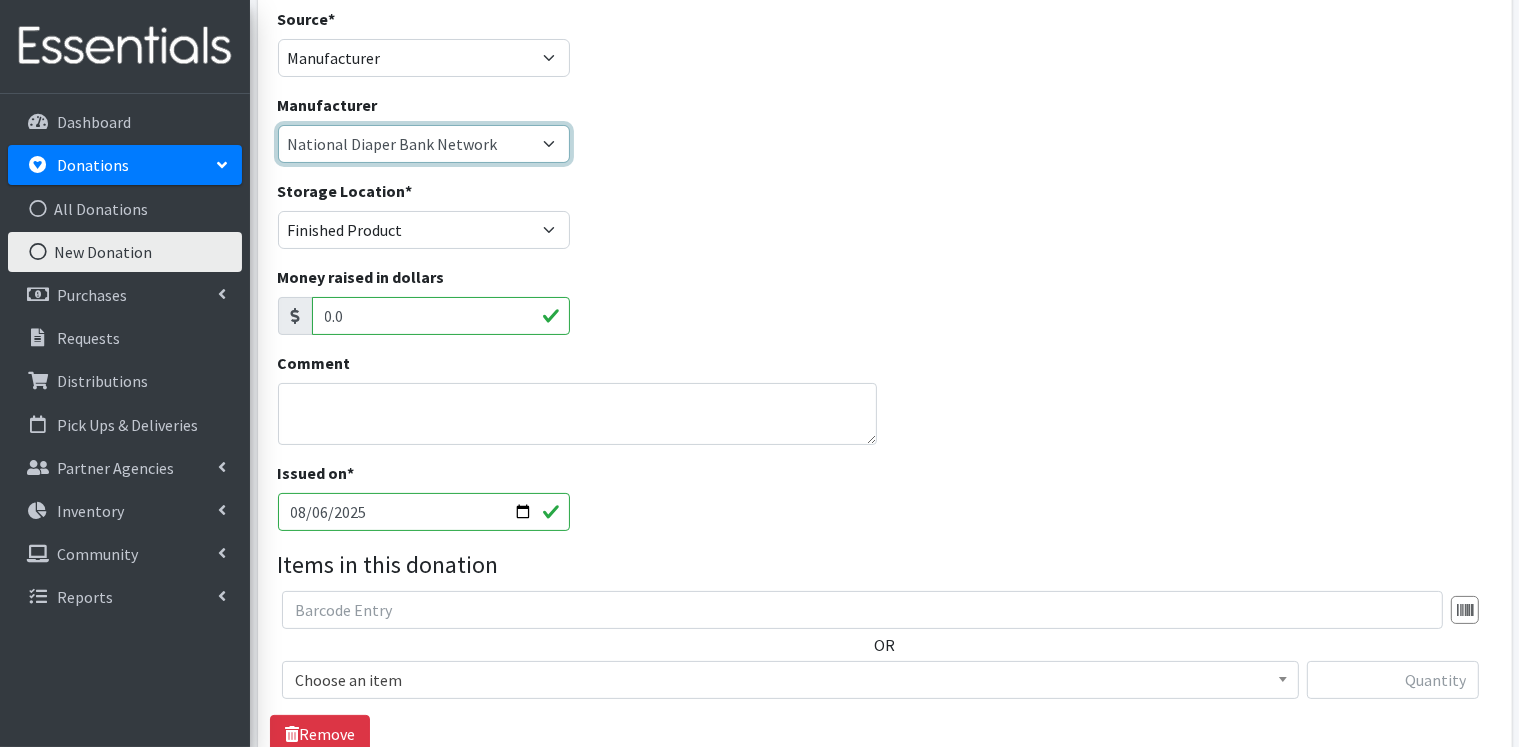 scroll, scrollTop: 200, scrollLeft: 0, axis: vertical 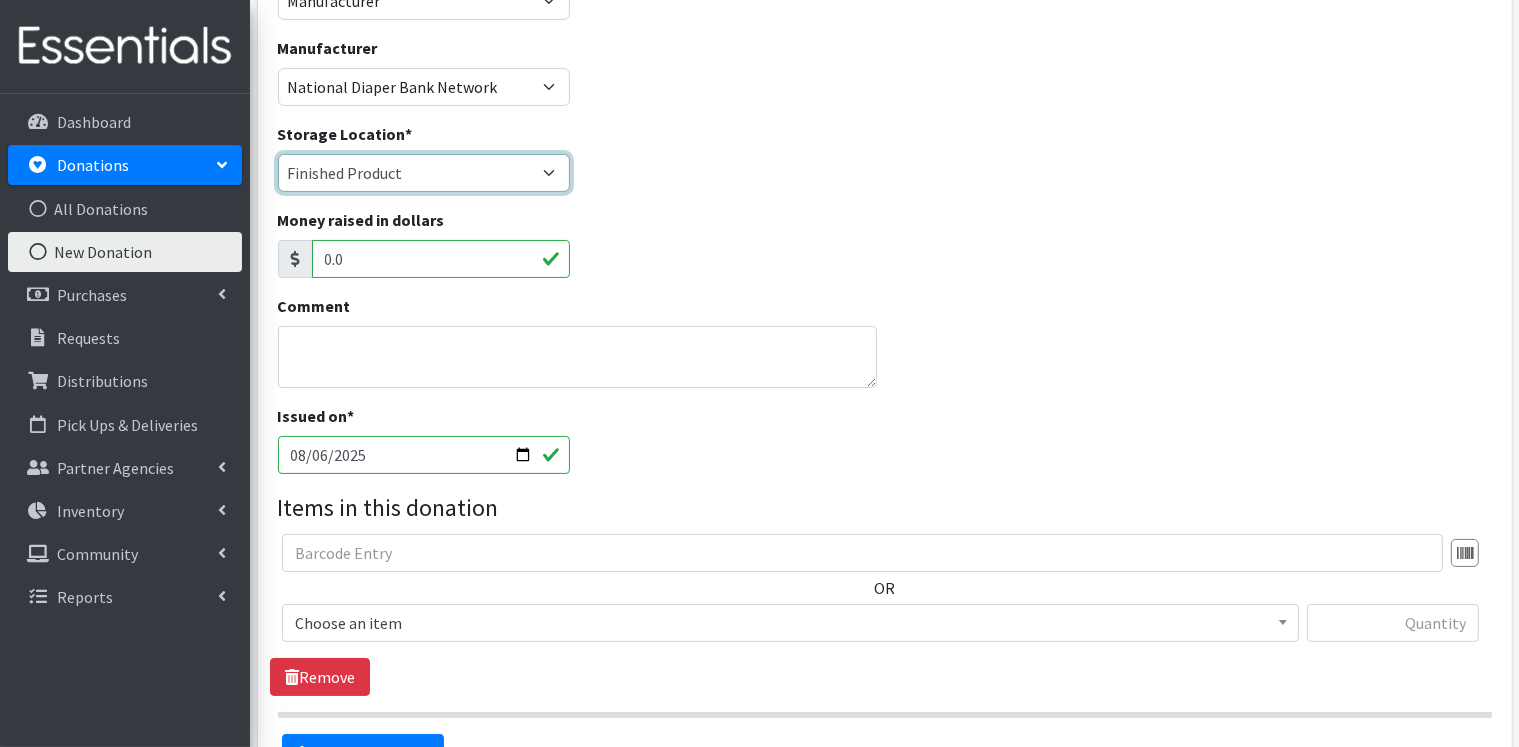 click on "Cloth Diapers
Finished Product
RAW Product" at bounding box center [424, 173] 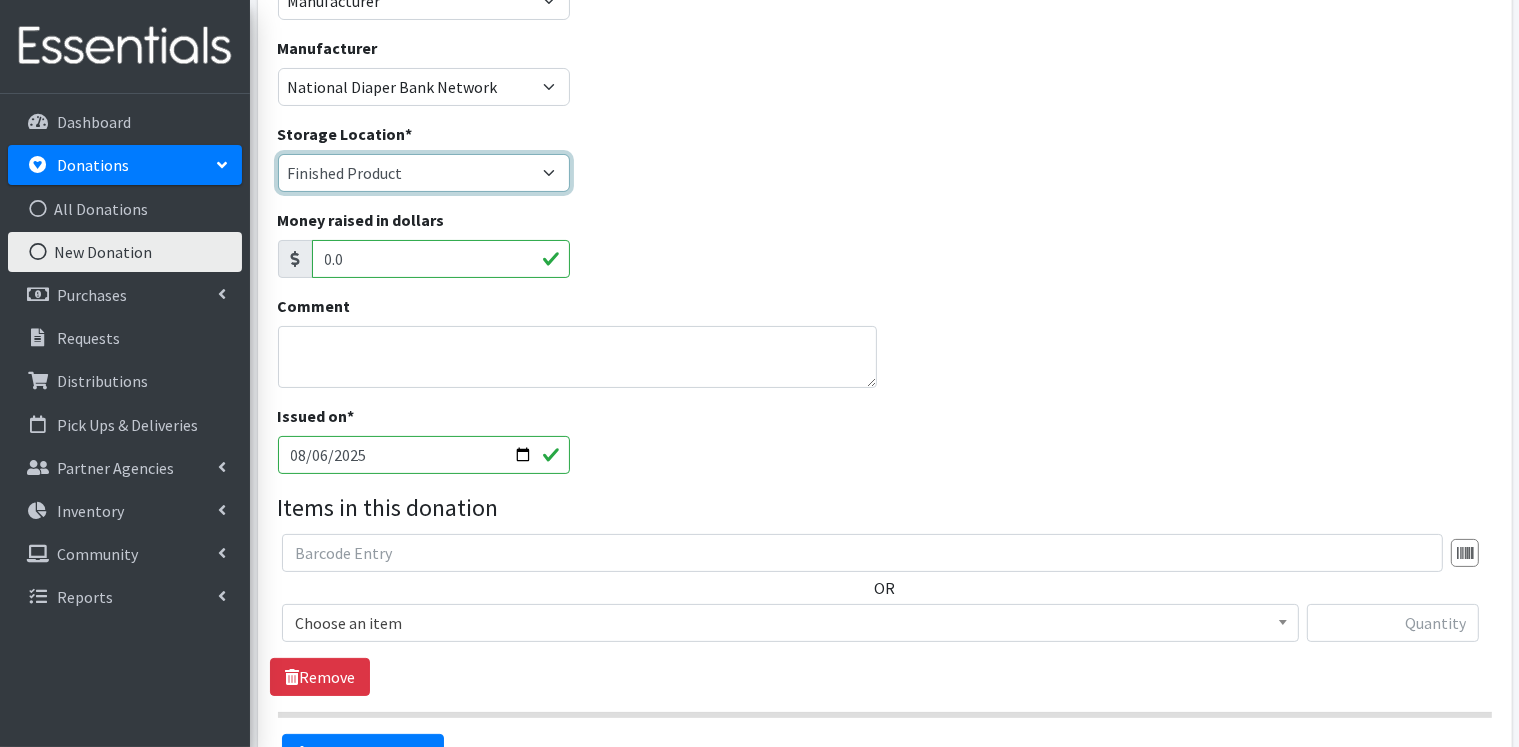 select on "448" 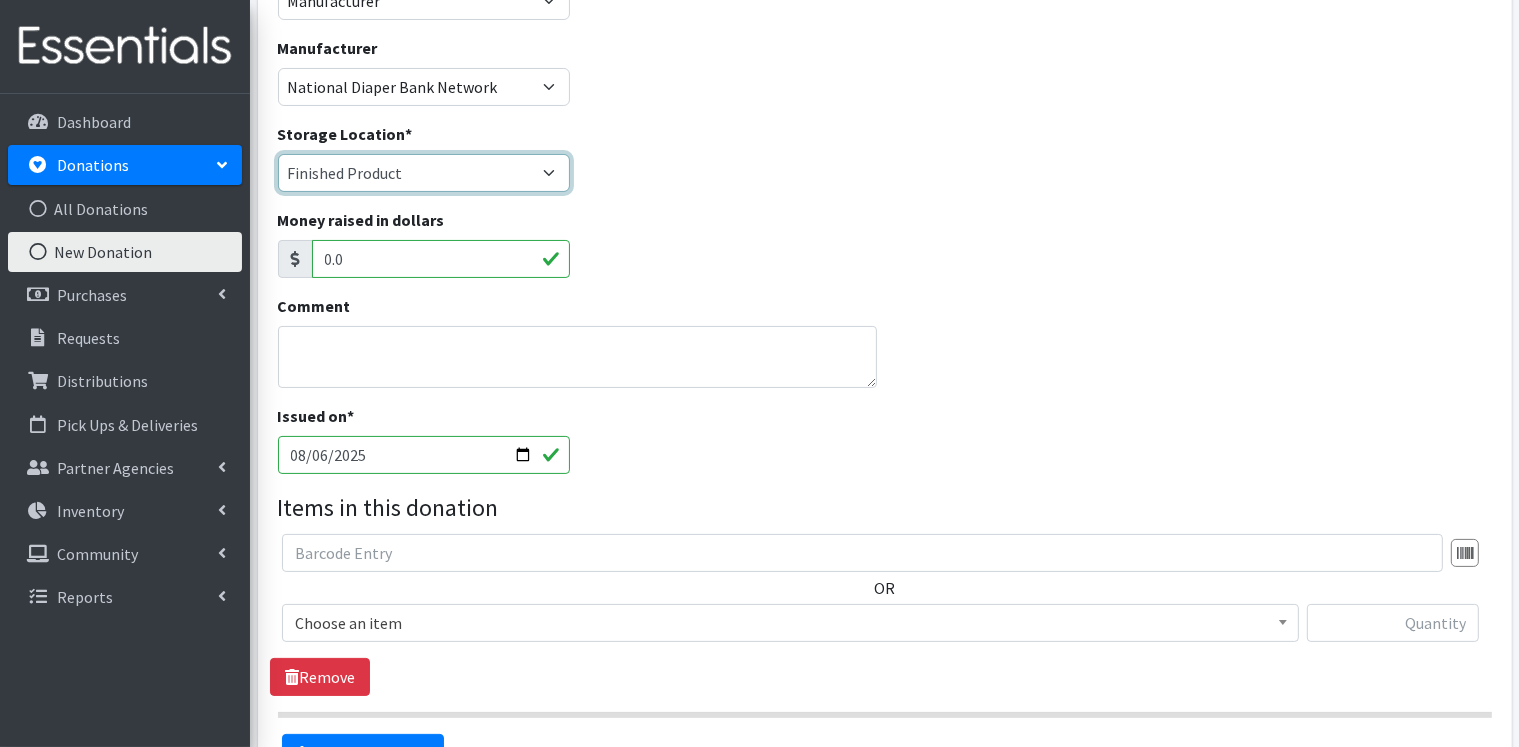 click on "Cloth Diapers
Finished Product
RAW Product" at bounding box center (424, 173) 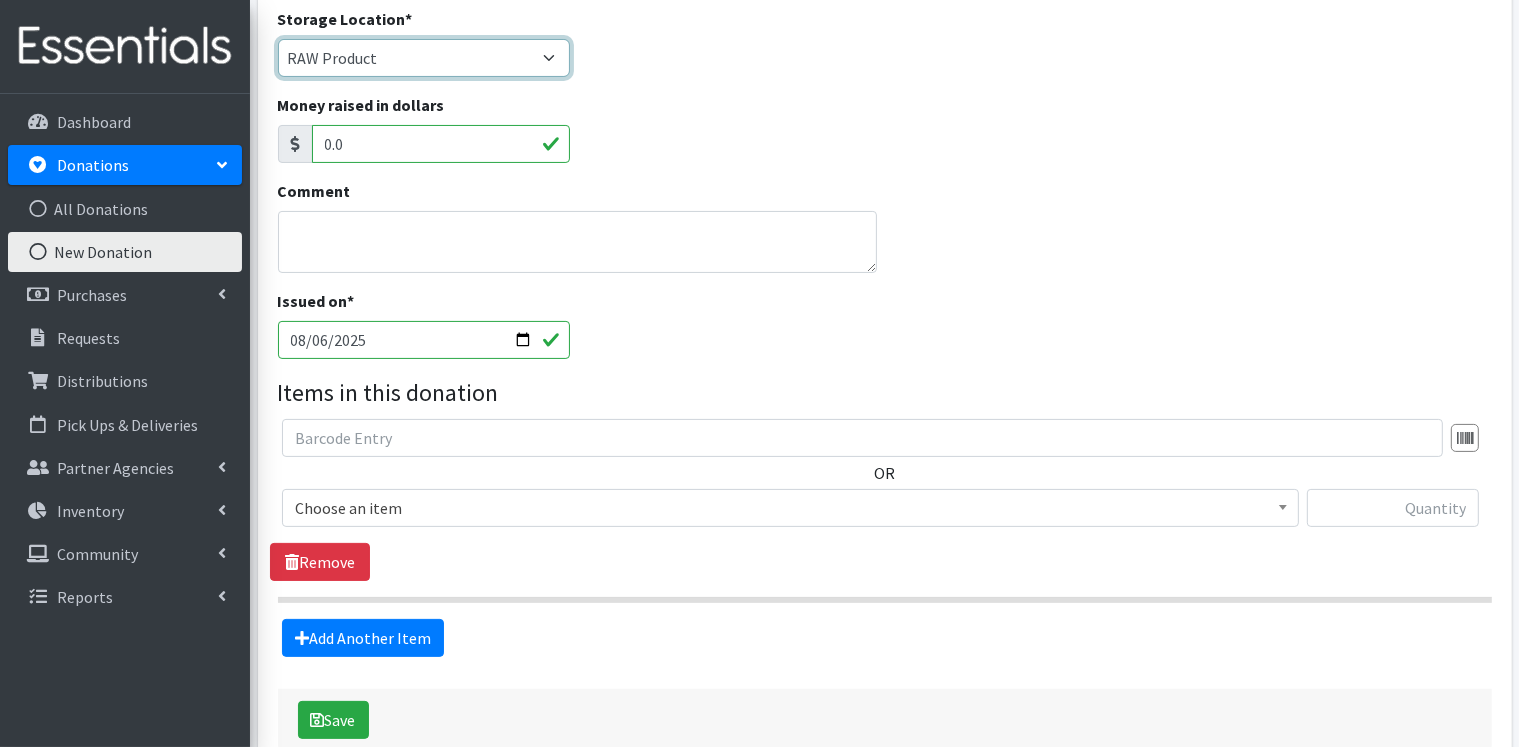 scroll, scrollTop: 427, scrollLeft: 0, axis: vertical 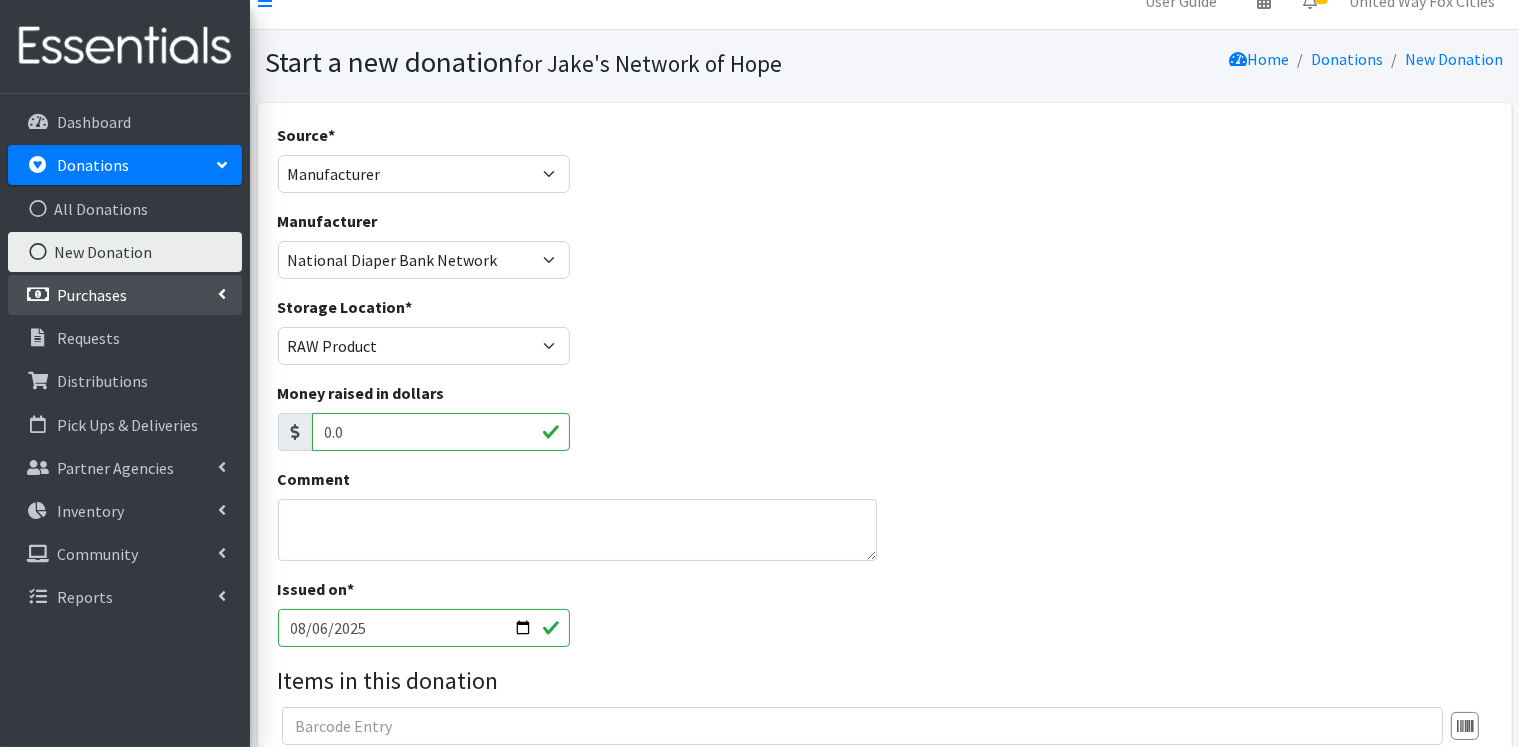 click on "Purchases" at bounding box center (125, 295) 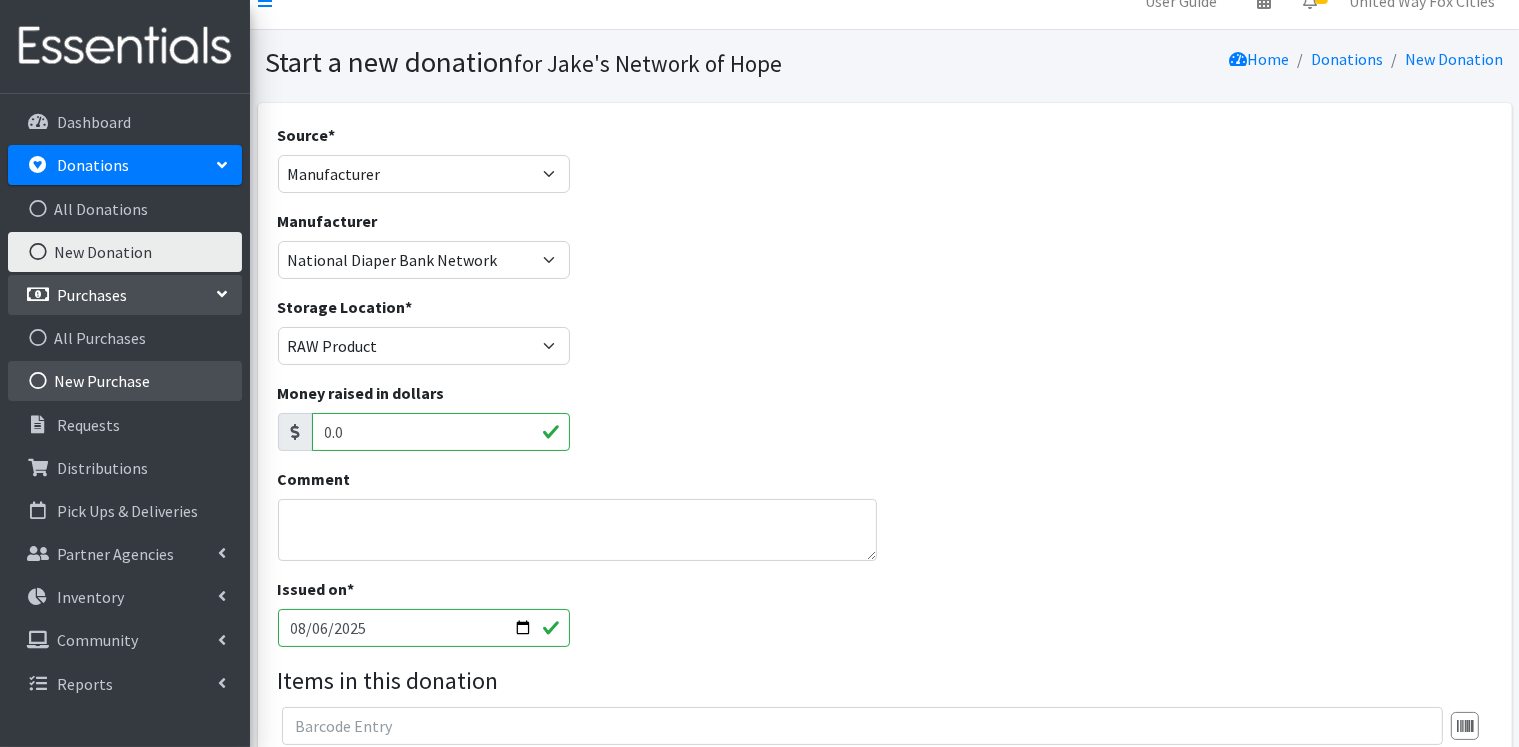 click on "New Purchase" at bounding box center [125, 381] 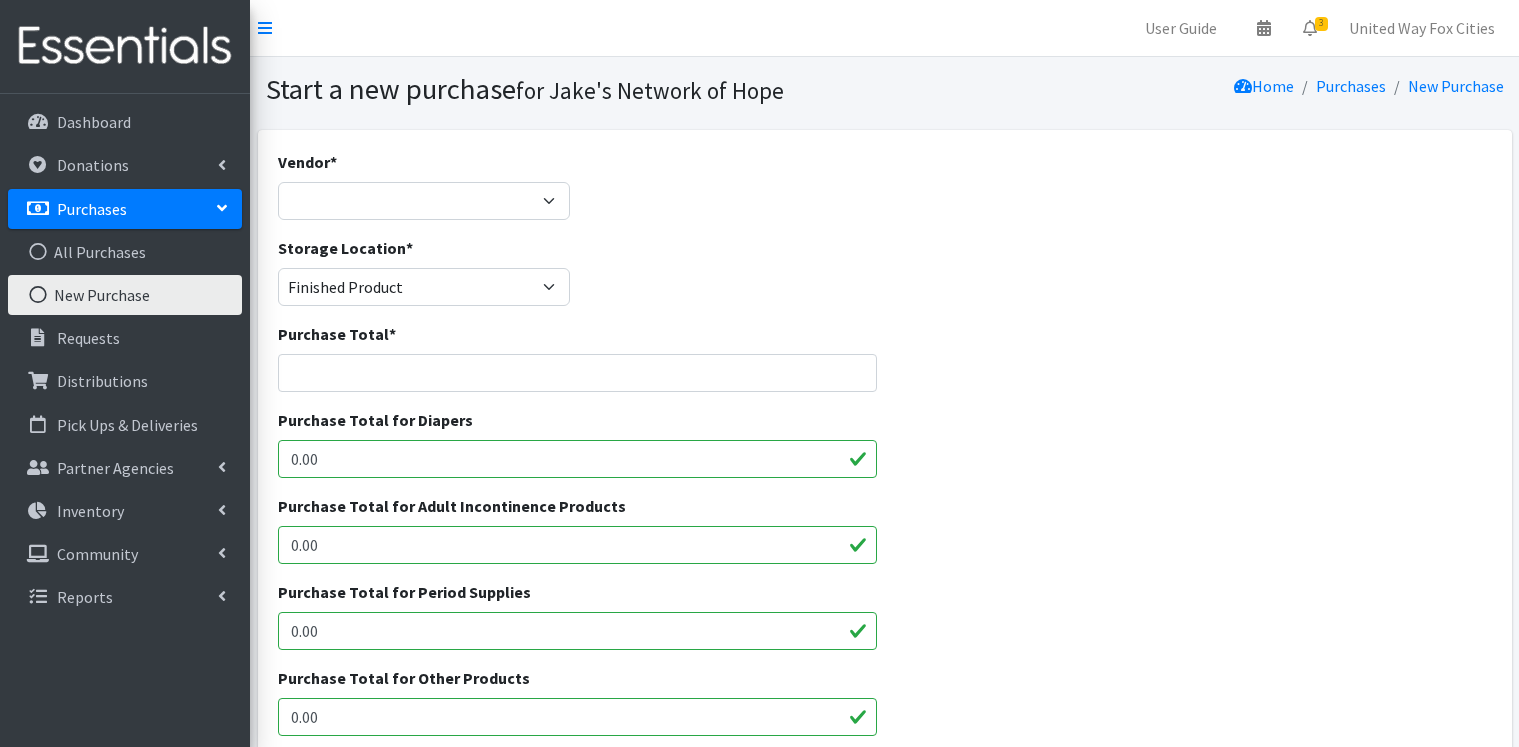 scroll, scrollTop: 0, scrollLeft: 0, axis: both 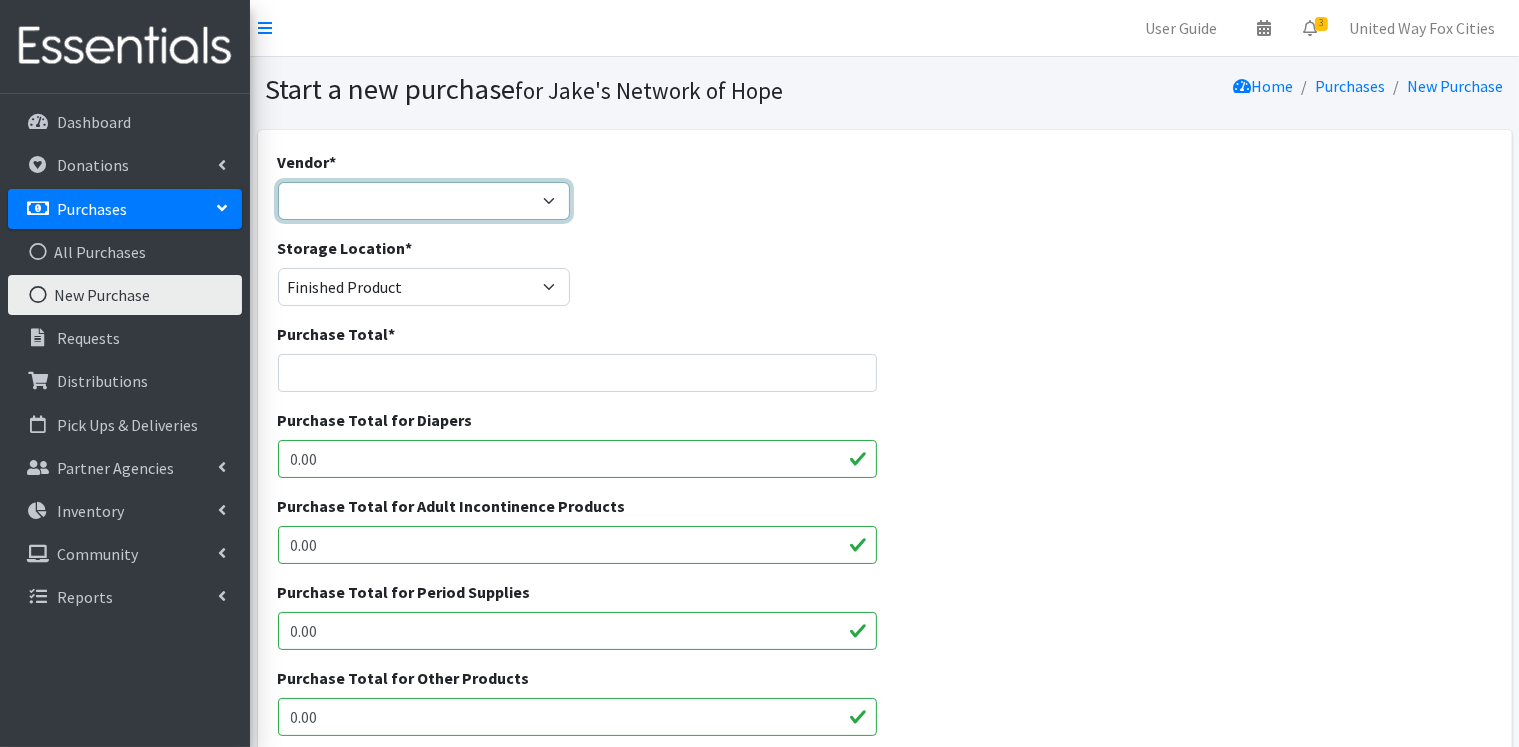 click on "HDI
National Diaper Bank Network ---Not Listed---" at bounding box center [424, 201] 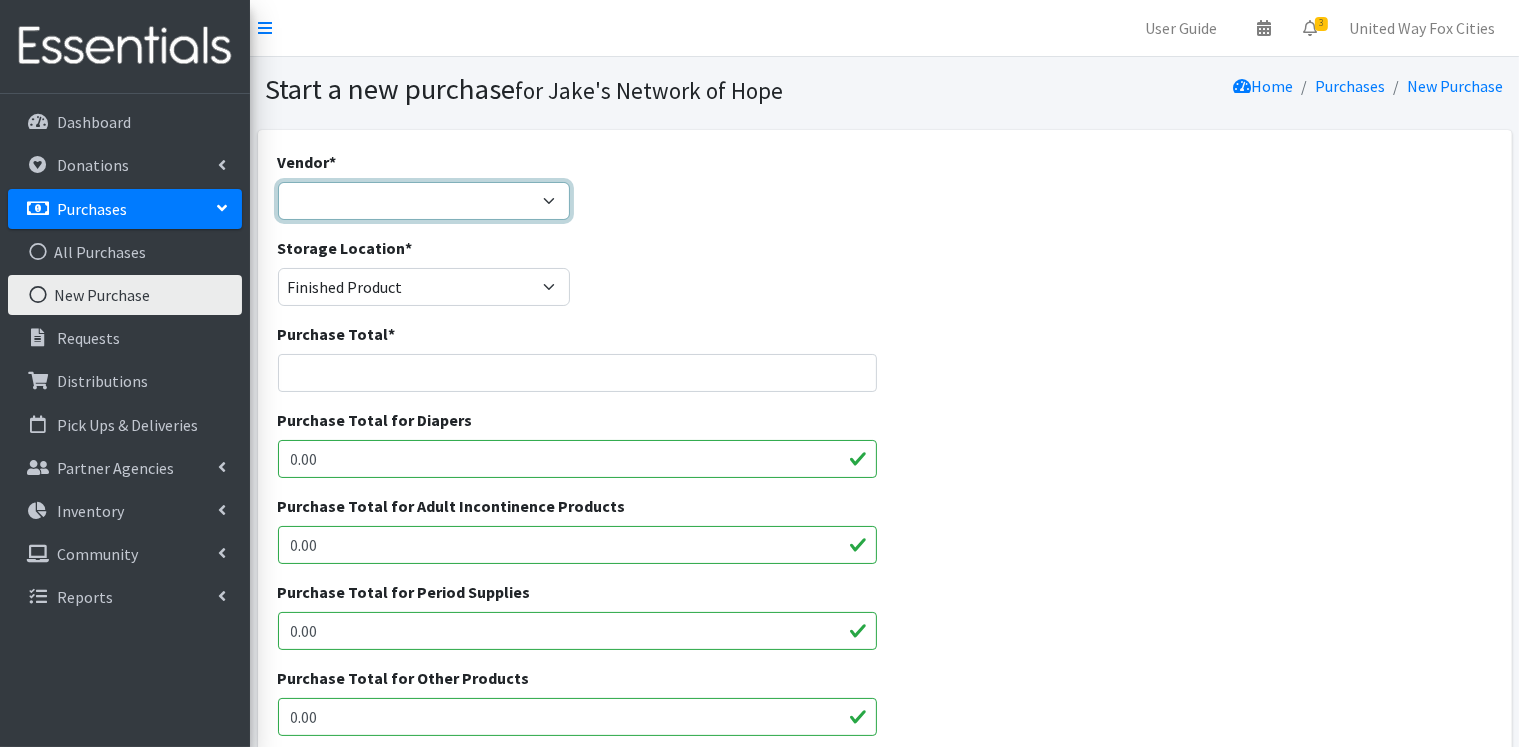 select on "643" 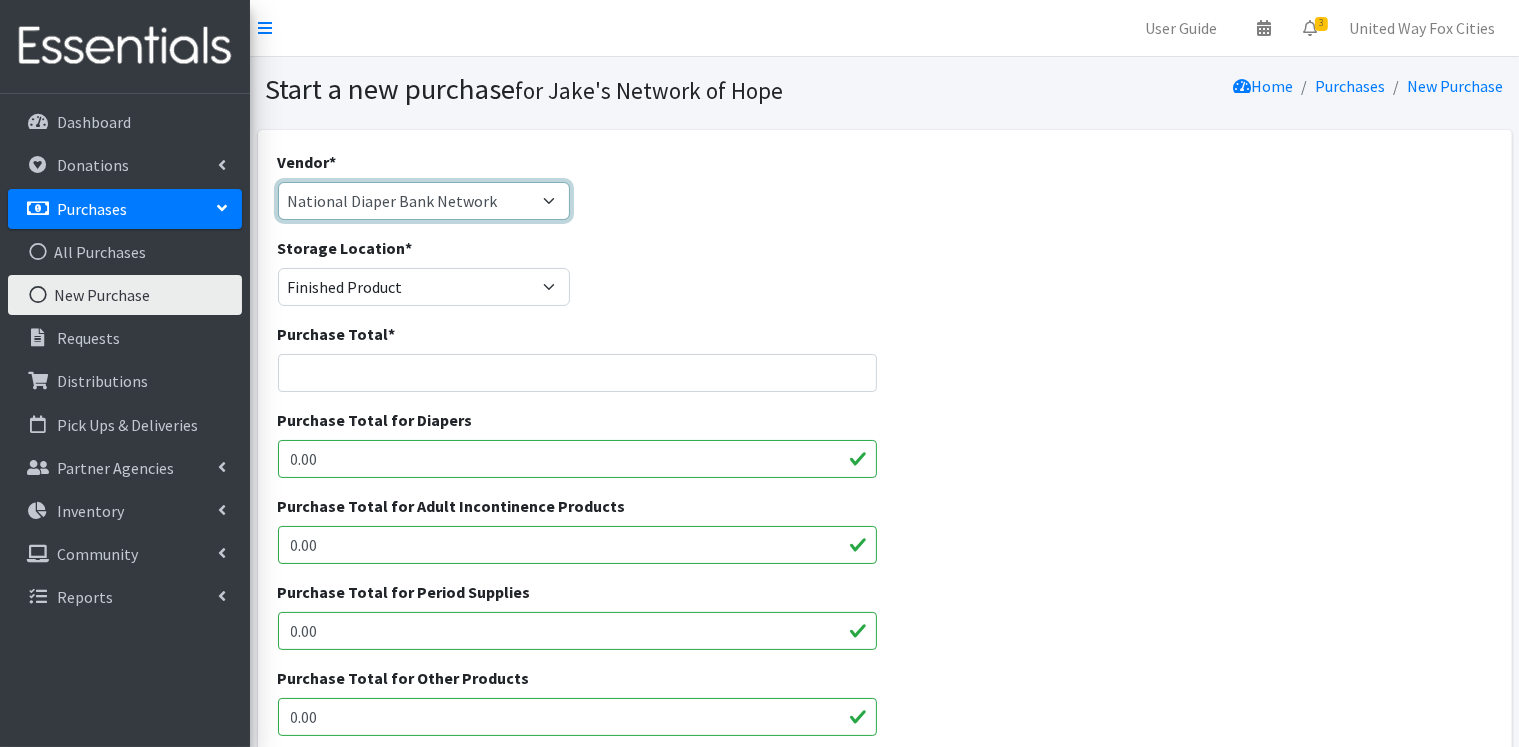 click on "HDI
National Diaper Bank Network ---Not Listed---" at bounding box center [424, 201] 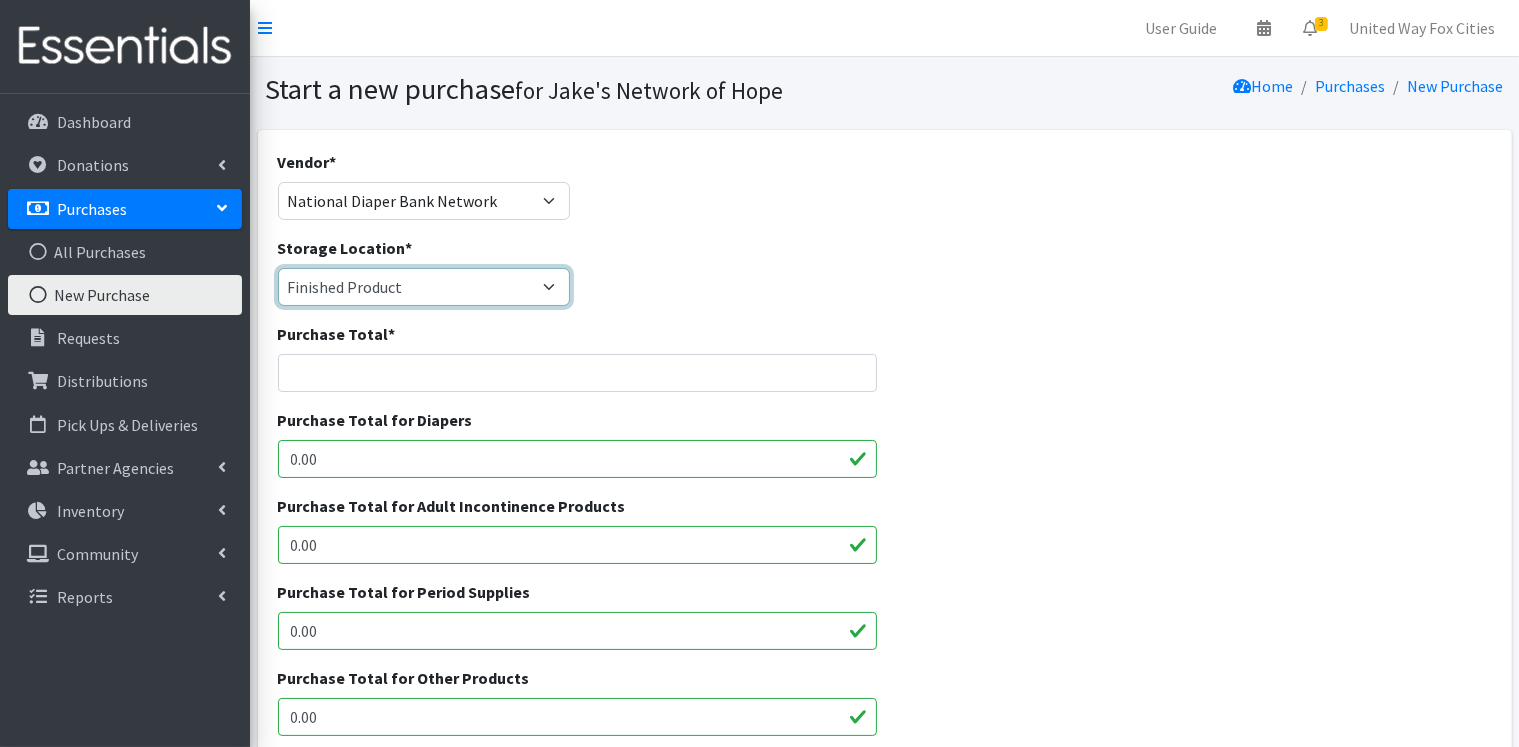 click on "Cloth Diapers
Finished Product
RAW Product" at bounding box center [424, 287] 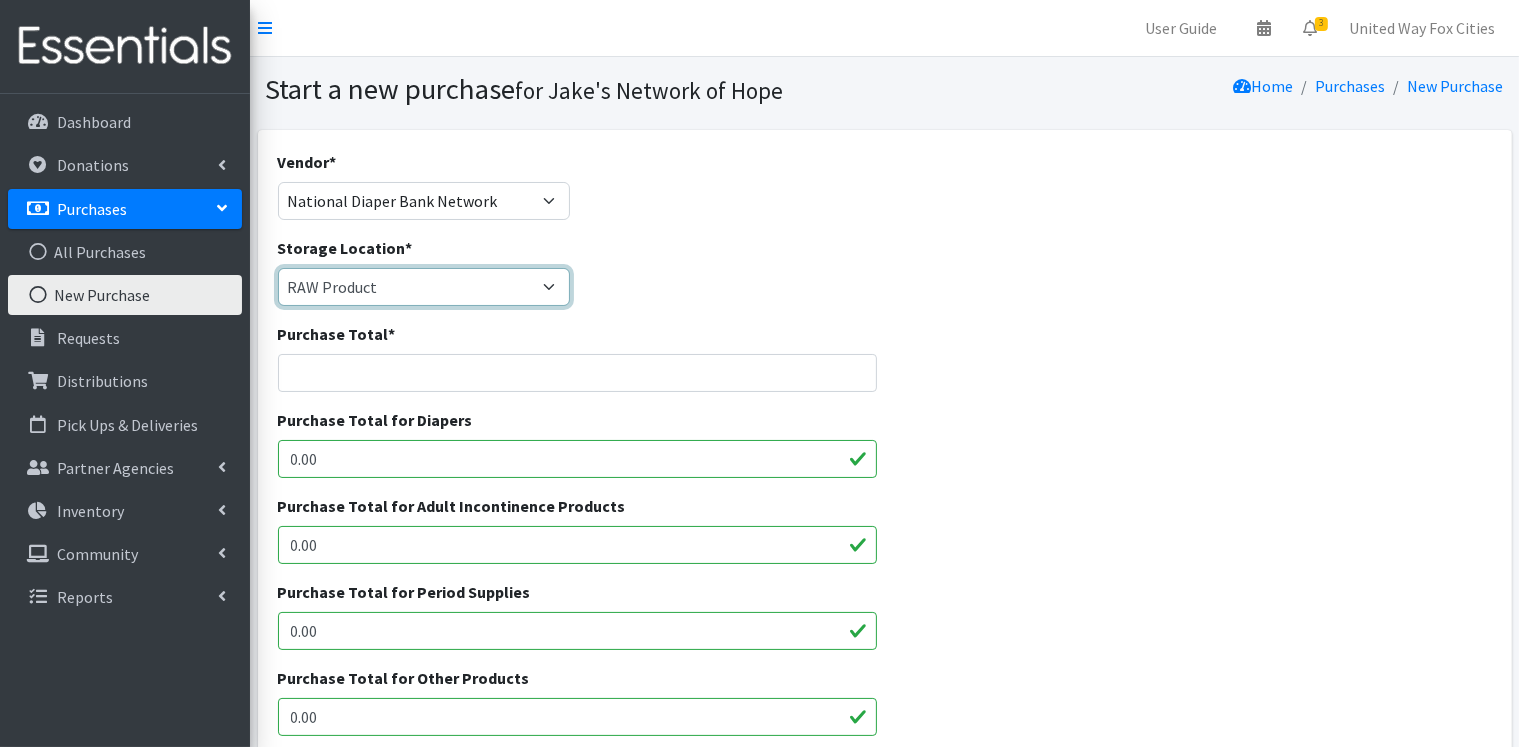 click on "Cloth Diapers
Finished Product
RAW Product" at bounding box center [424, 287] 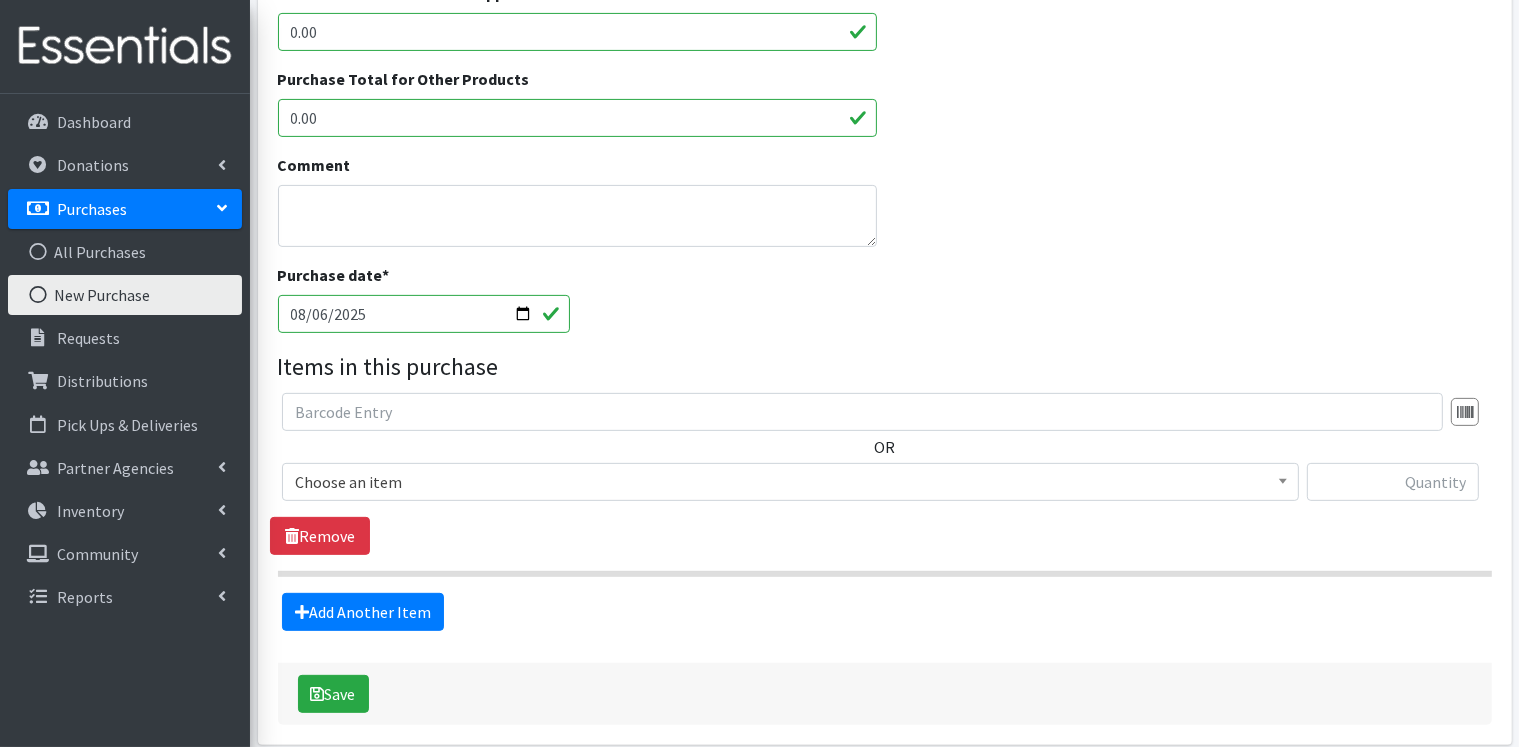scroll, scrollTop: 600, scrollLeft: 0, axis: vertical 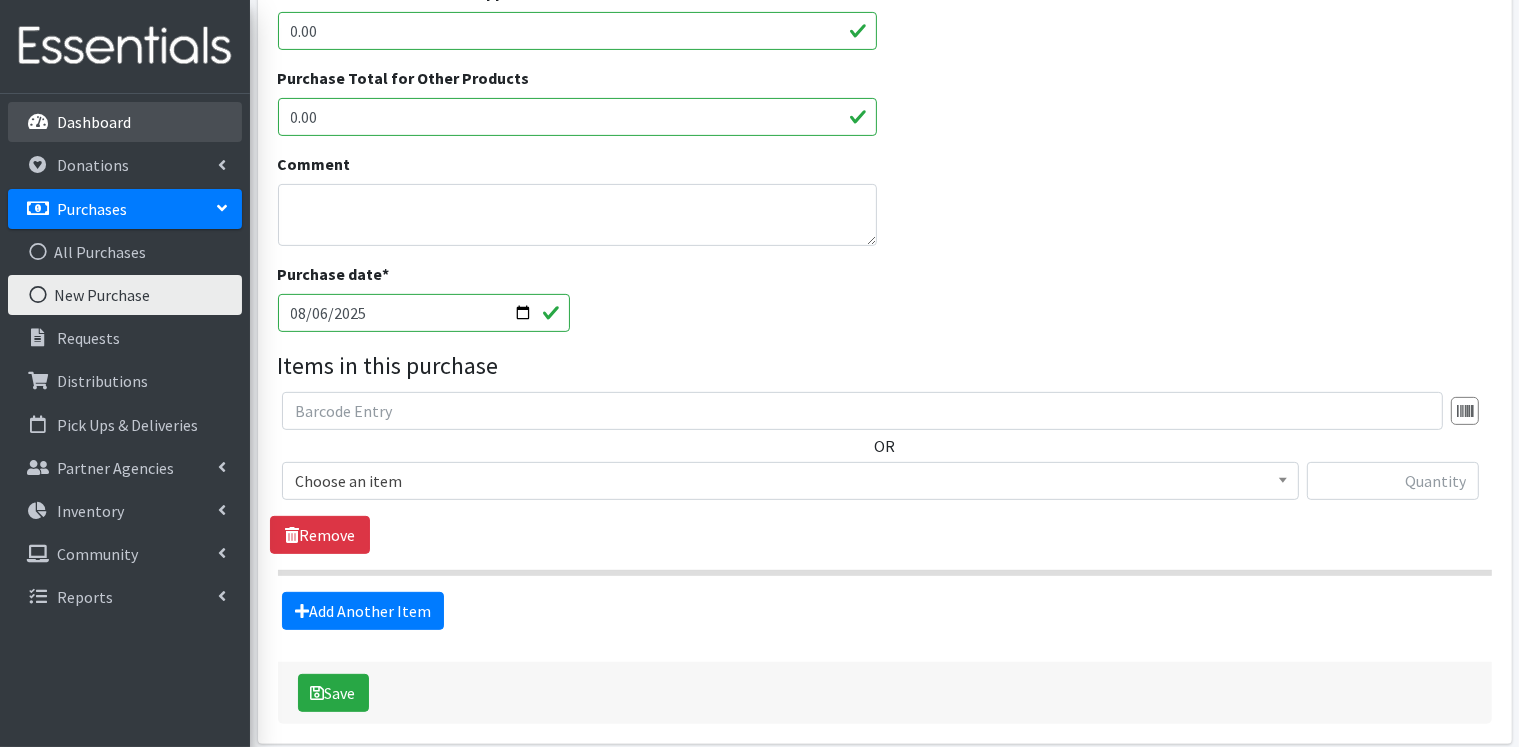 click on "Dashboard" at bounding box center [94, 122] 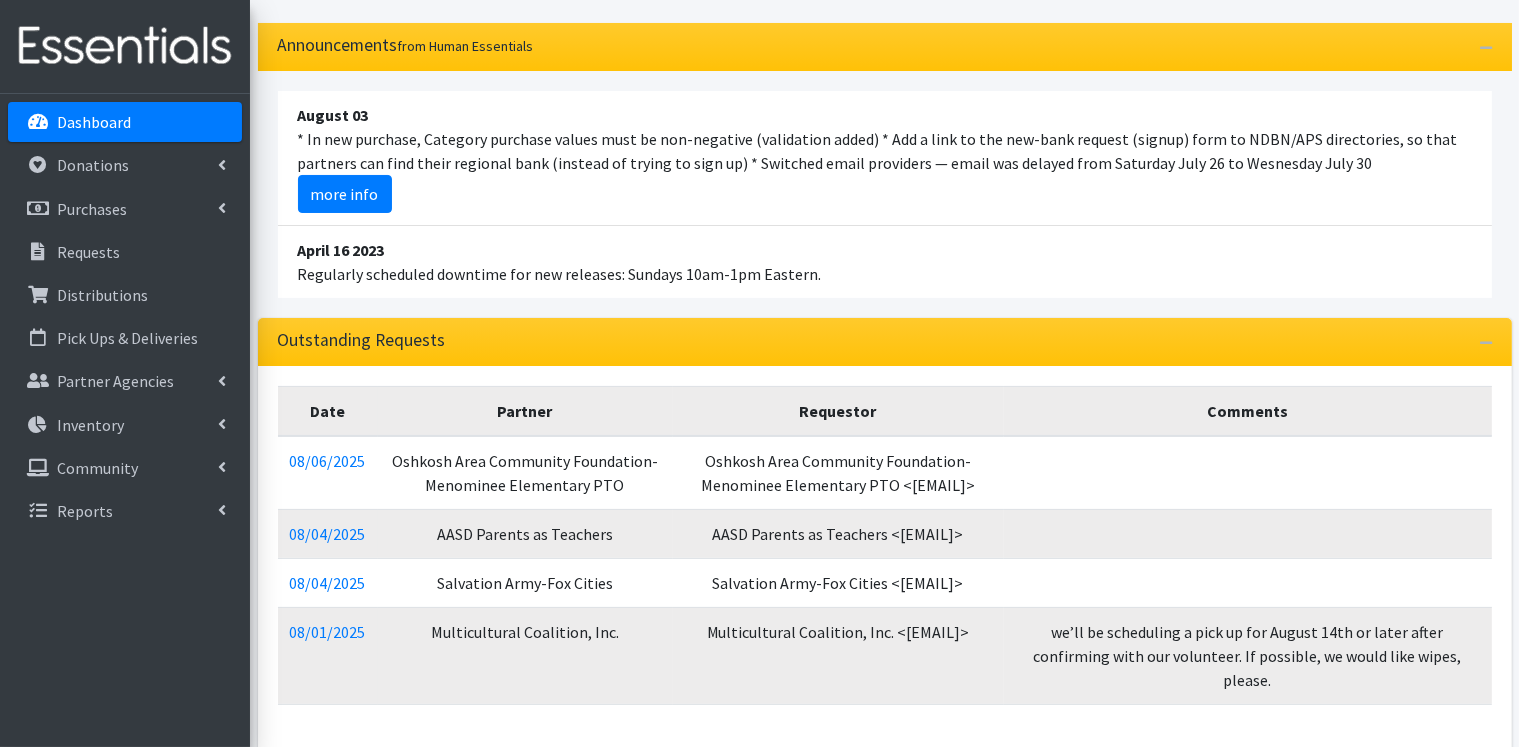 scroll, scrollTop: 0, scrollLeft: 0, axis: both 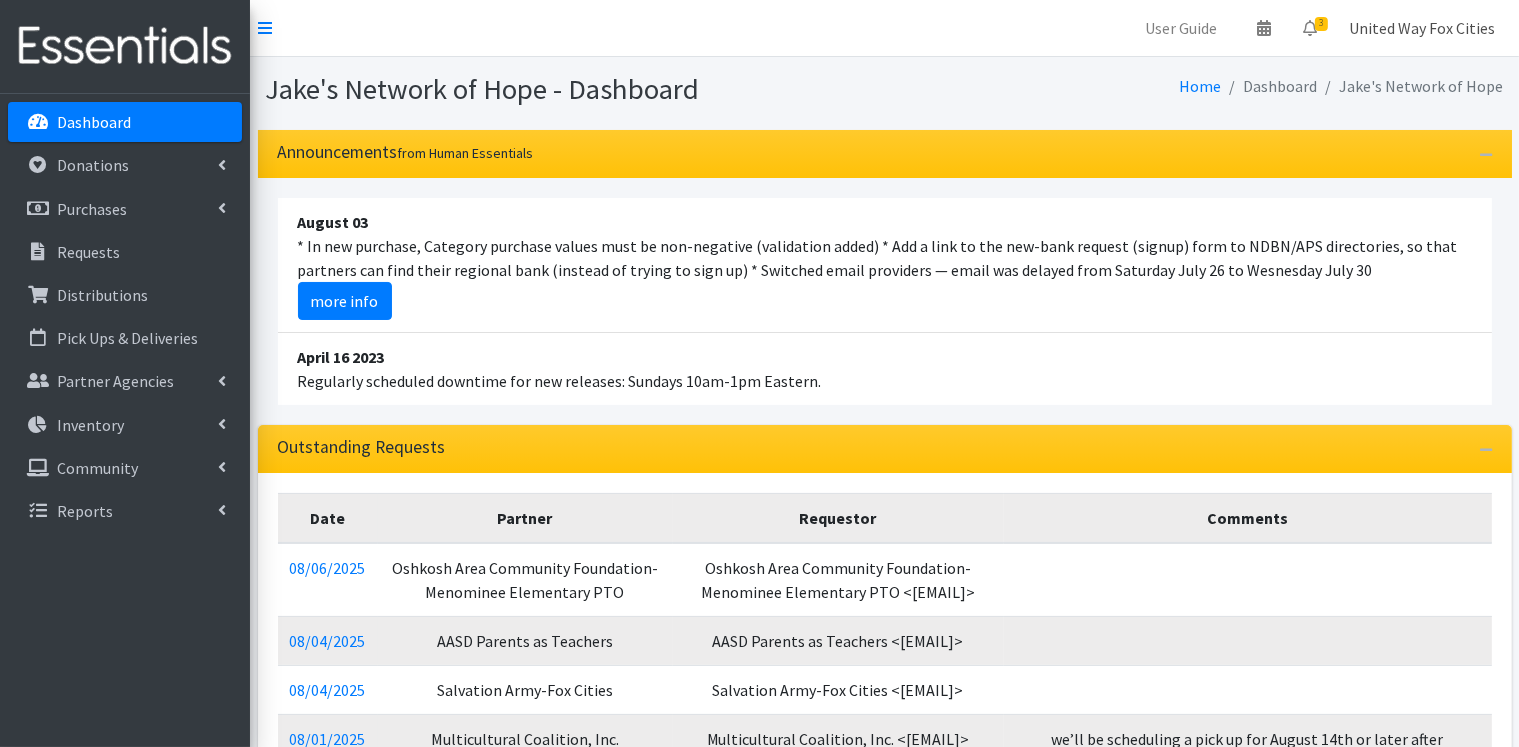 click on "United Way Fox Cities" at bounding box center [1422, 28] 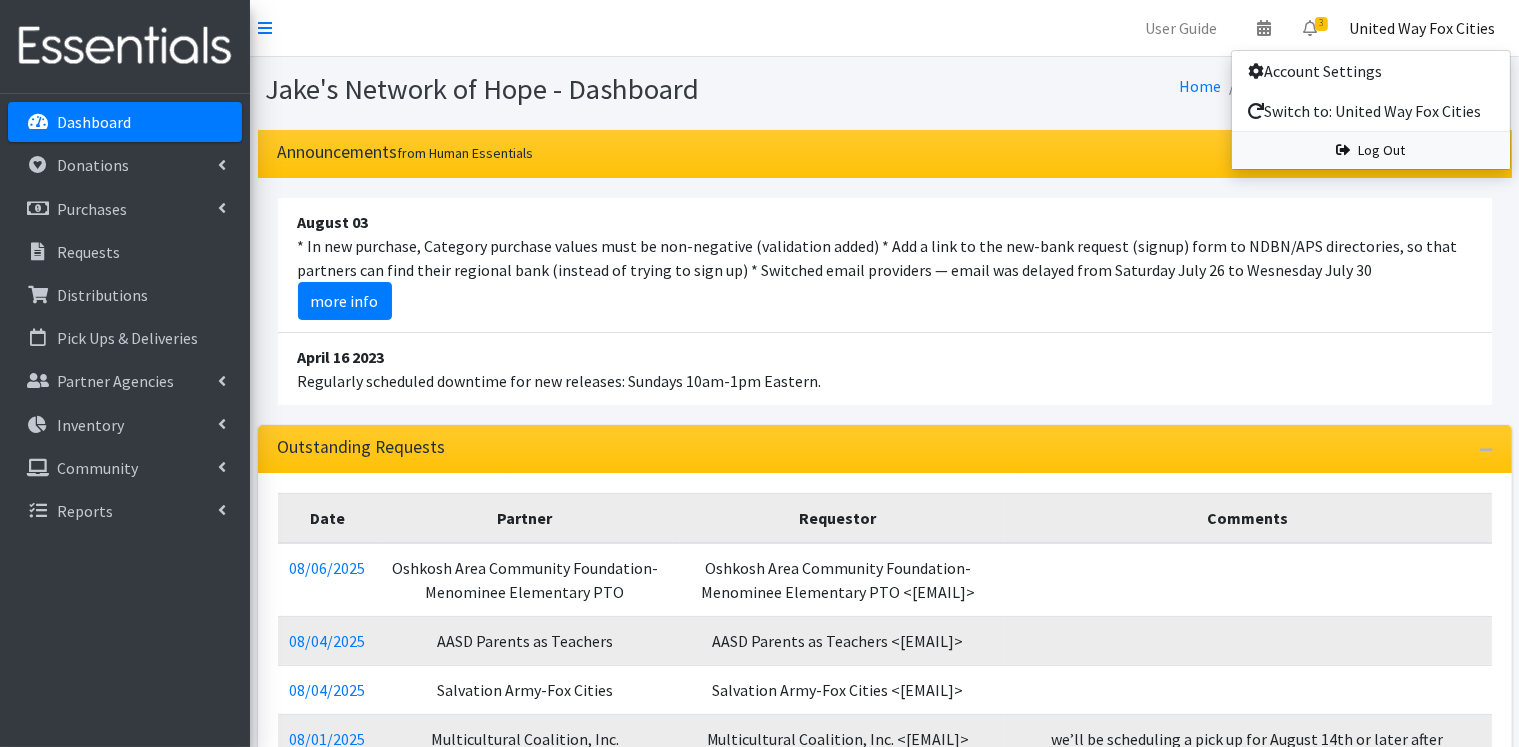 click on "Log Out" at bounding box center (1371, 150) 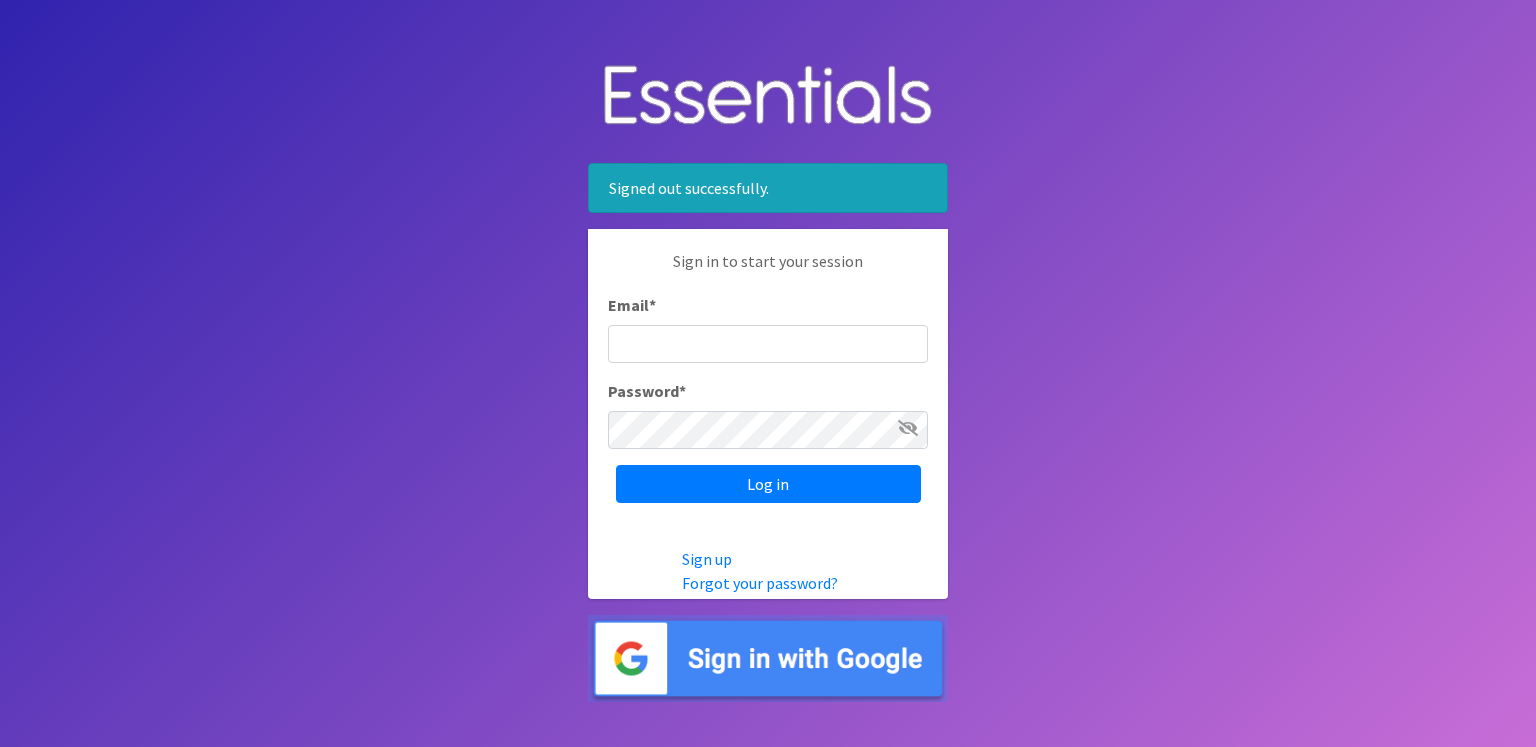 scroll, scrollTop: 0, scrollLeft: 0, axis: both 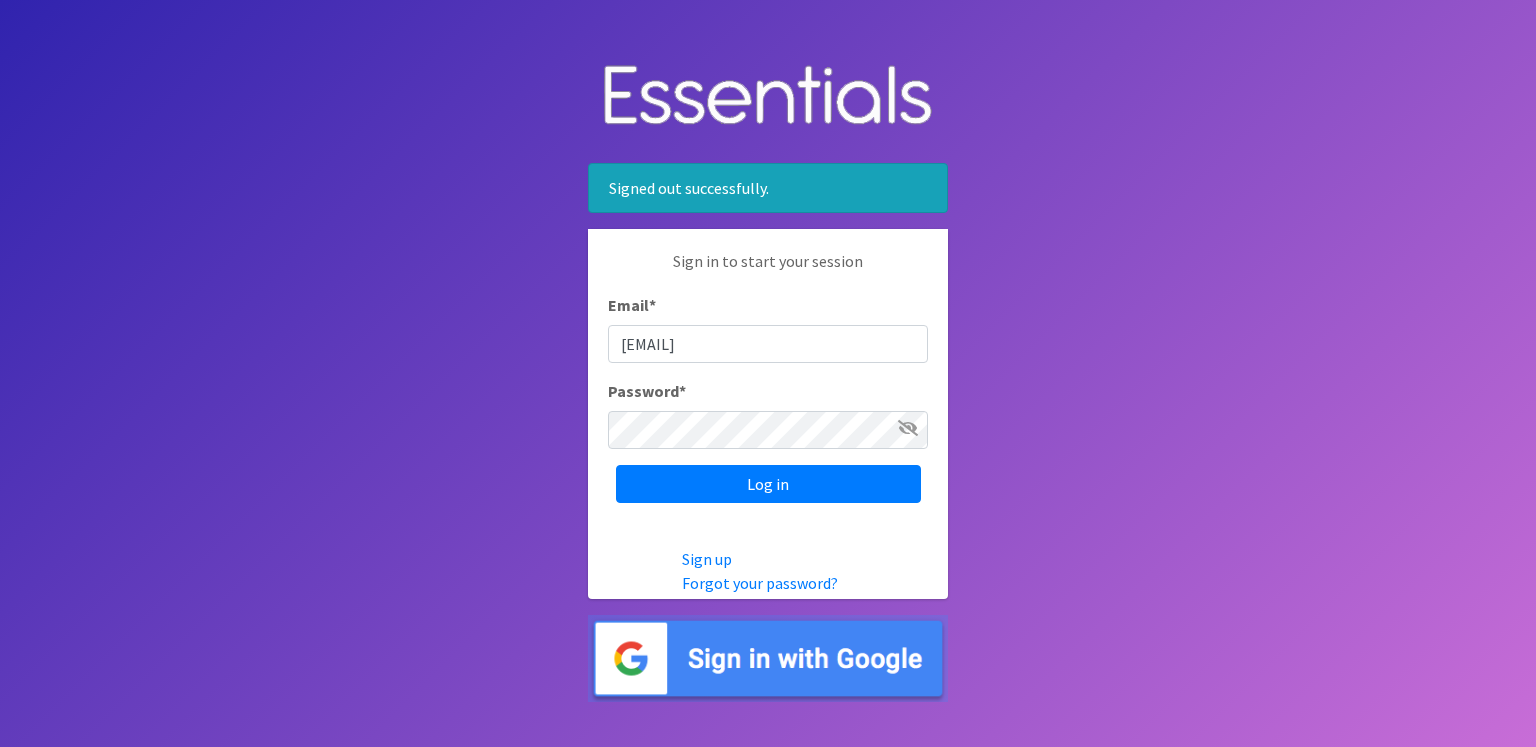 click on "[EMAIL]" at bounding box center (768, 344) 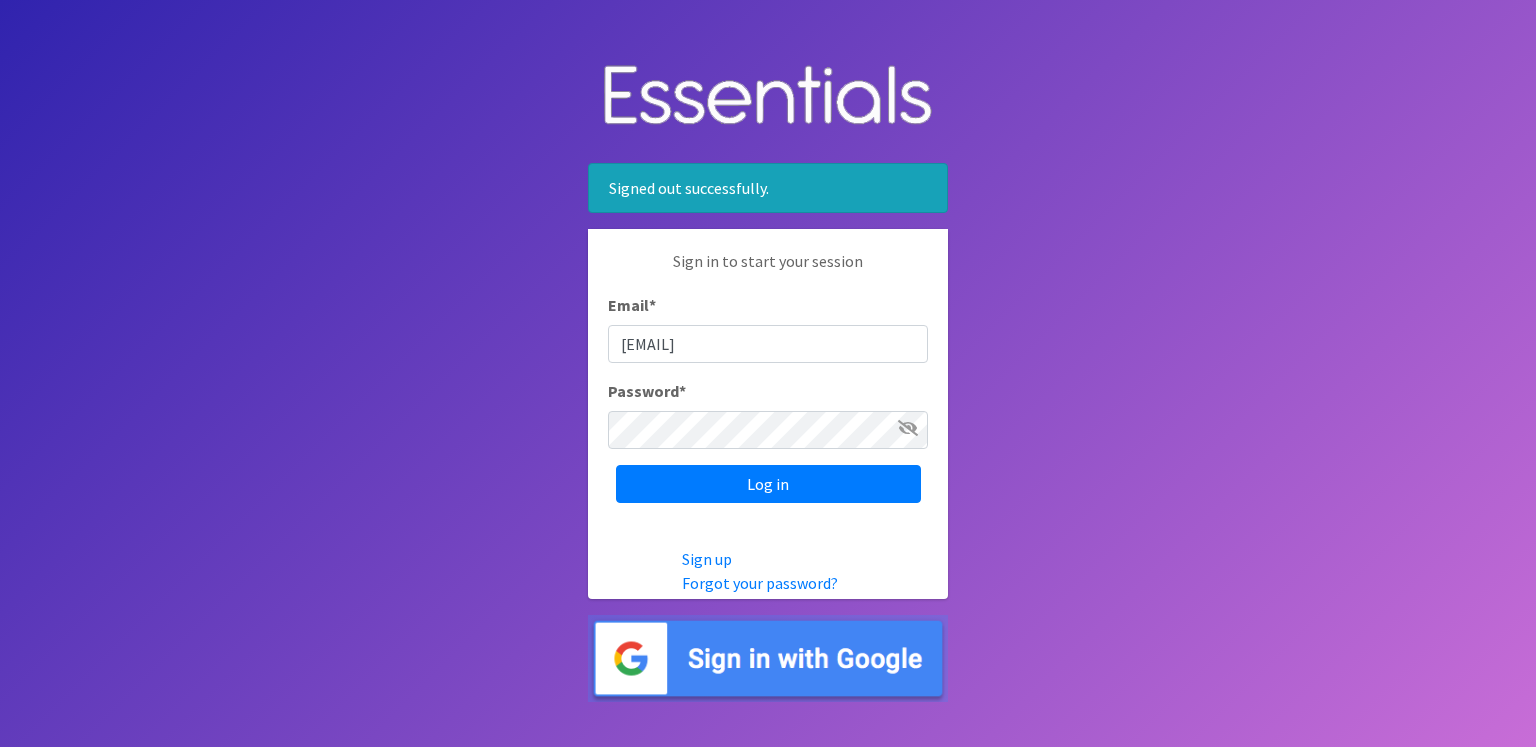 type on "[EMAIL]" 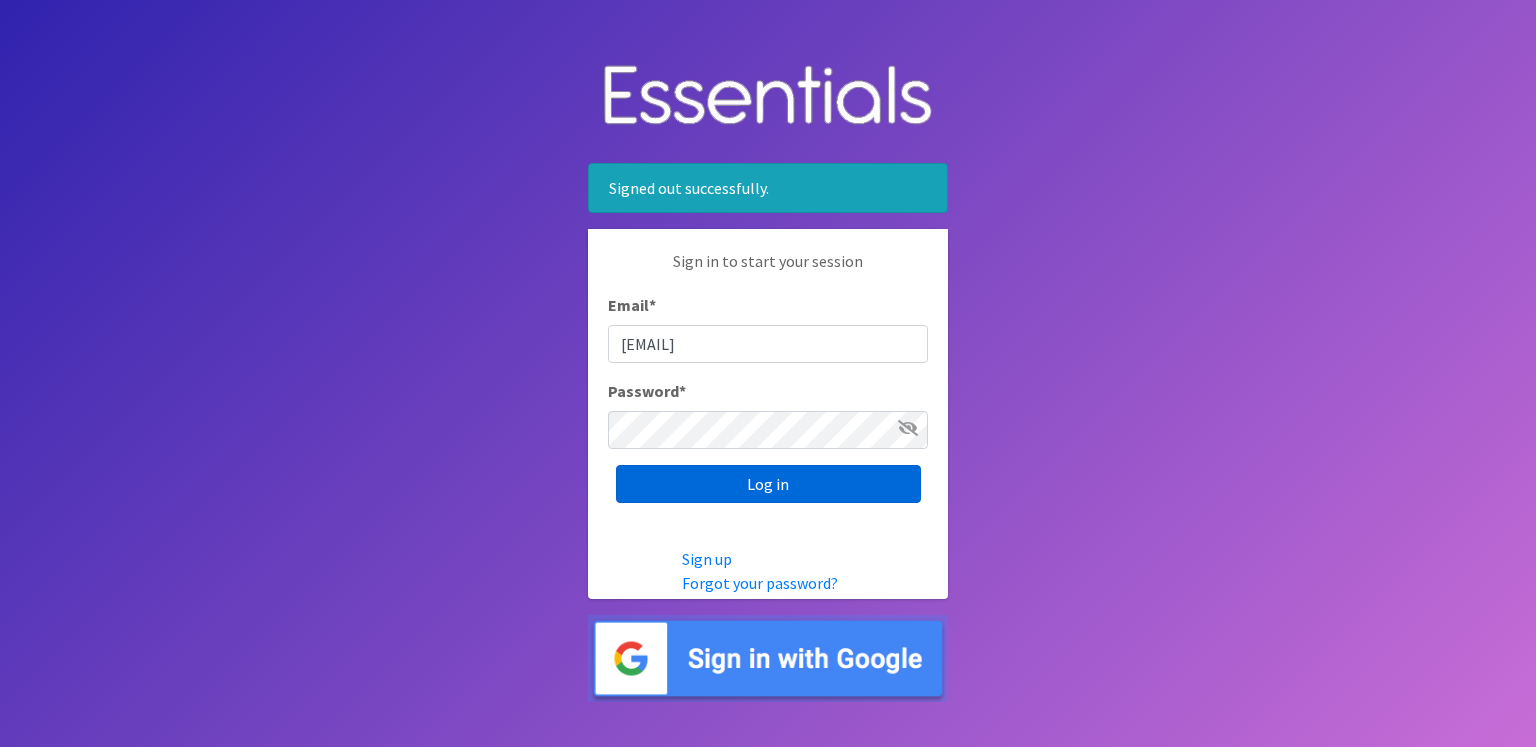 click on "Log in" at bounding box center [768, 484] 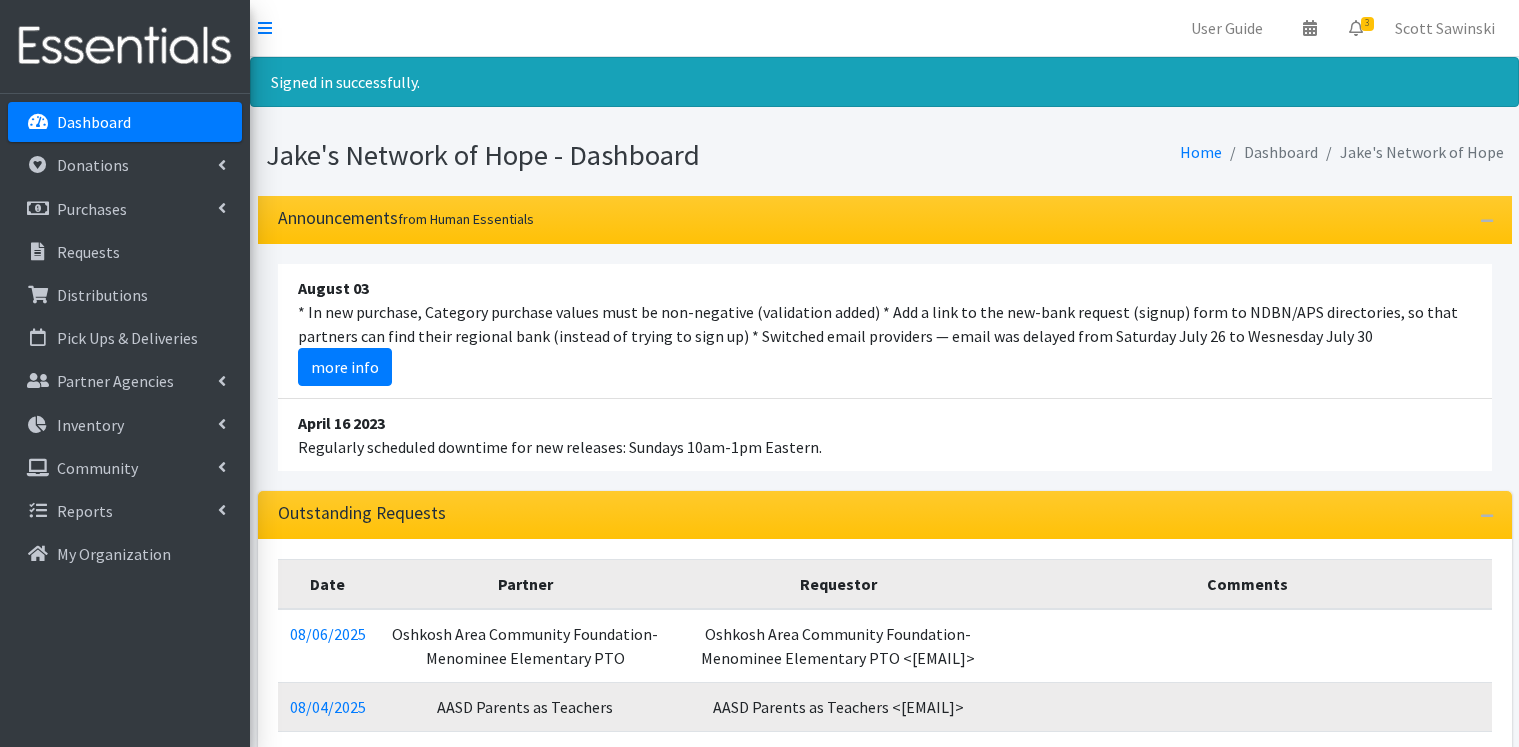 scroll, scrollTop: 0, scrollLeft: 0, axis: both 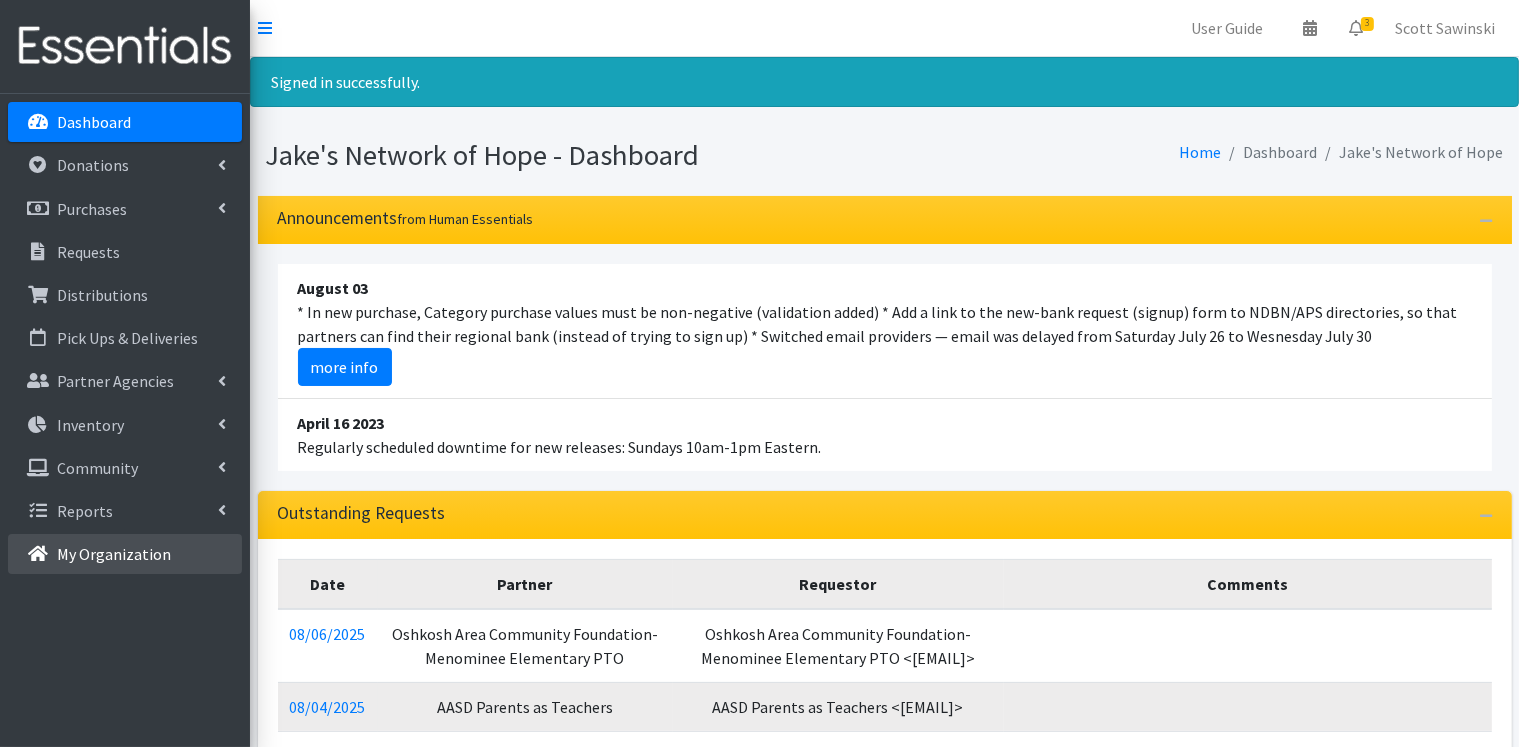 click on "My Organization" at bounding box center [114, 554] 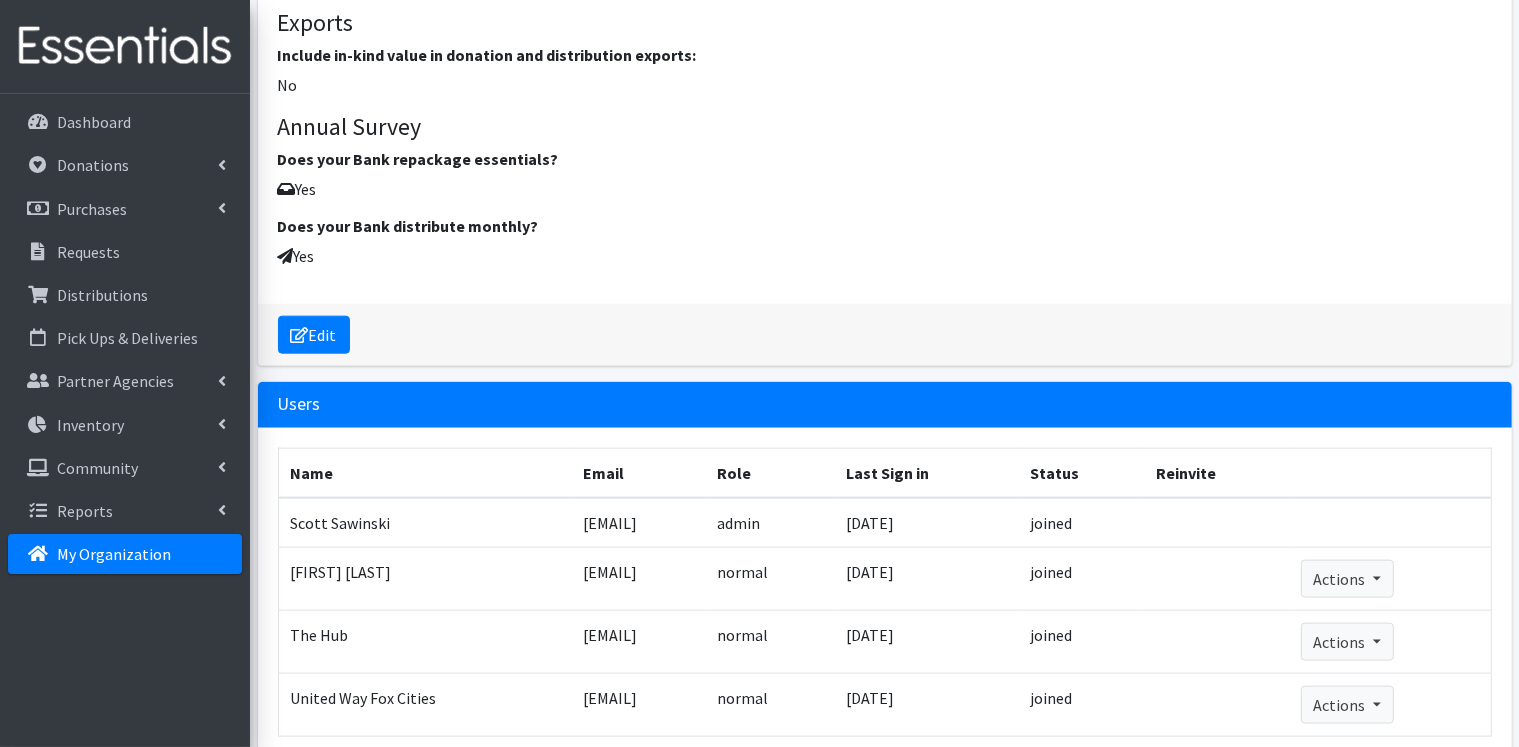 scroll, scrollTop: 2400, scrollLeft: 0, axis: vertical 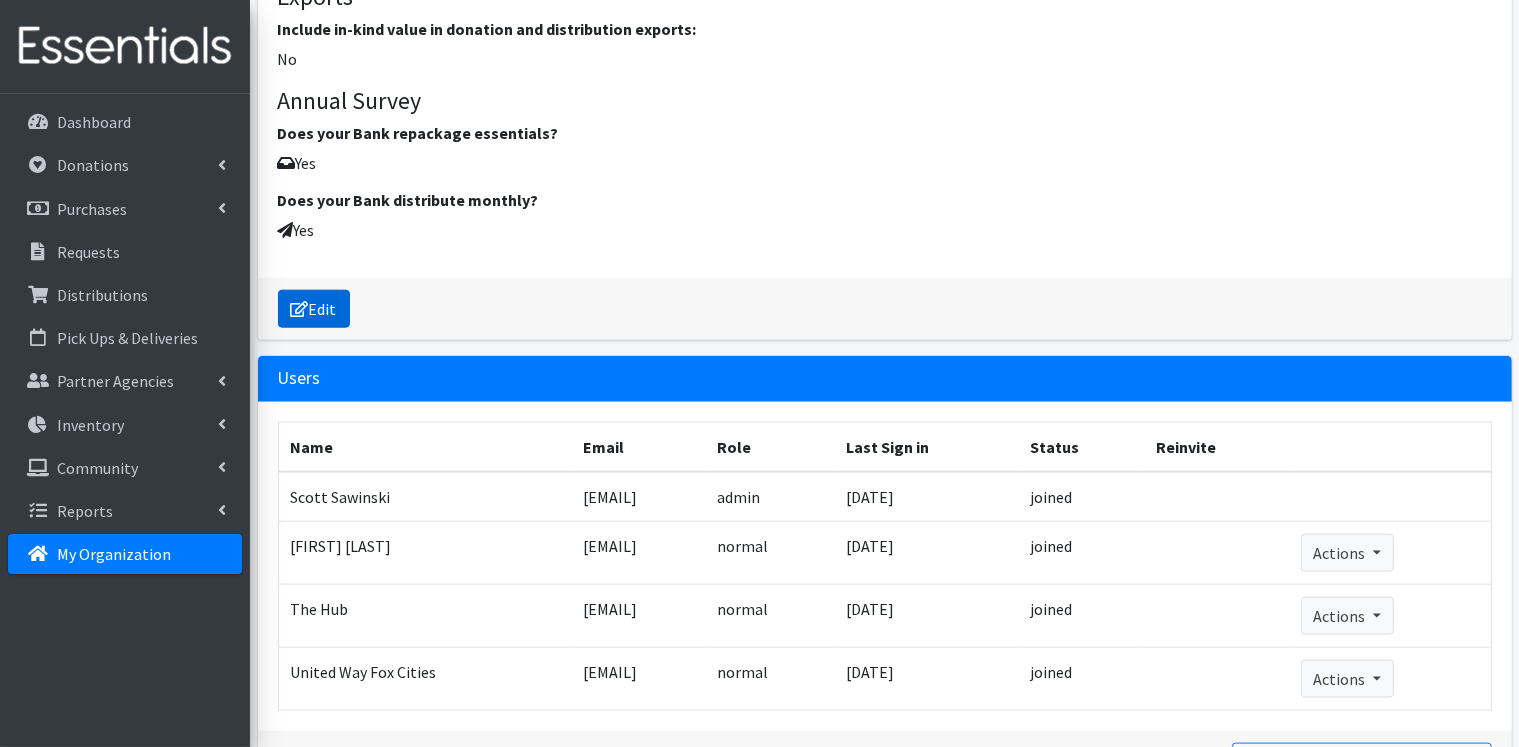 click on "Edit" at bounding box center [314, 309] 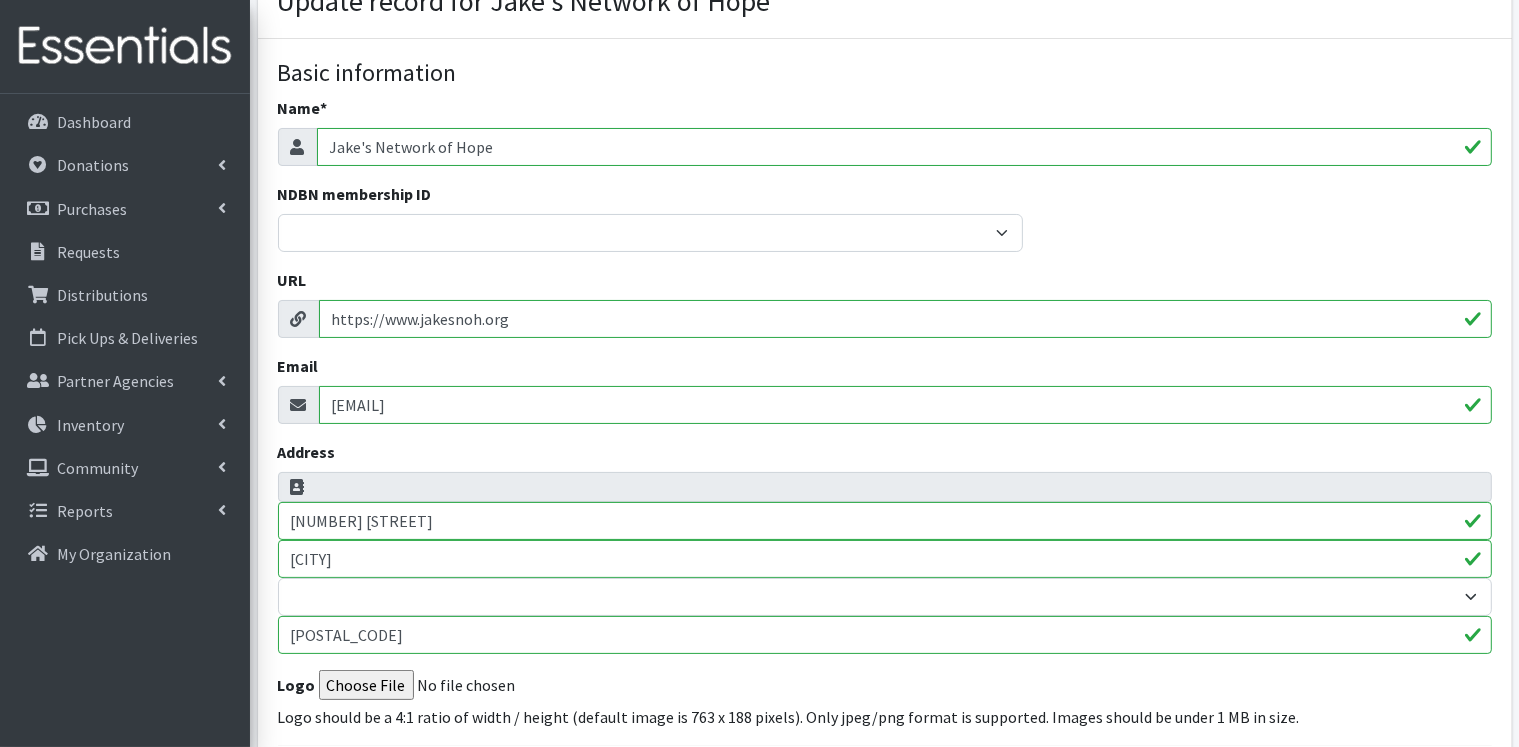 scroll, scrollTop: 200, scrollLeft: 0, axis: vertical 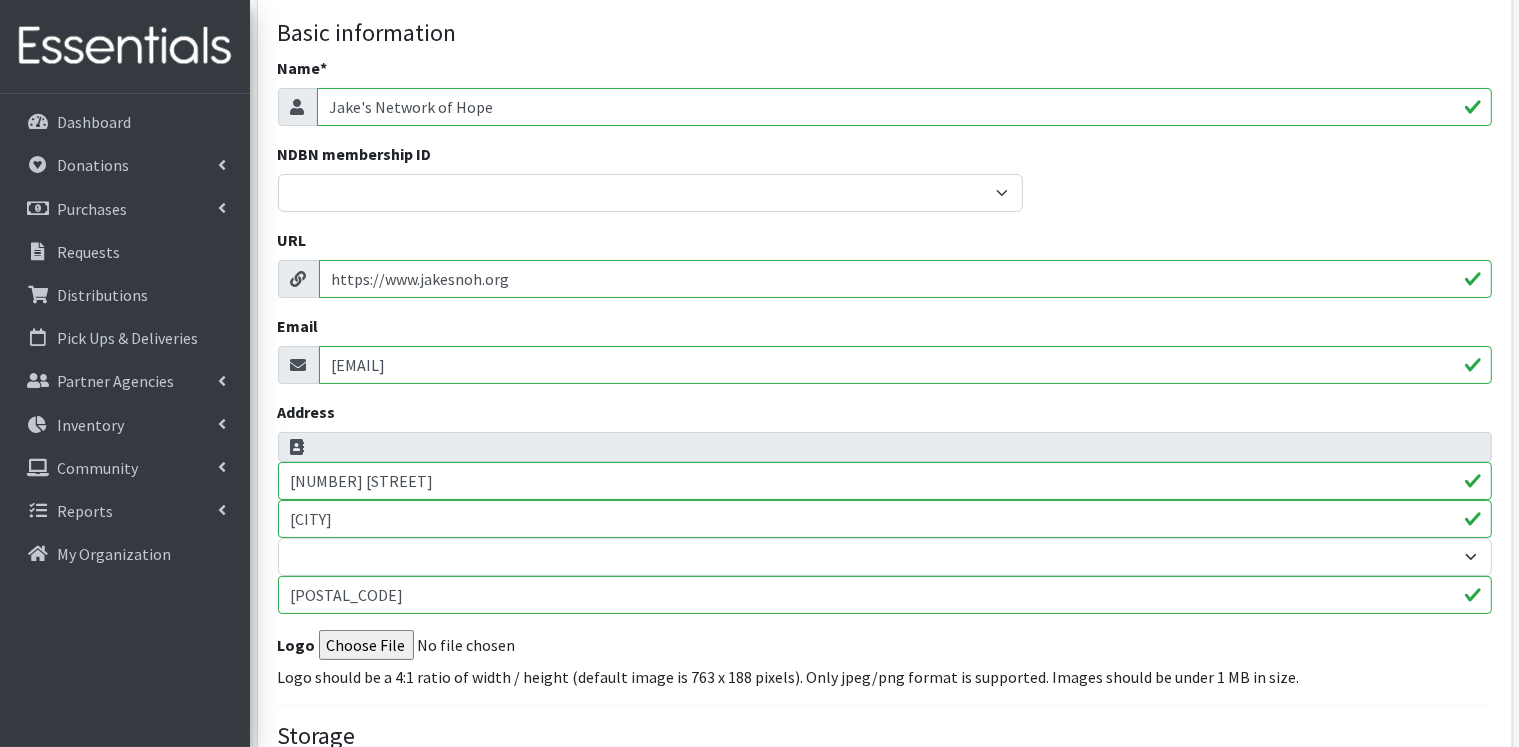 click on "[EMAIL]" at bounding box center (905, 365) 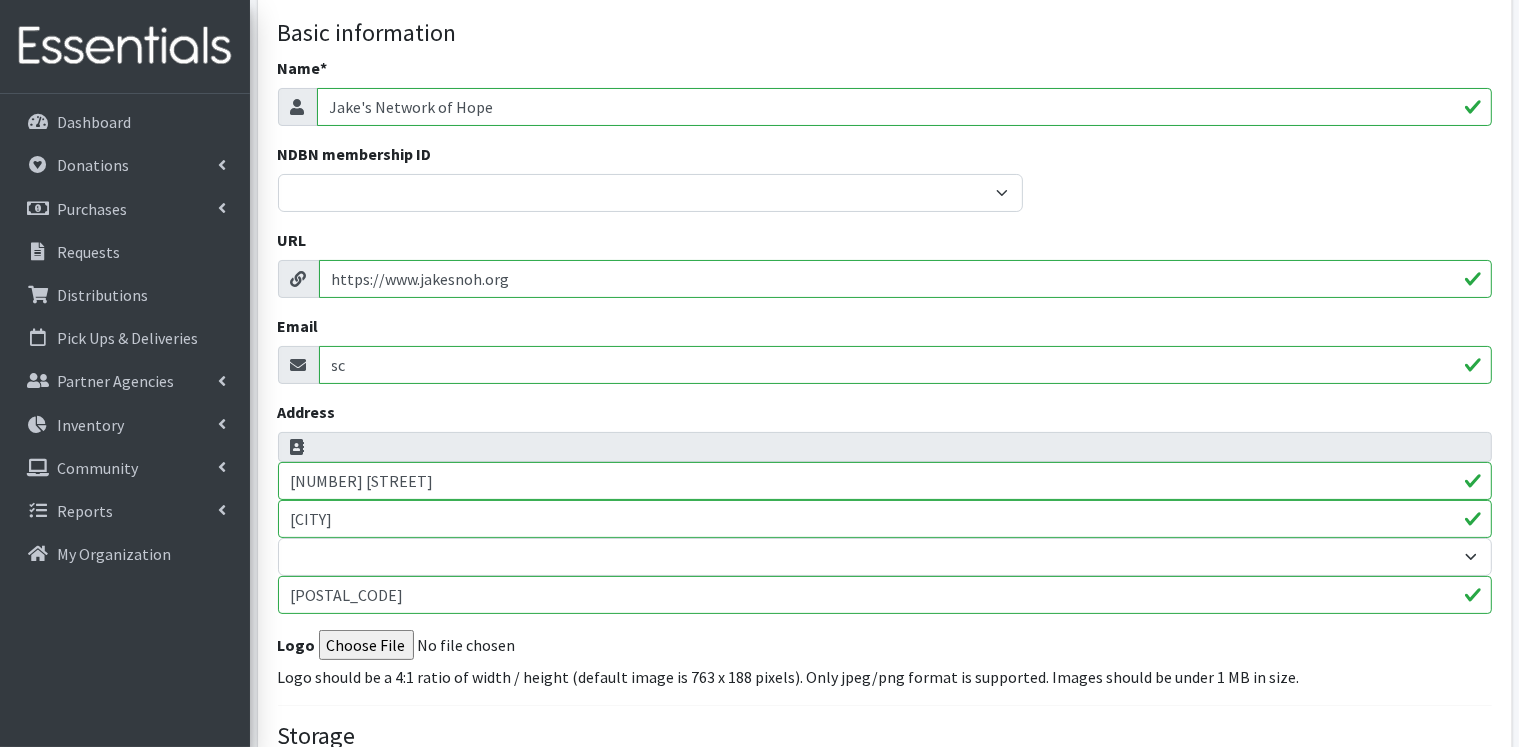 type on "s" 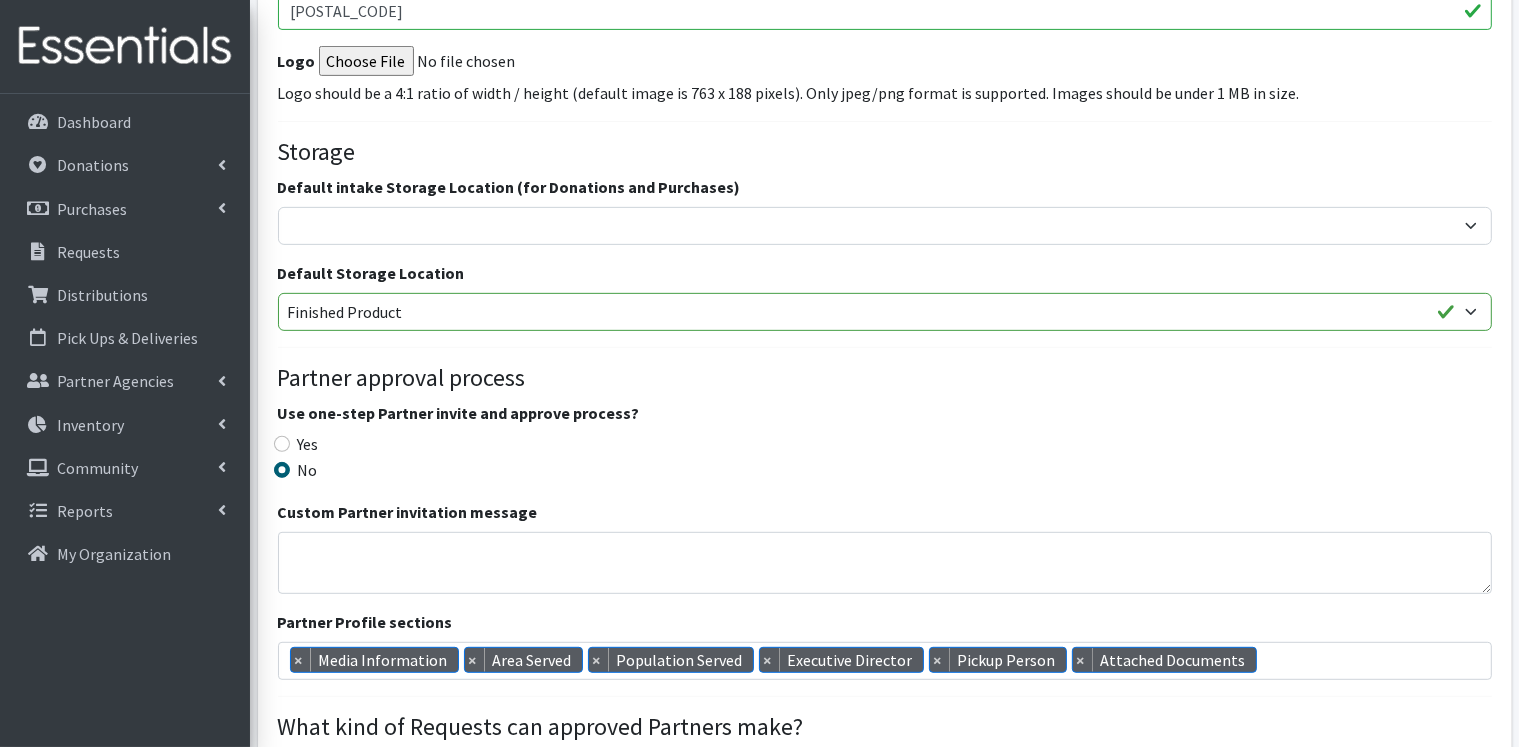 scroll, scrollTop: 800, scrollLeft: 0, axis: vertical 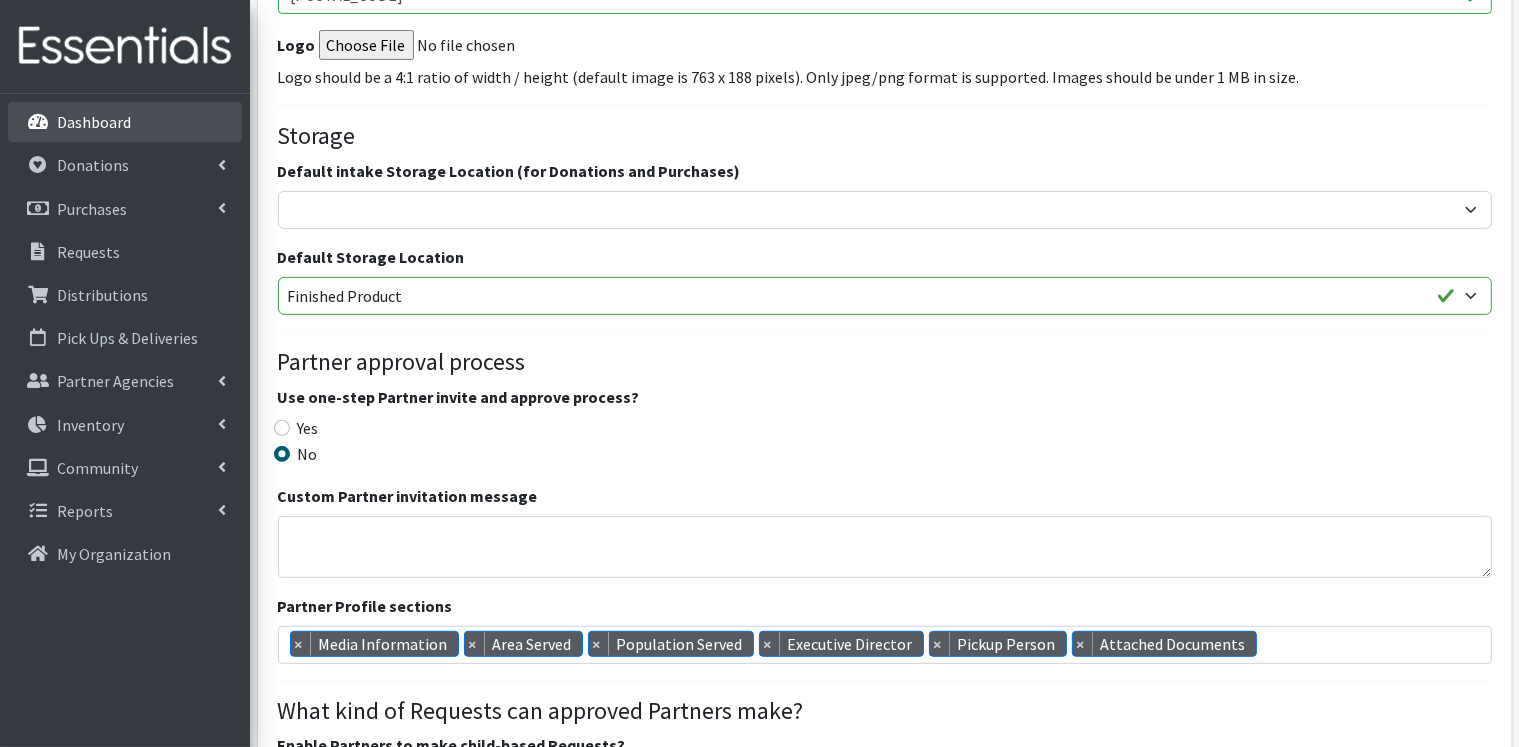 type 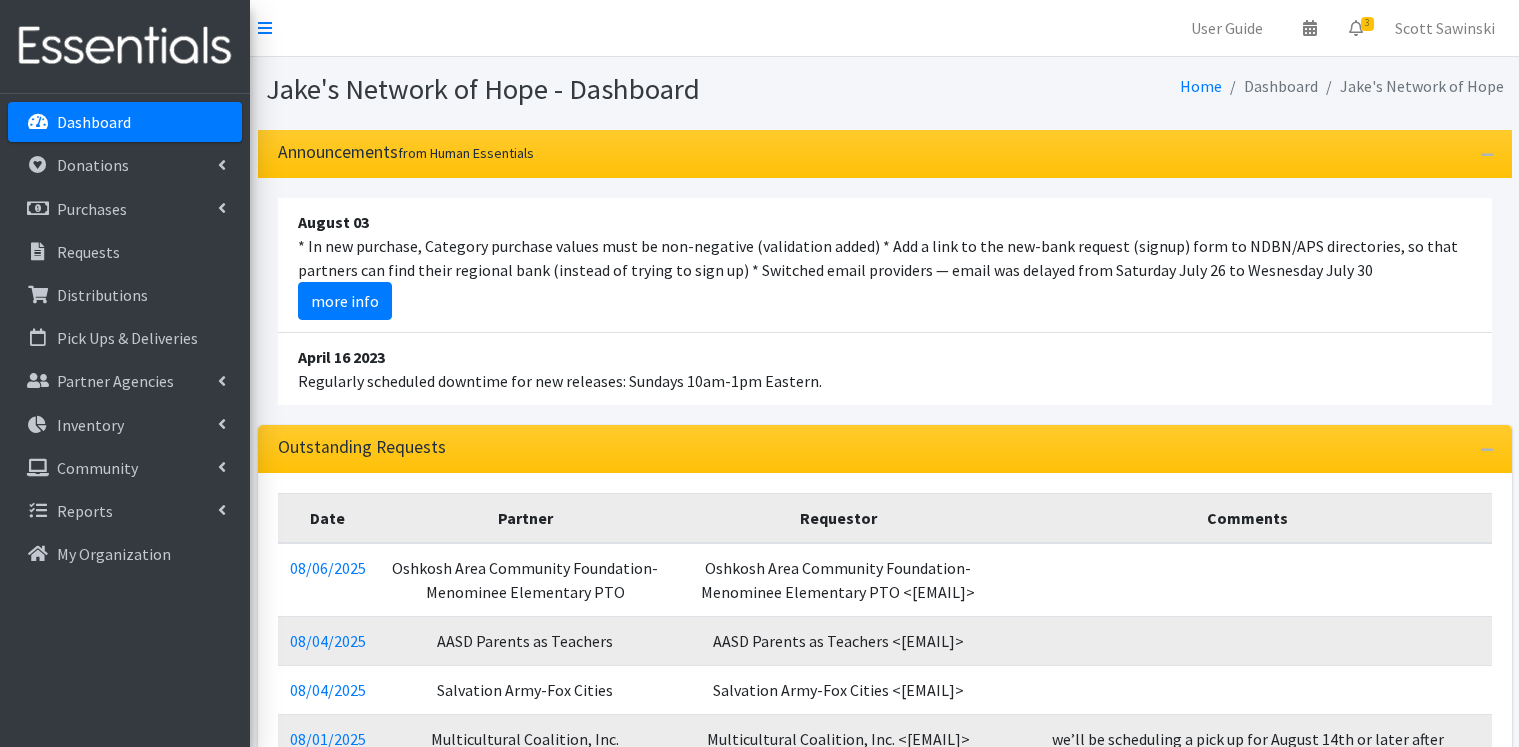 scroll, scrollTop: 0, scrollLeft: 0, axis: both 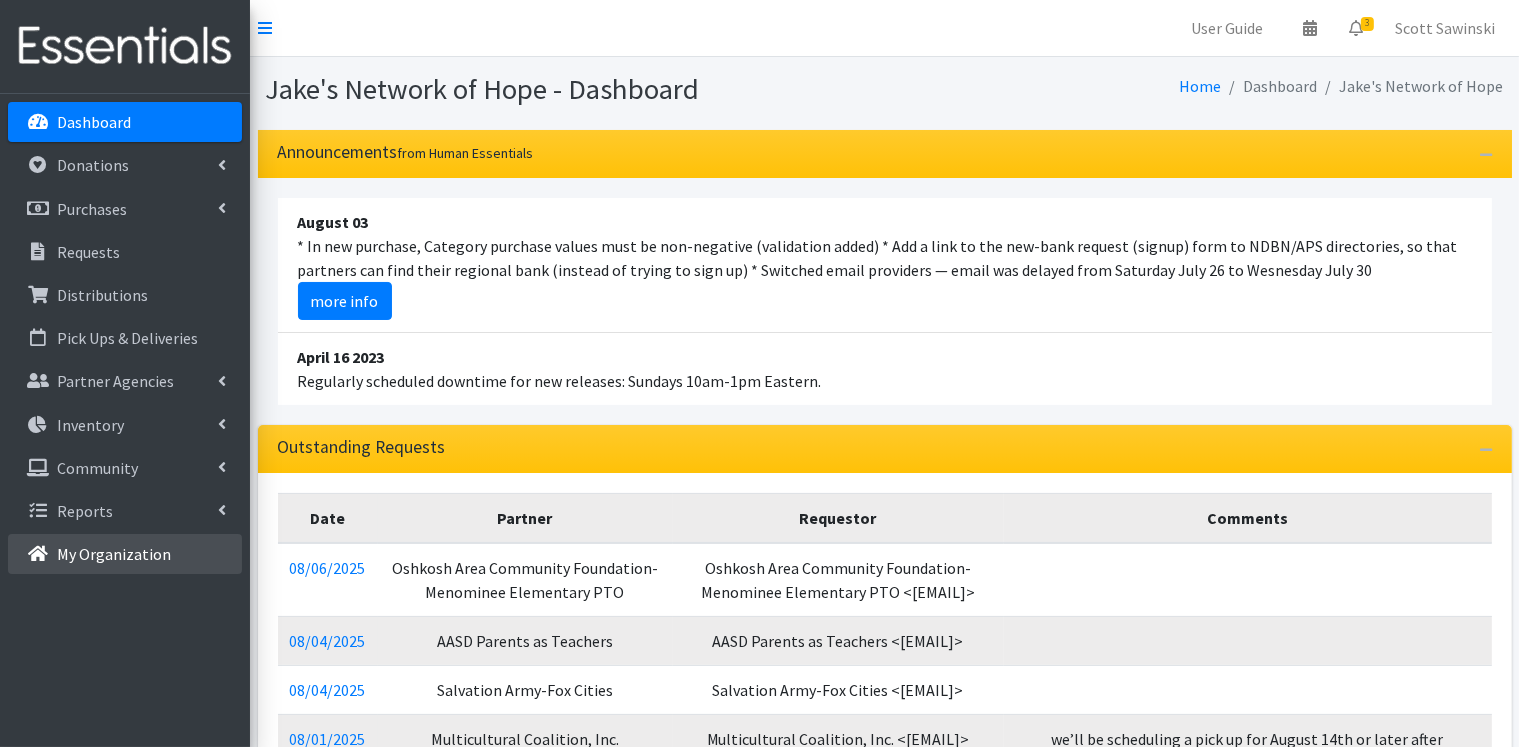 click on "My Organization" at bounding box center (114, 554) 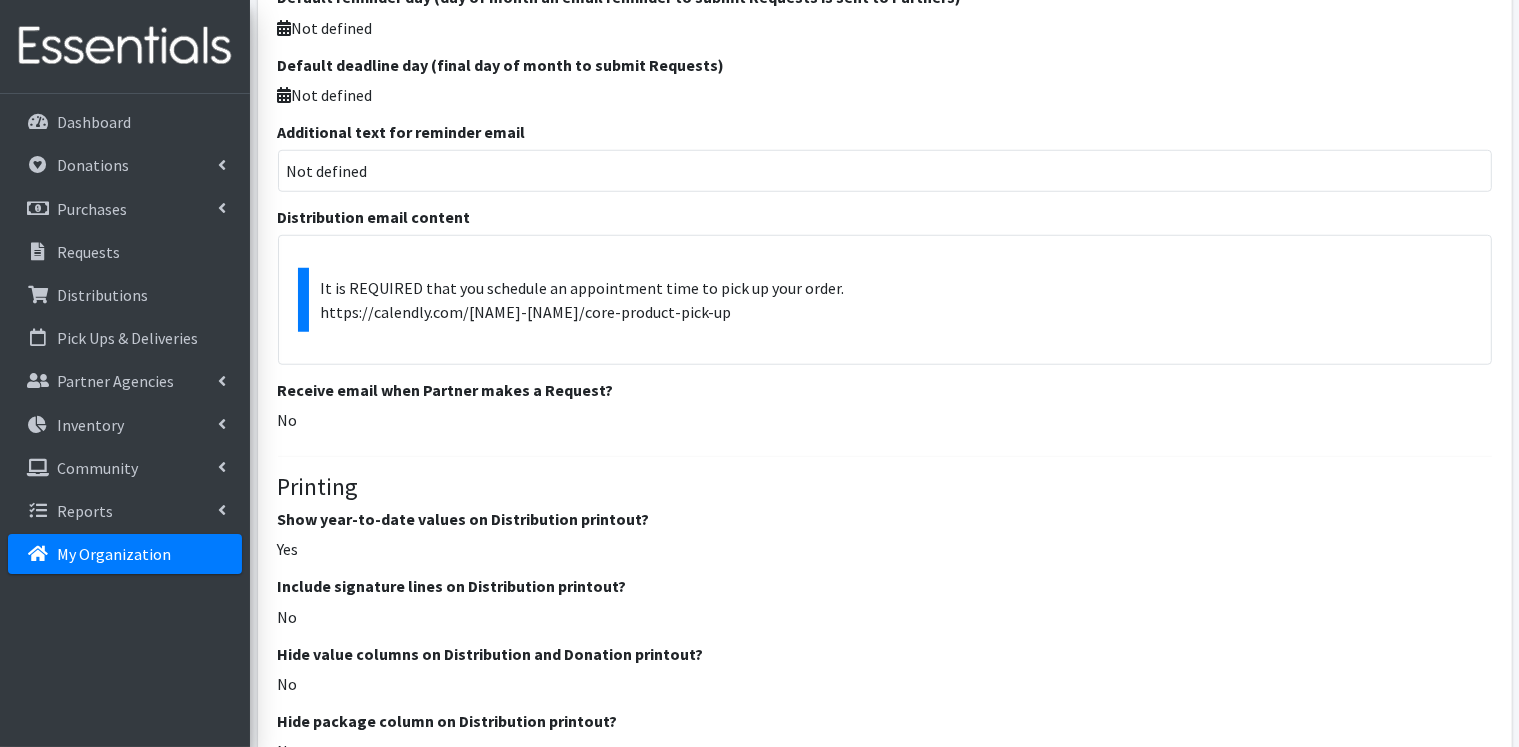 scroll, scrollTop: 1600, scrollLeft: 0, axis: vertical 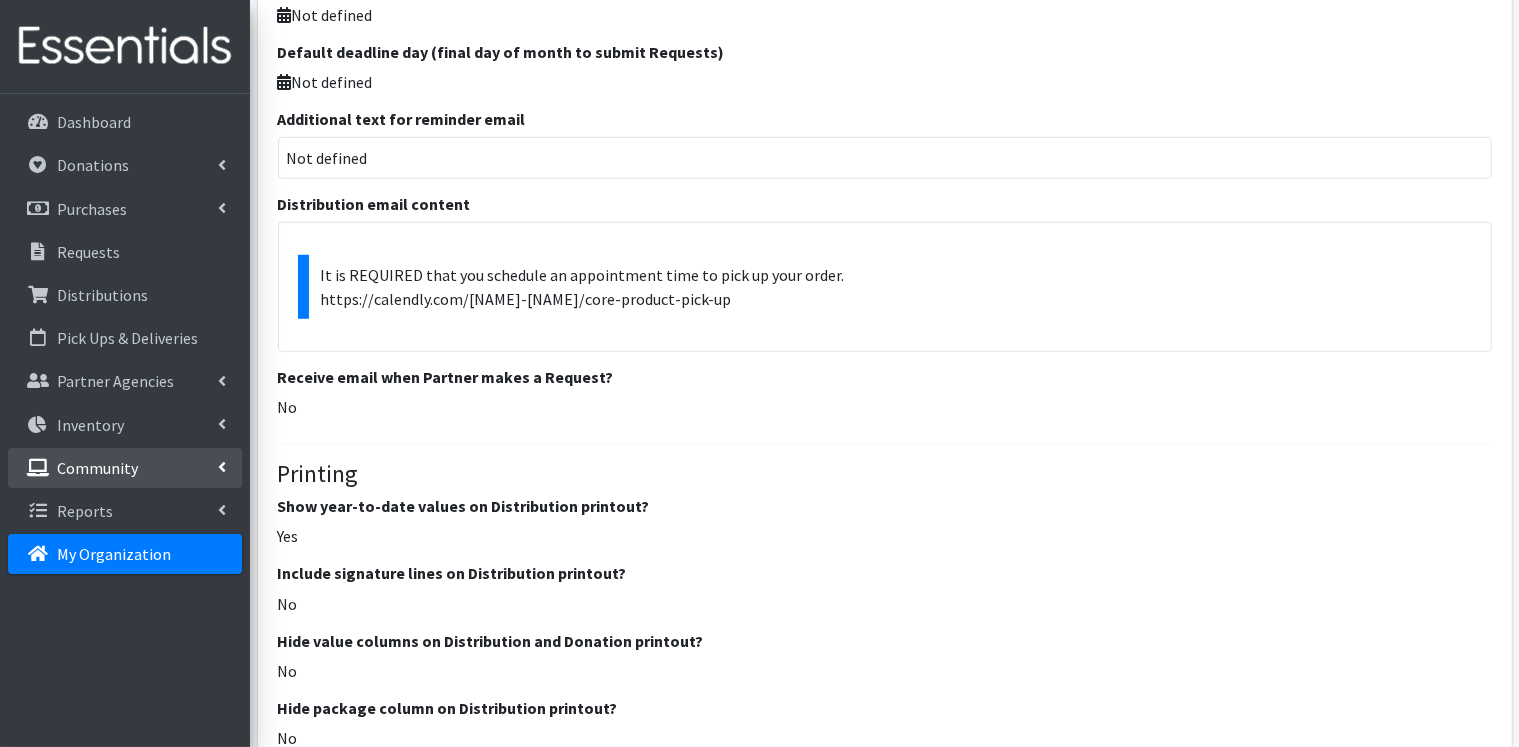 click at bounding box center (222, 467) 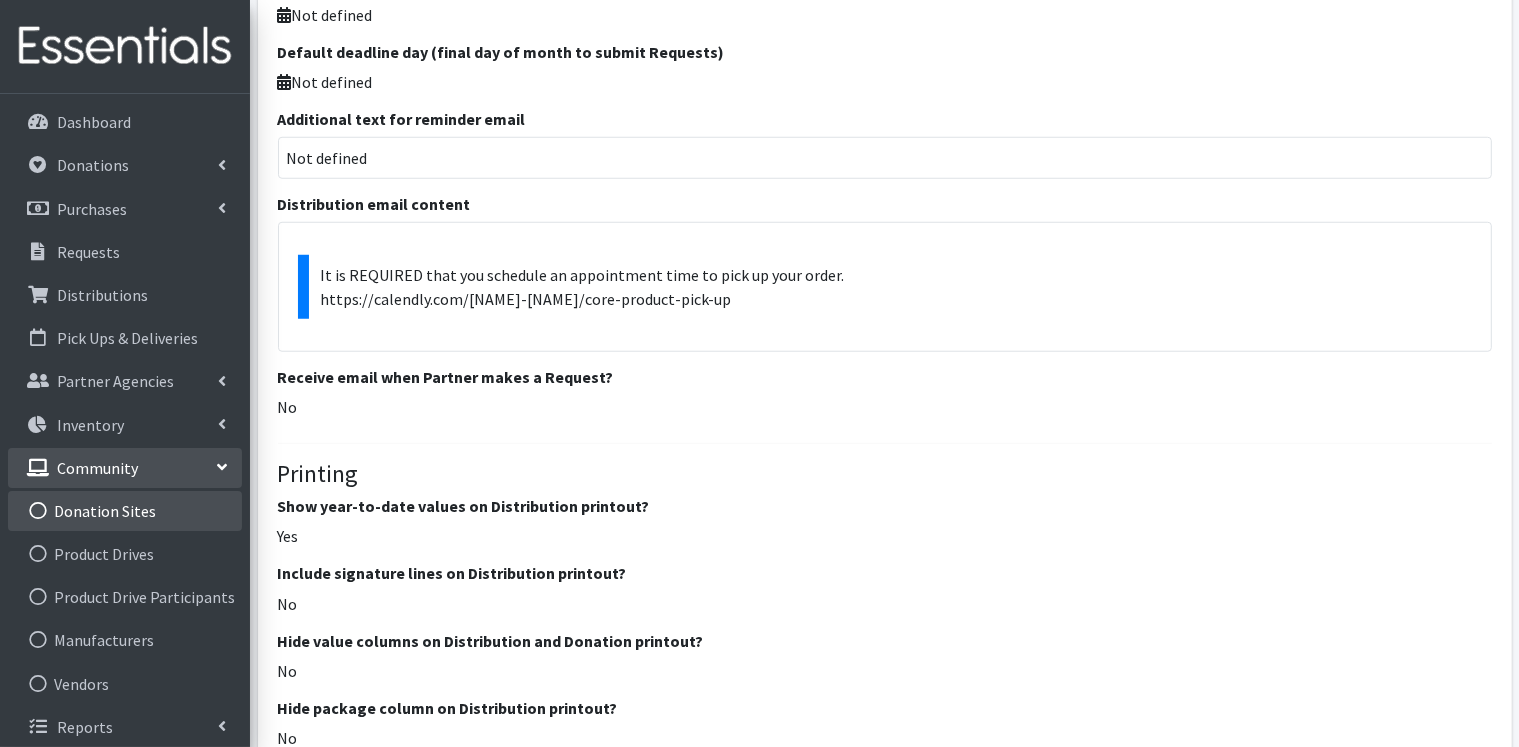 scroll, scrollTop: 8, scrollLeft: 0, axis: vertical 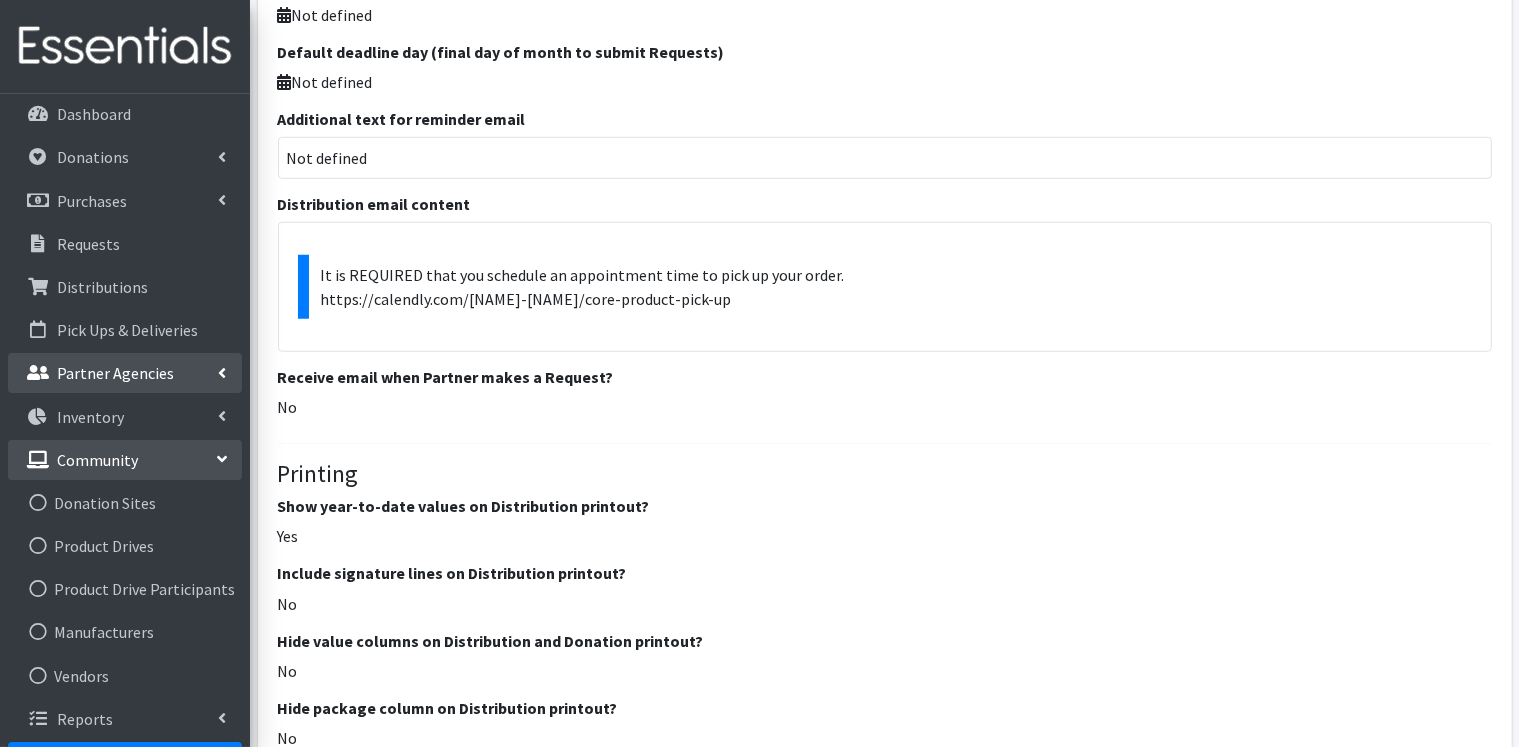click on "Partner Agencies" at bounding box center (125, 373) 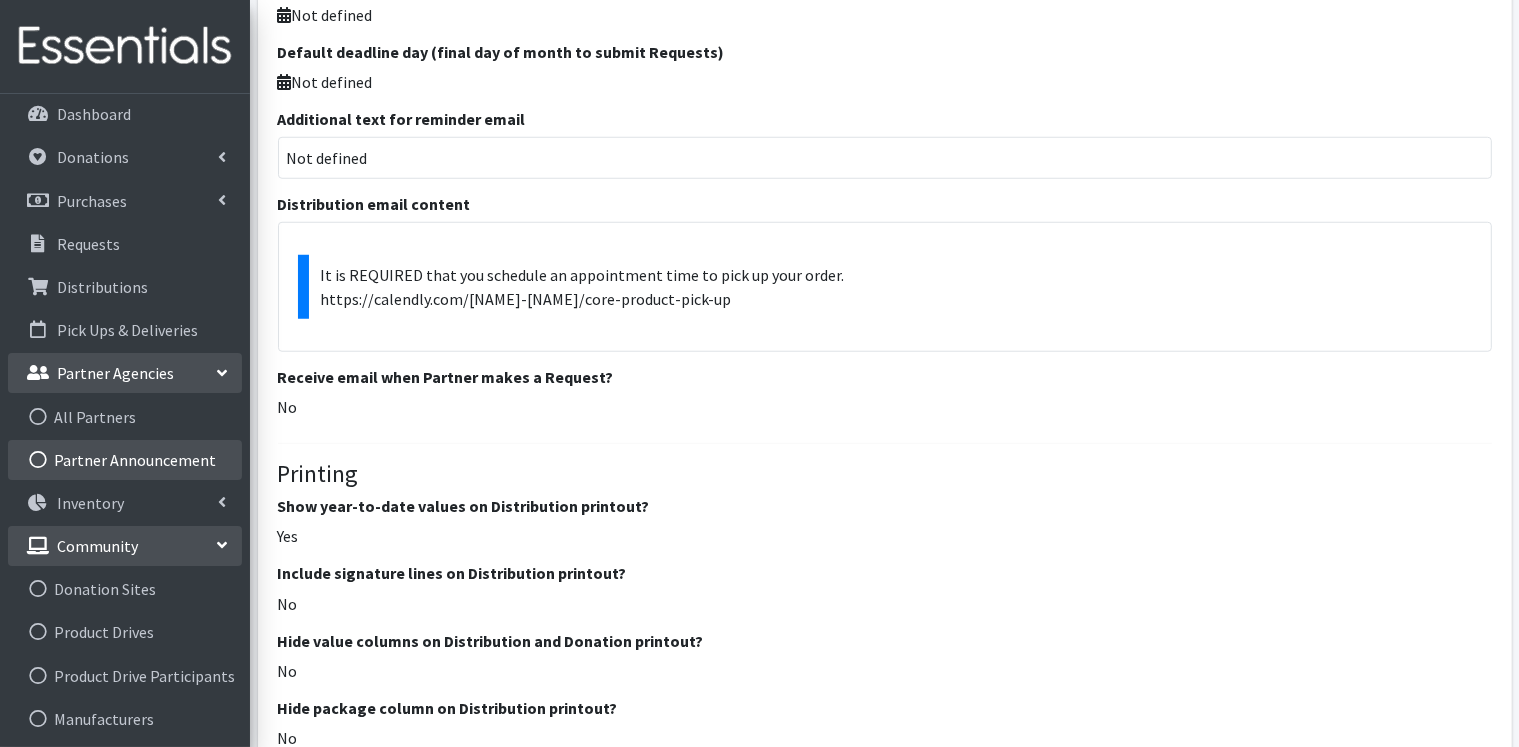 click on "Partner Announcement" at bounding box center (125, 460) 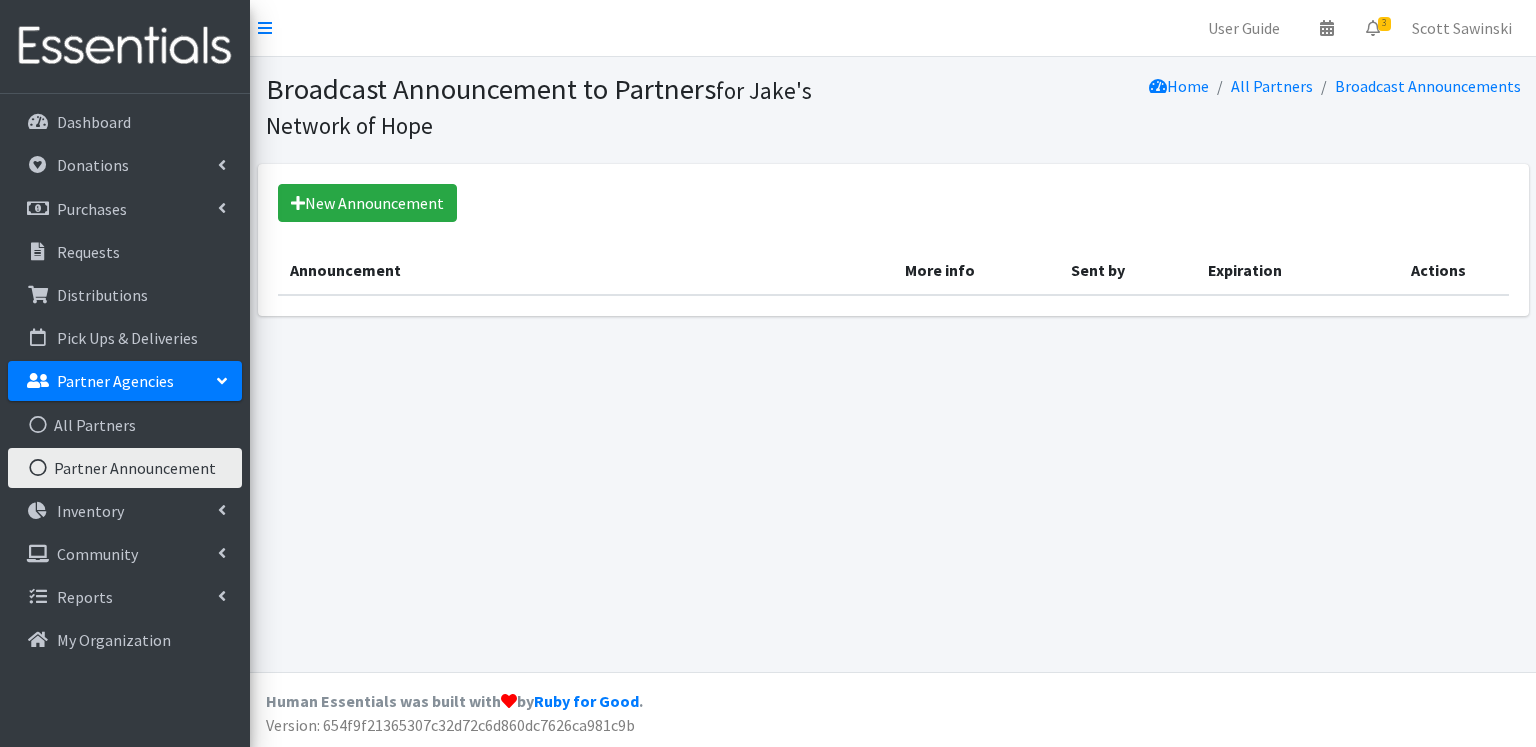 scroll, scrollTop: 0, scrollLeft: 0, axis: both 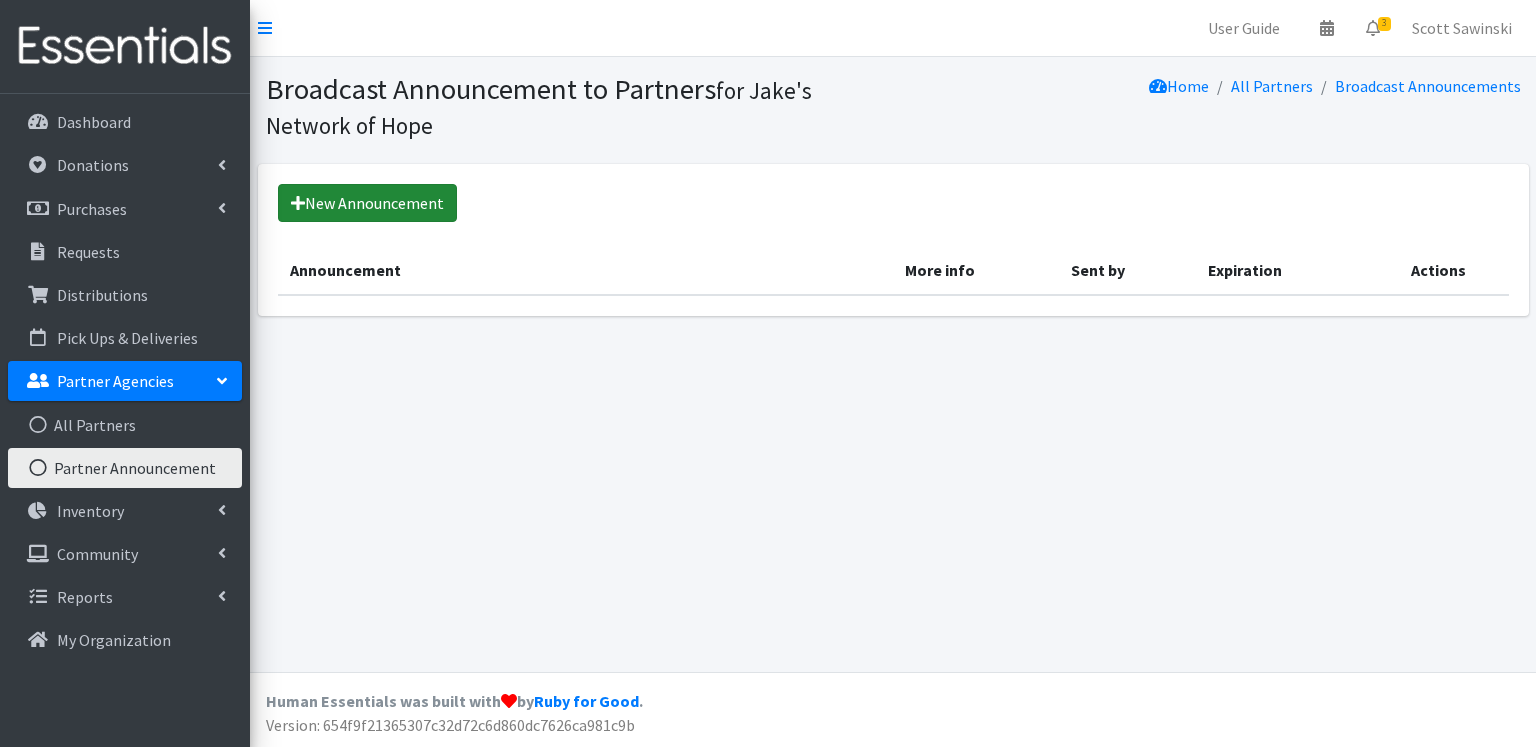 click on "New Announcement" at bounding box center [367, 203] 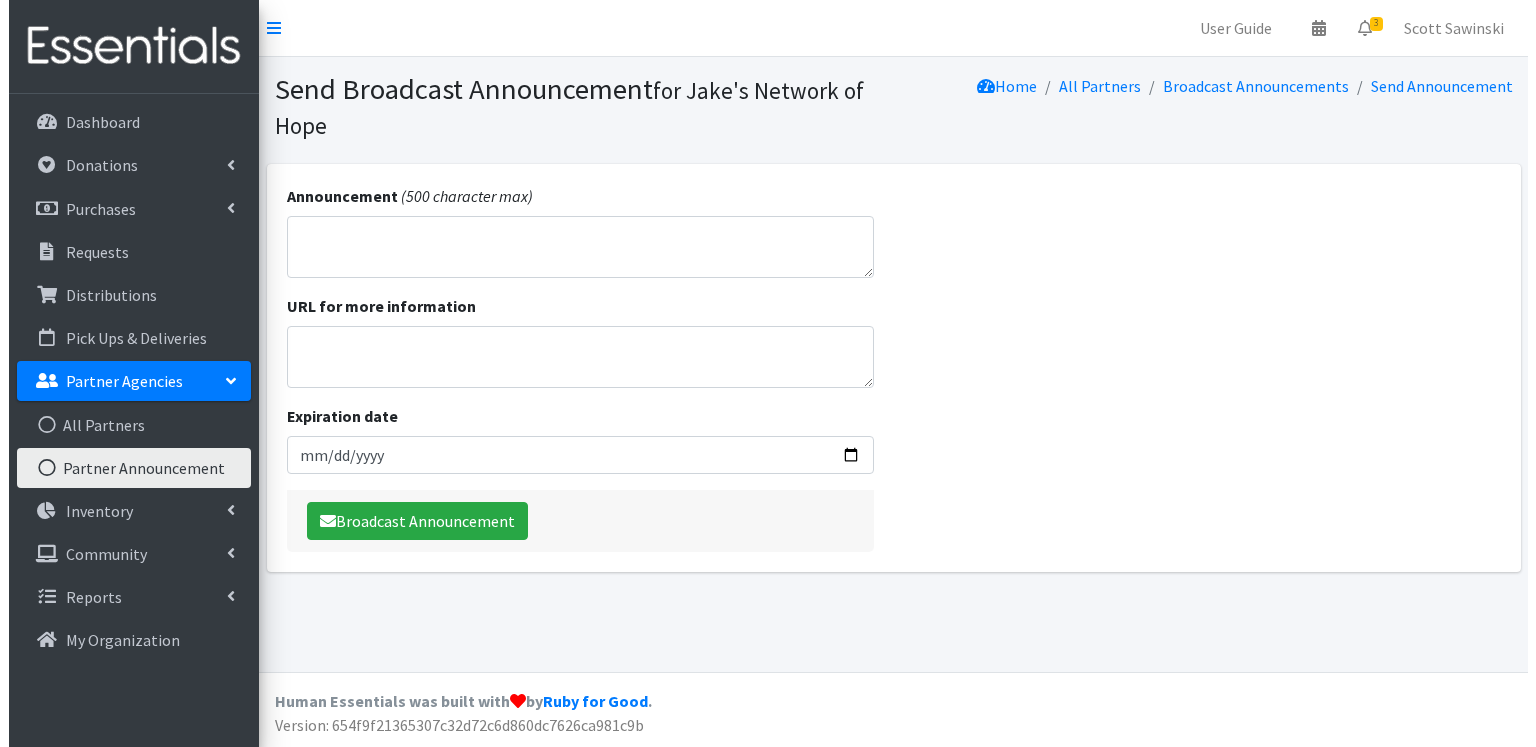 scroll, scrollTop: 0, scrollLeft: 0, axis: both 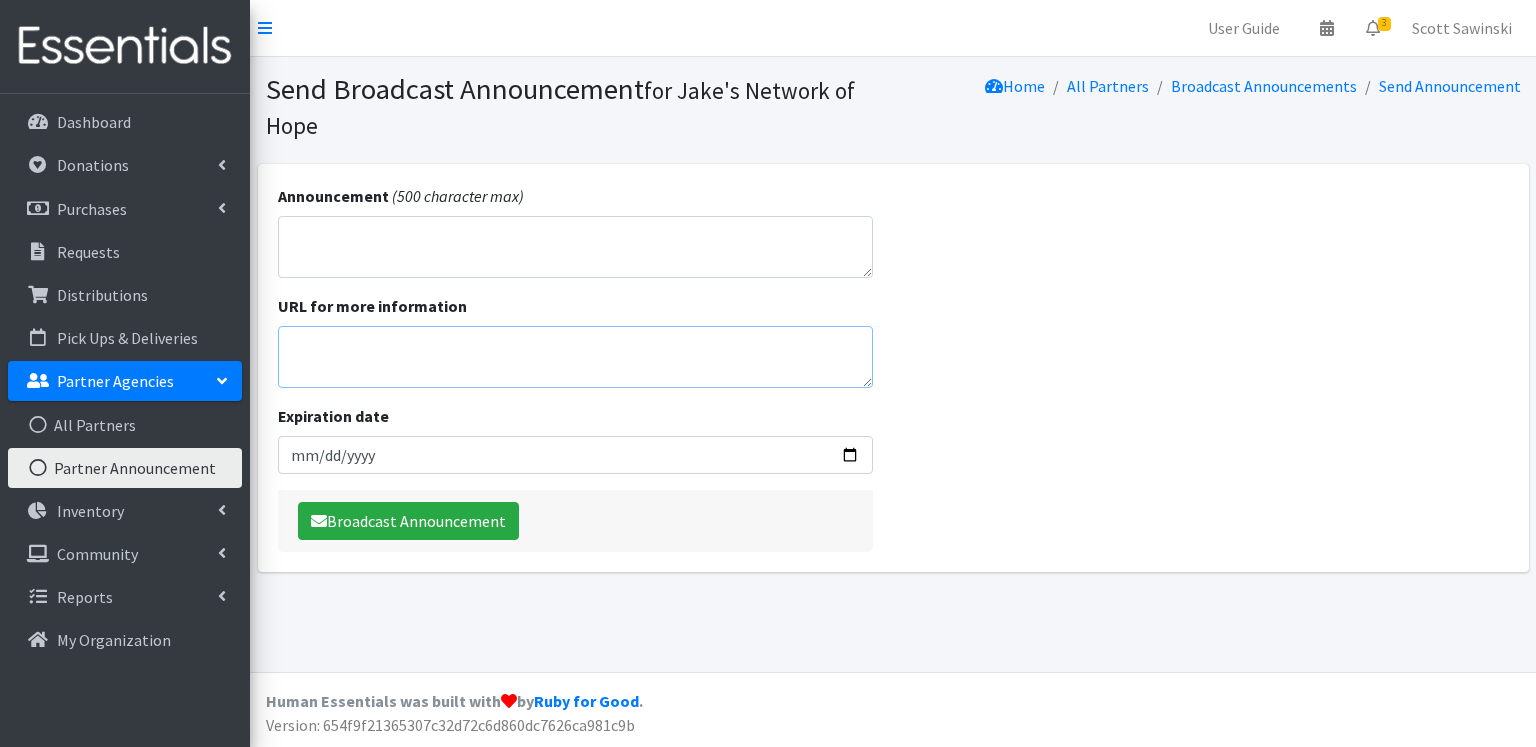 click on "URL for more information" at bounding box center (576, 357) 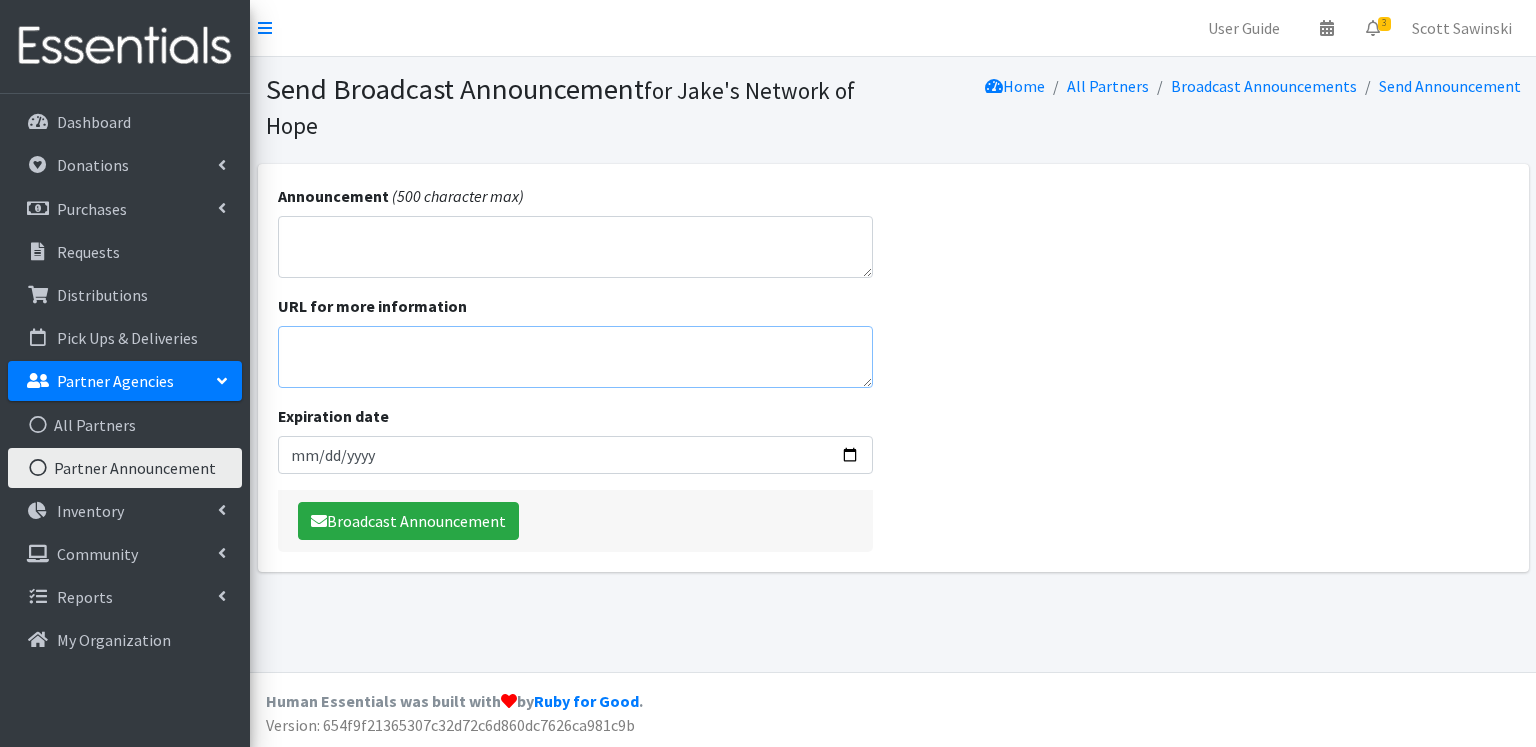 drag, startPoint x: 324, startPoint y: 342, endPoint x: 691, endPoint y: 350, distance: 367.0872 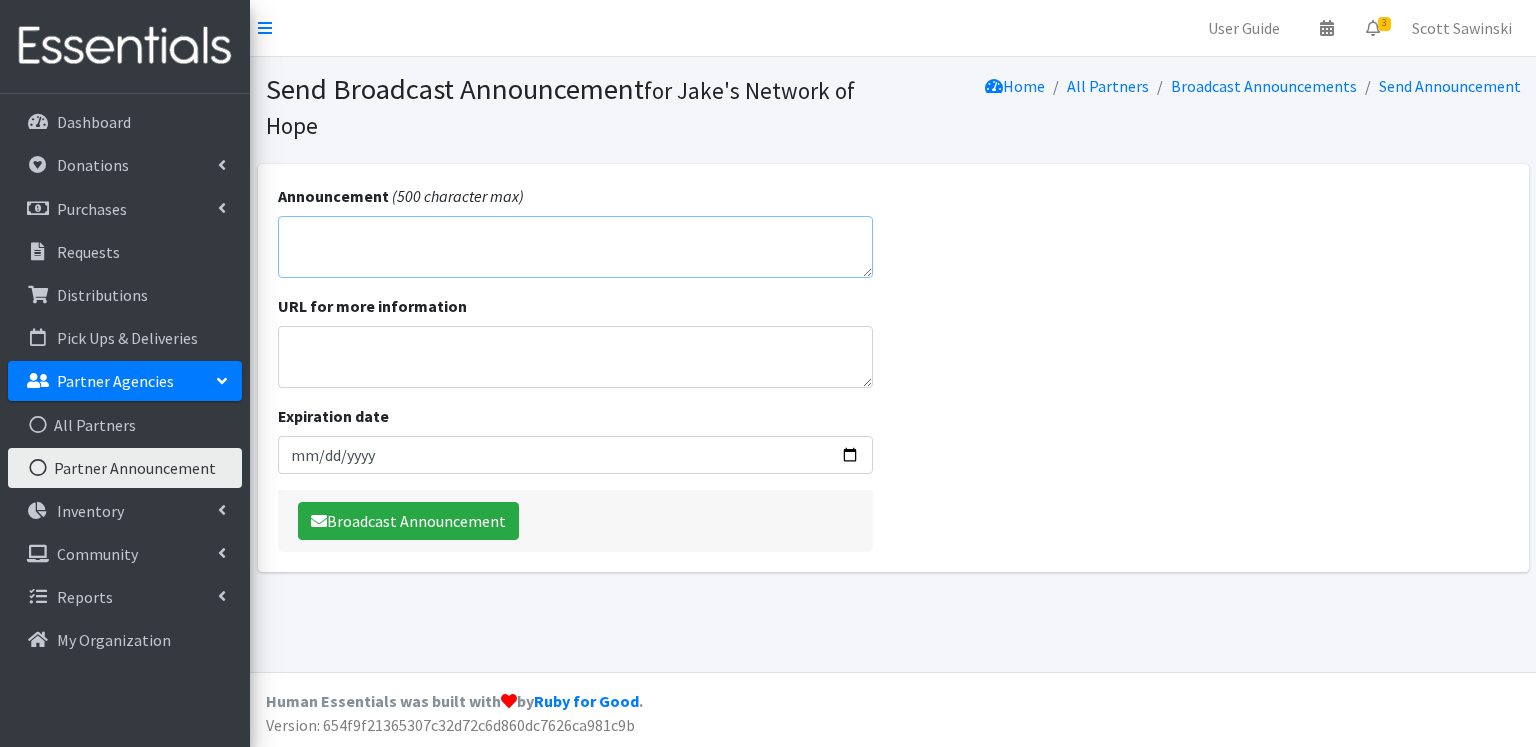 click on "Announcement" at bounding box center [576, 247] 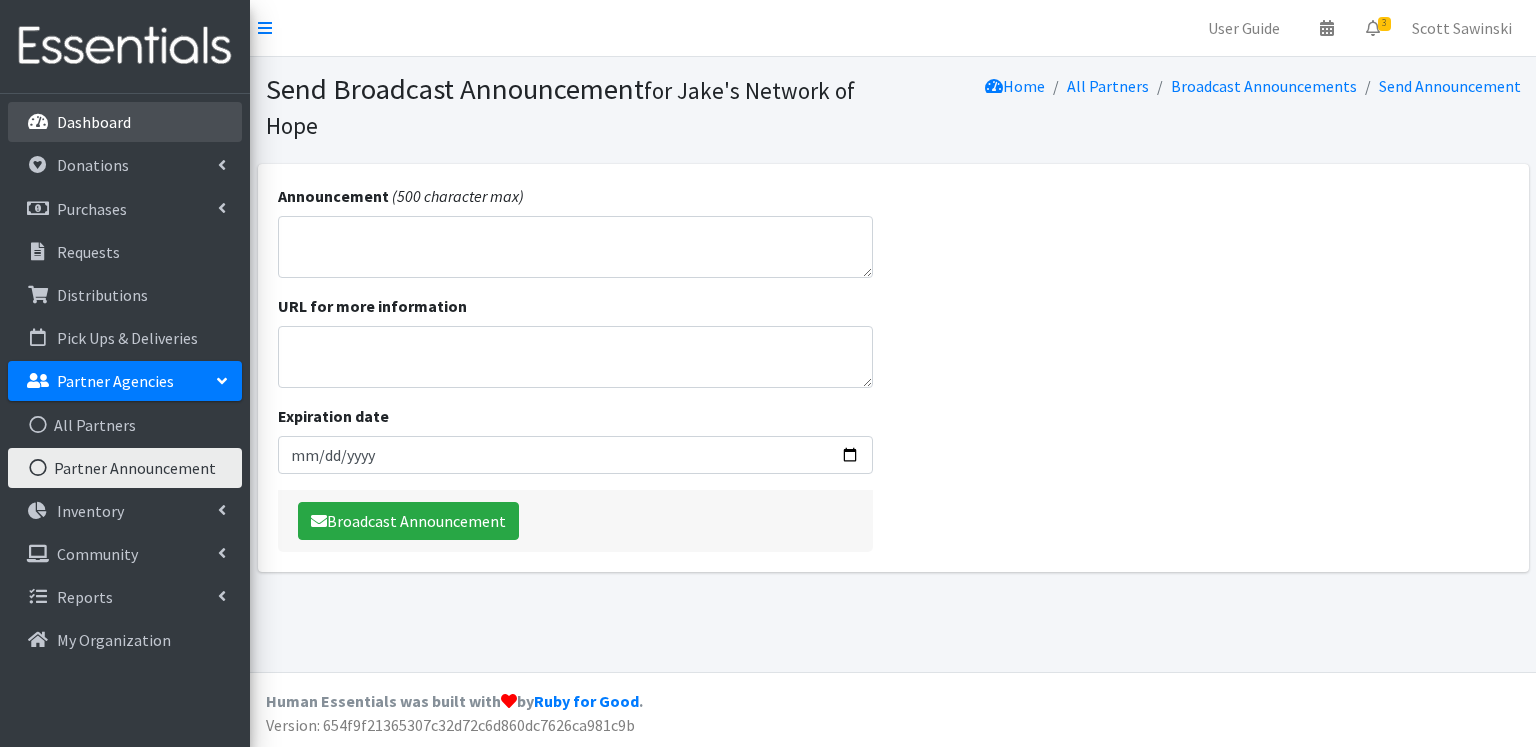 click on "Dashboard" at bounding box center [94, 122] 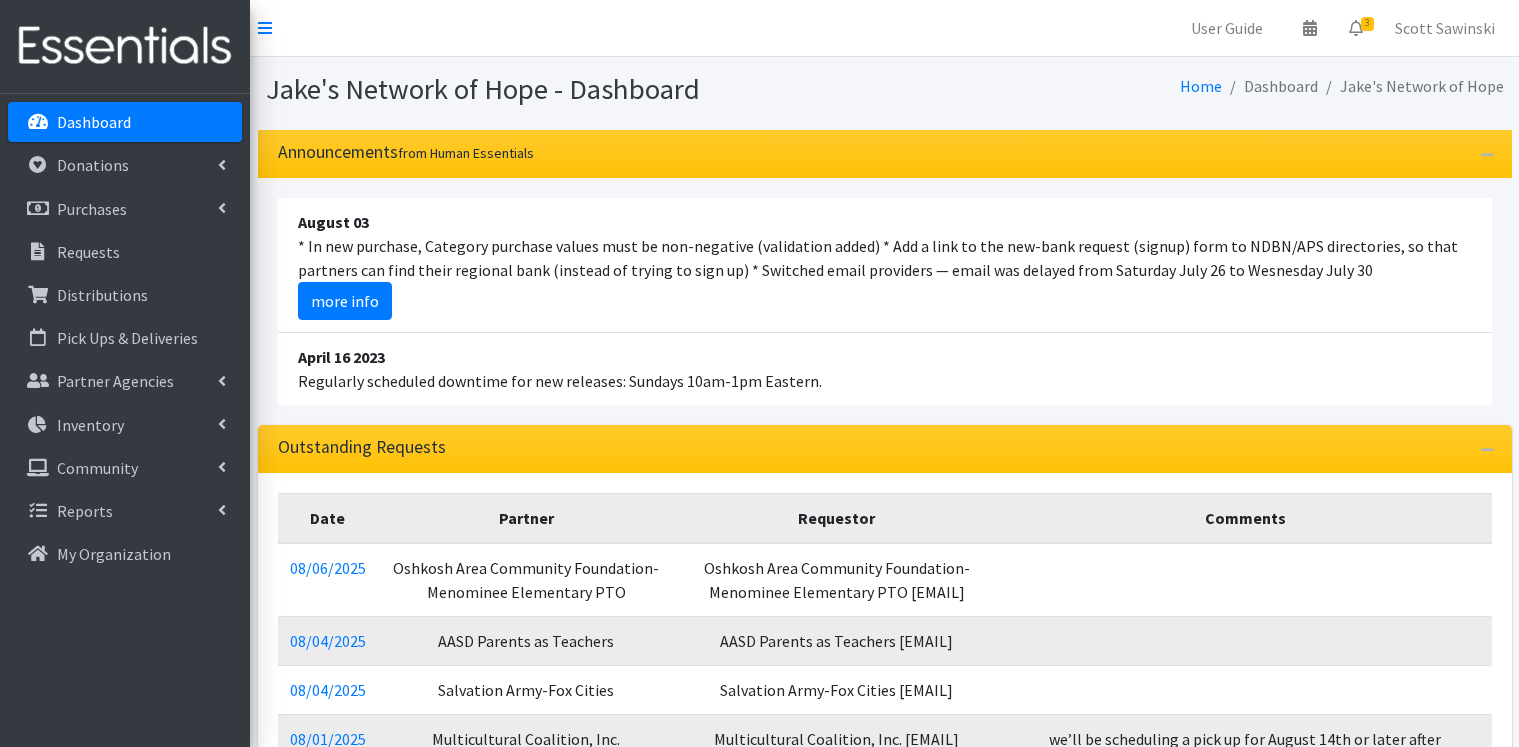 scroll, scrollTop: 0, scrollLeft: 0, axis: both 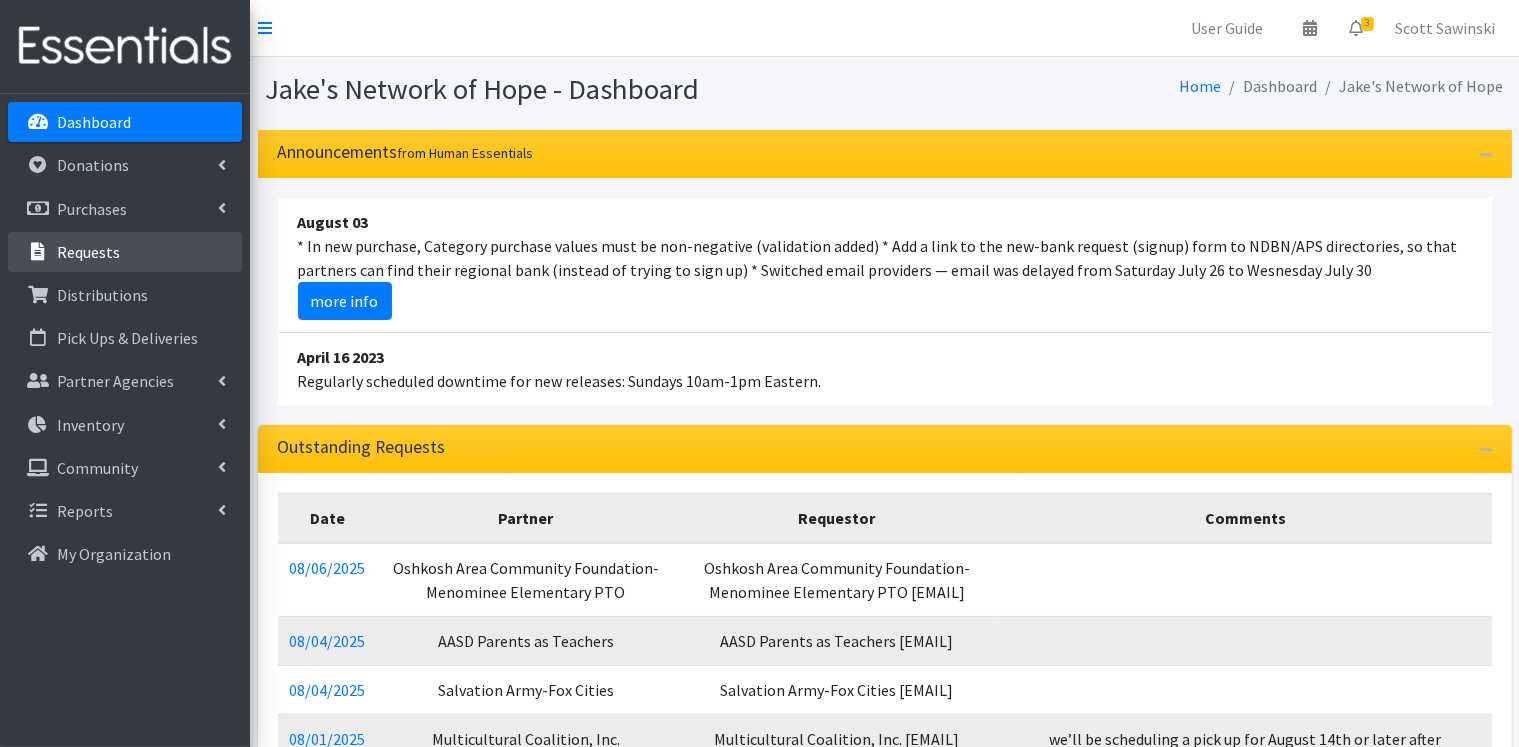 click on "Requests" at bounding box center (88, 252) 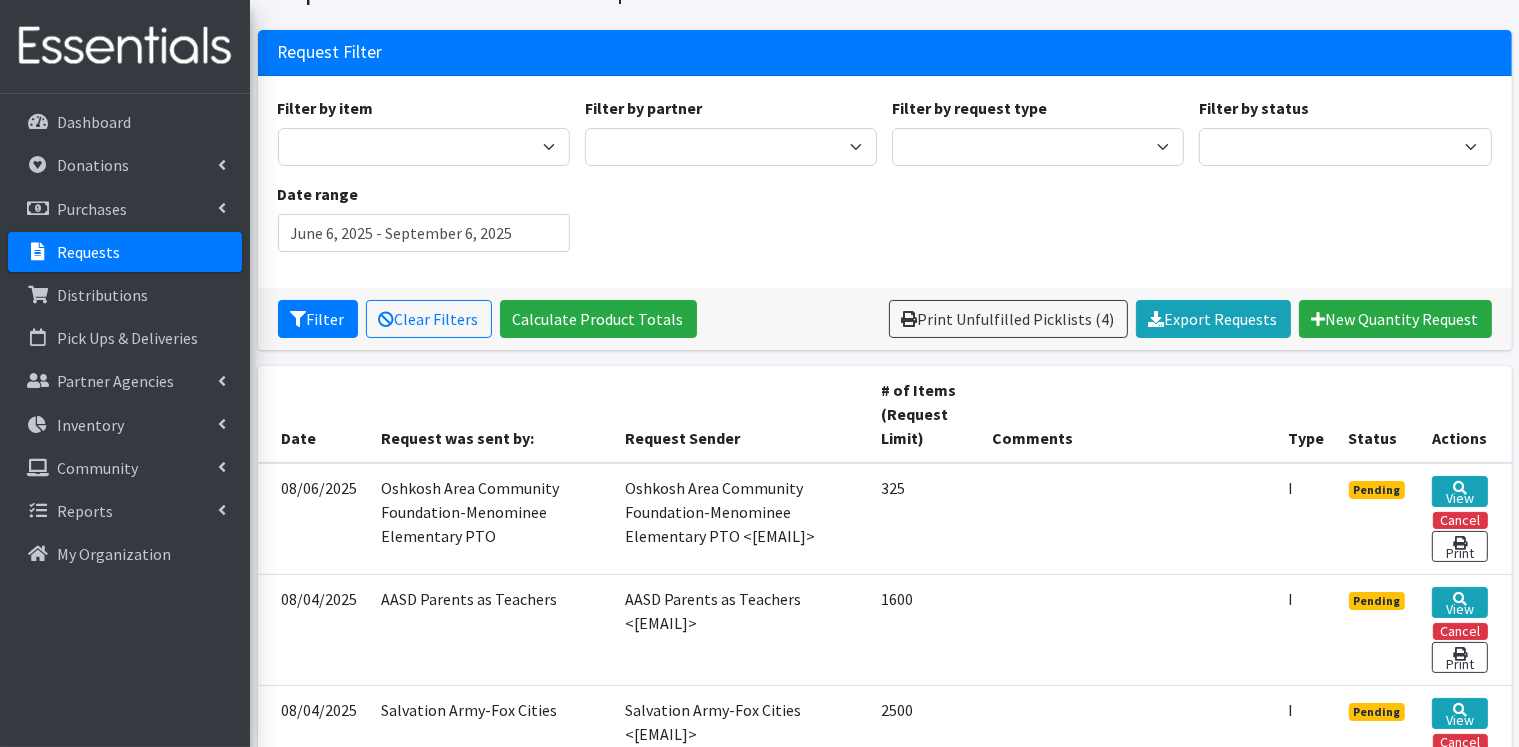 scroll, scrollTop: 200, scrollLeft: 0, axis: vertical 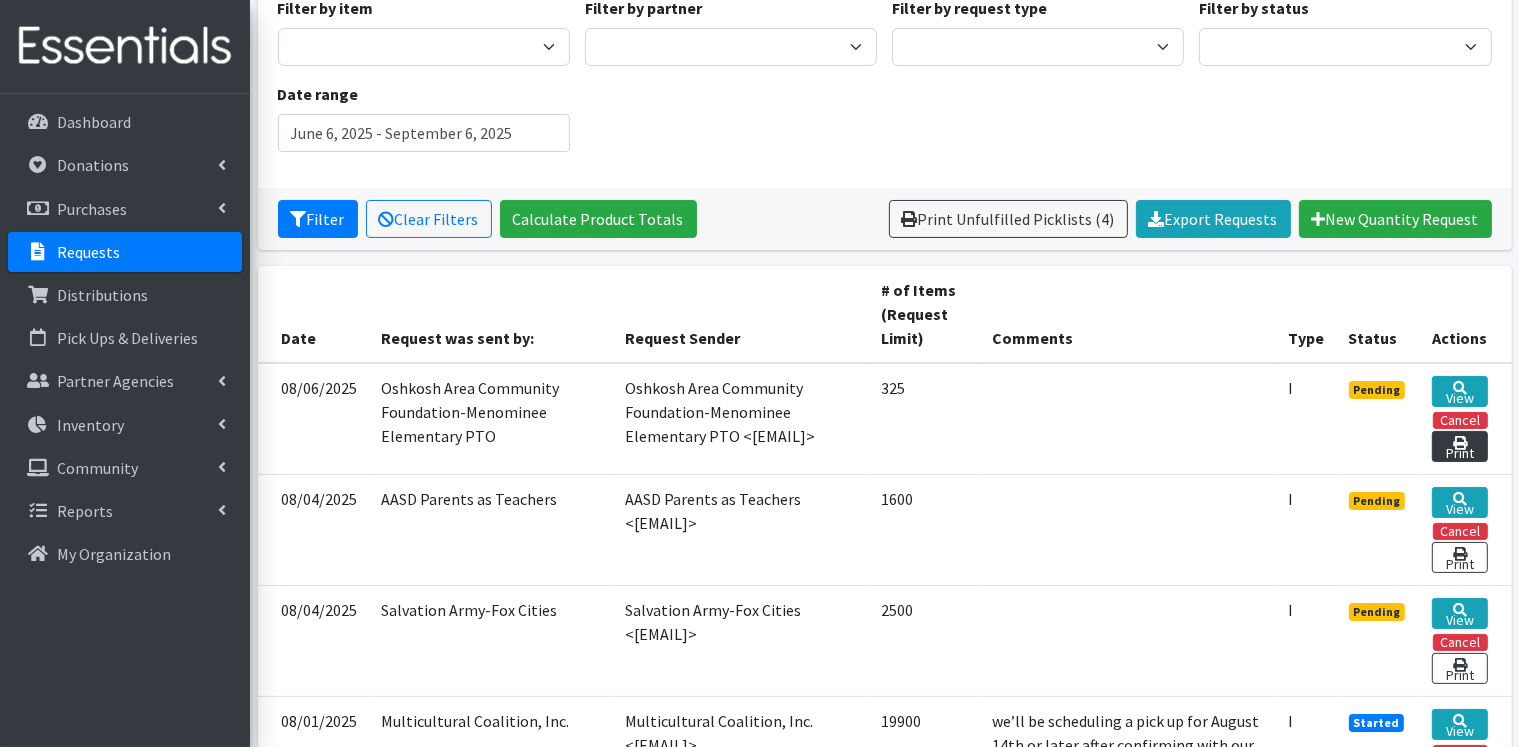click on "Print" at bounding box center [1459, 446] 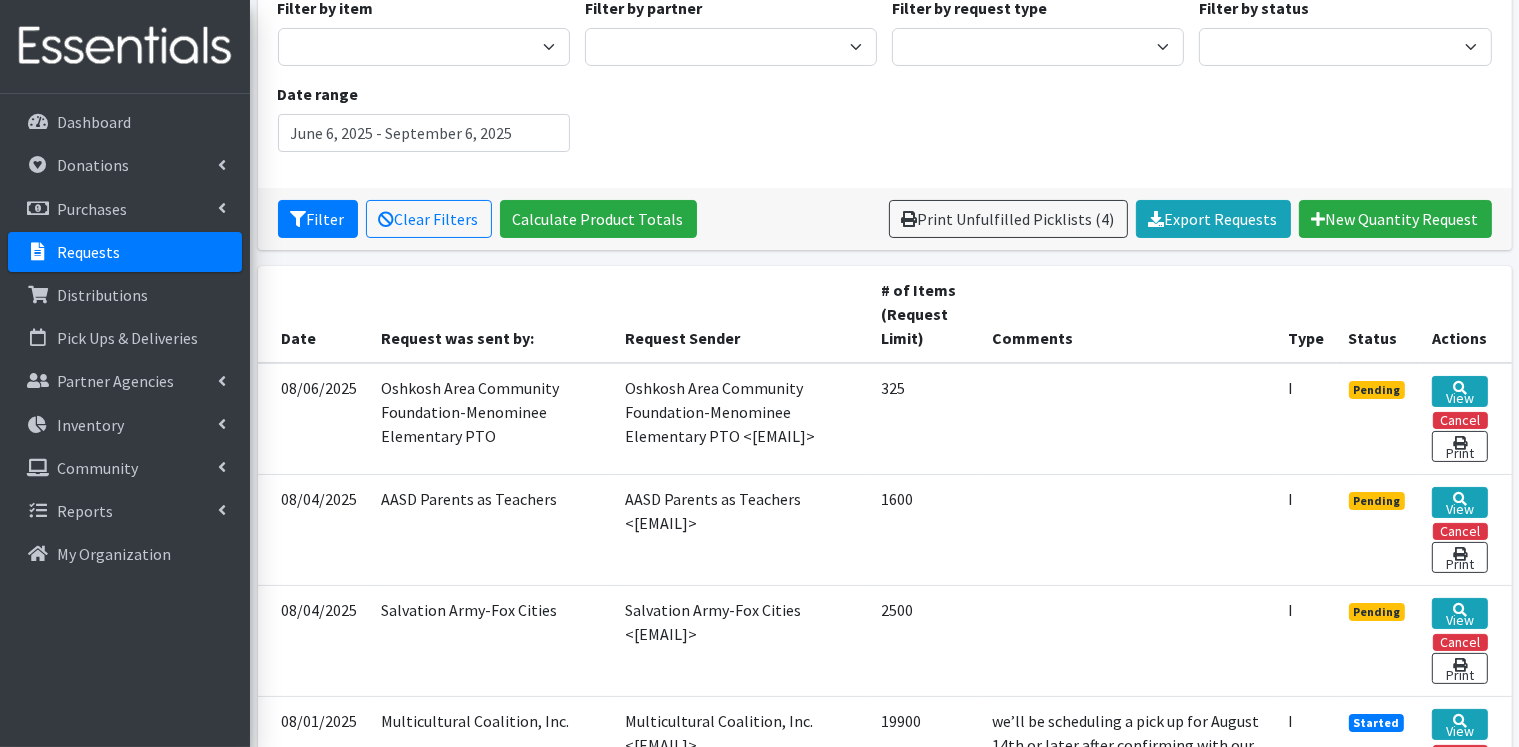 scroll, scrollTop: 300, scrollLeft: 0, axis: vertical 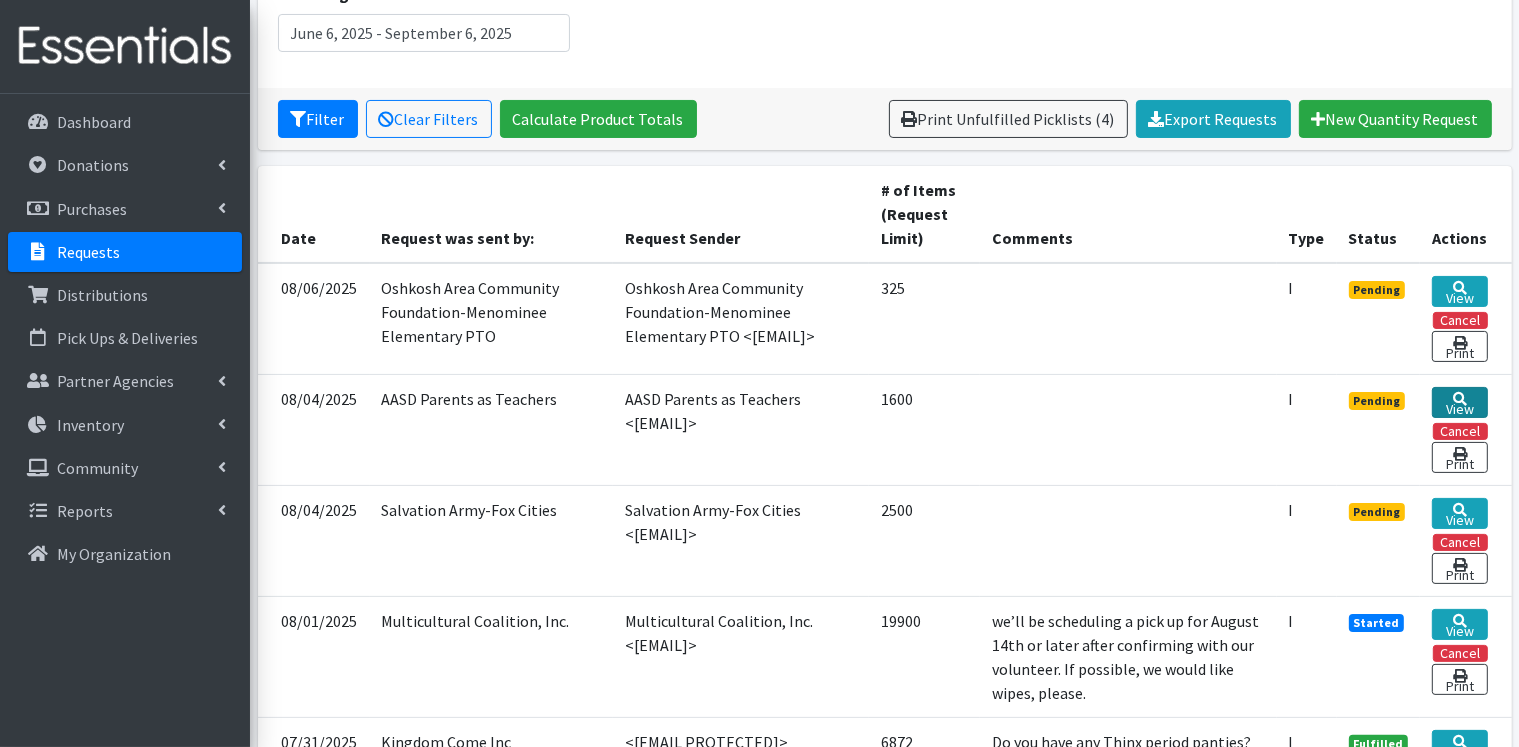 click on "View" at bounding box center (1459, 402) 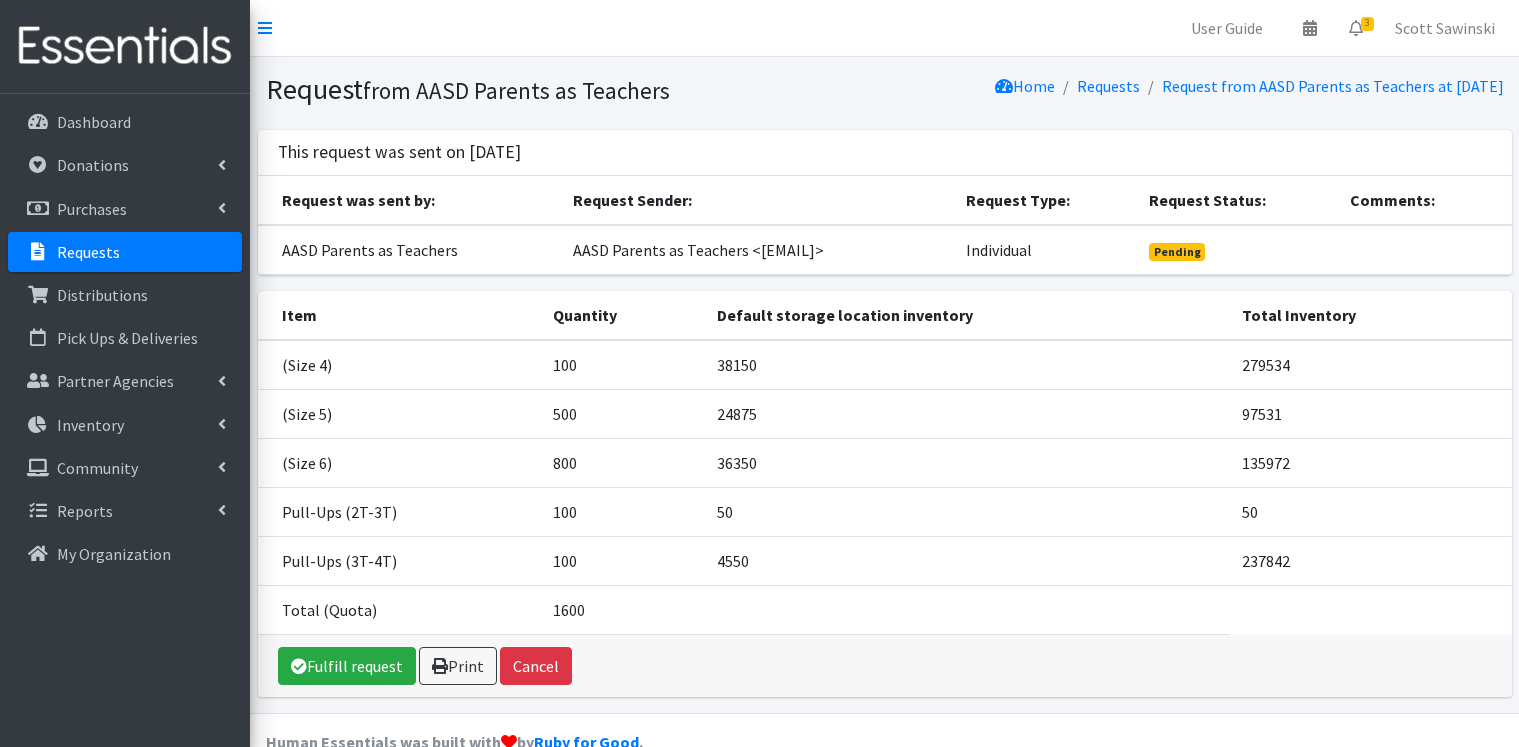 scroll, scrollTop: 0, scrollLeft: 0, axis: both 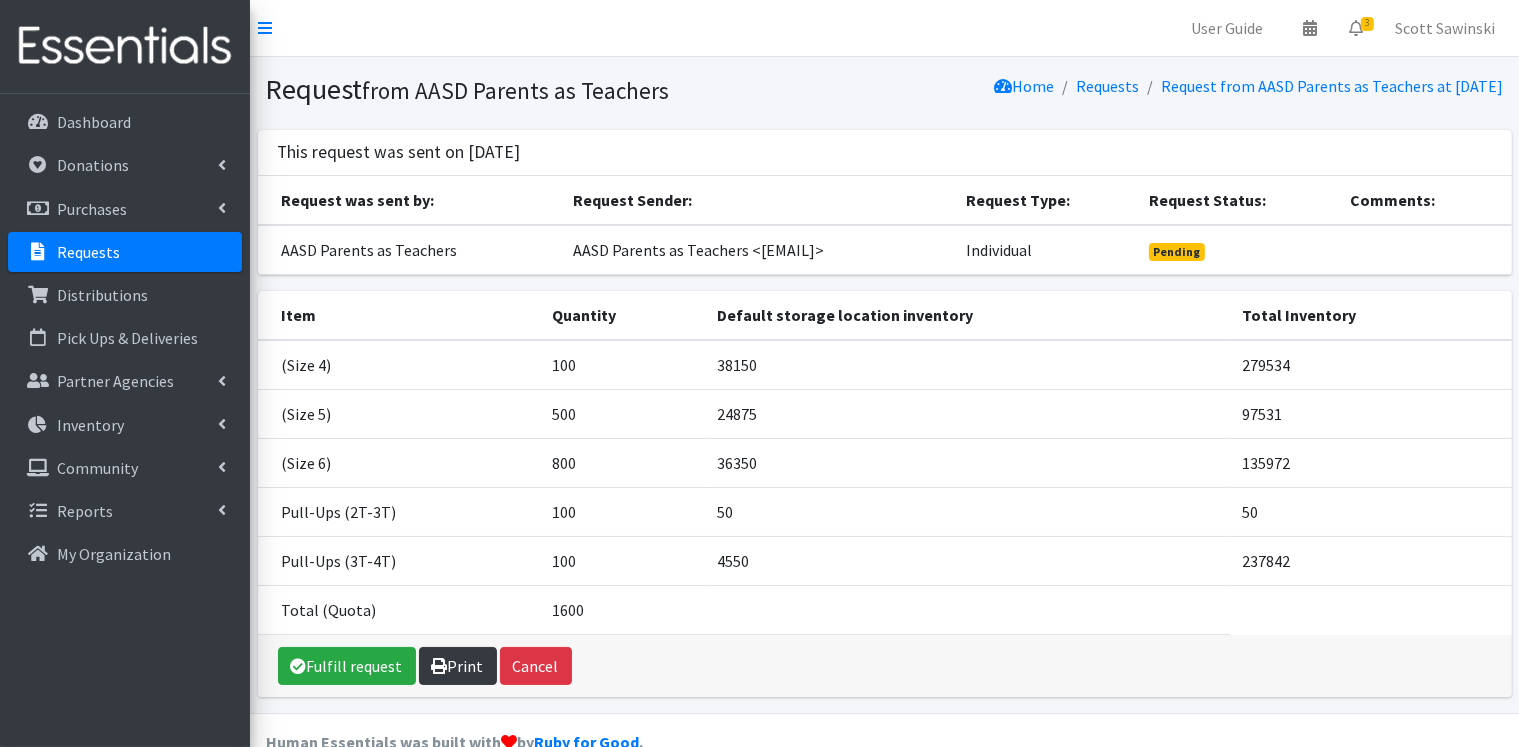 click on "Print" at bounding box center (458, 666) 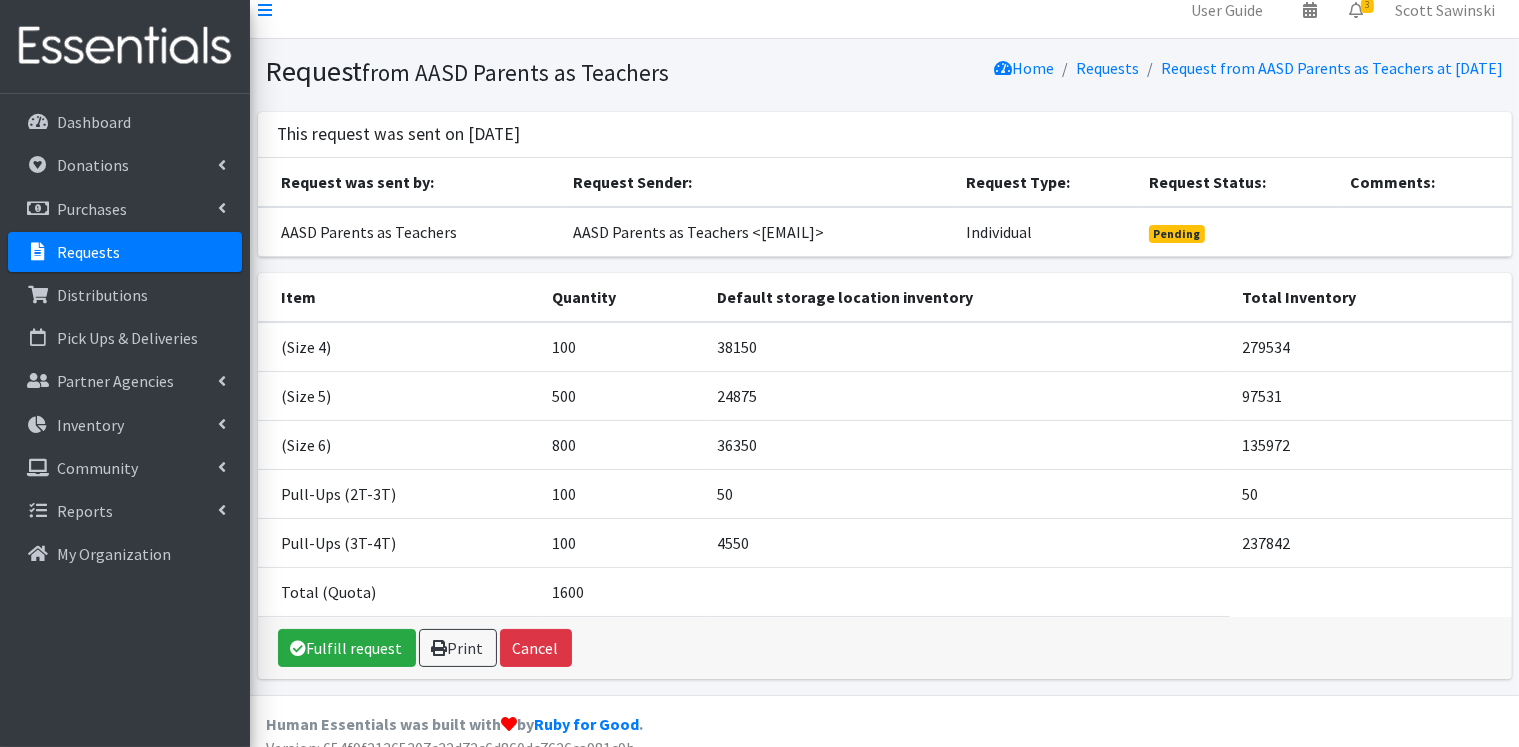 scroll, scrollTop: 37, scrollLeft: 0, axis: vertical 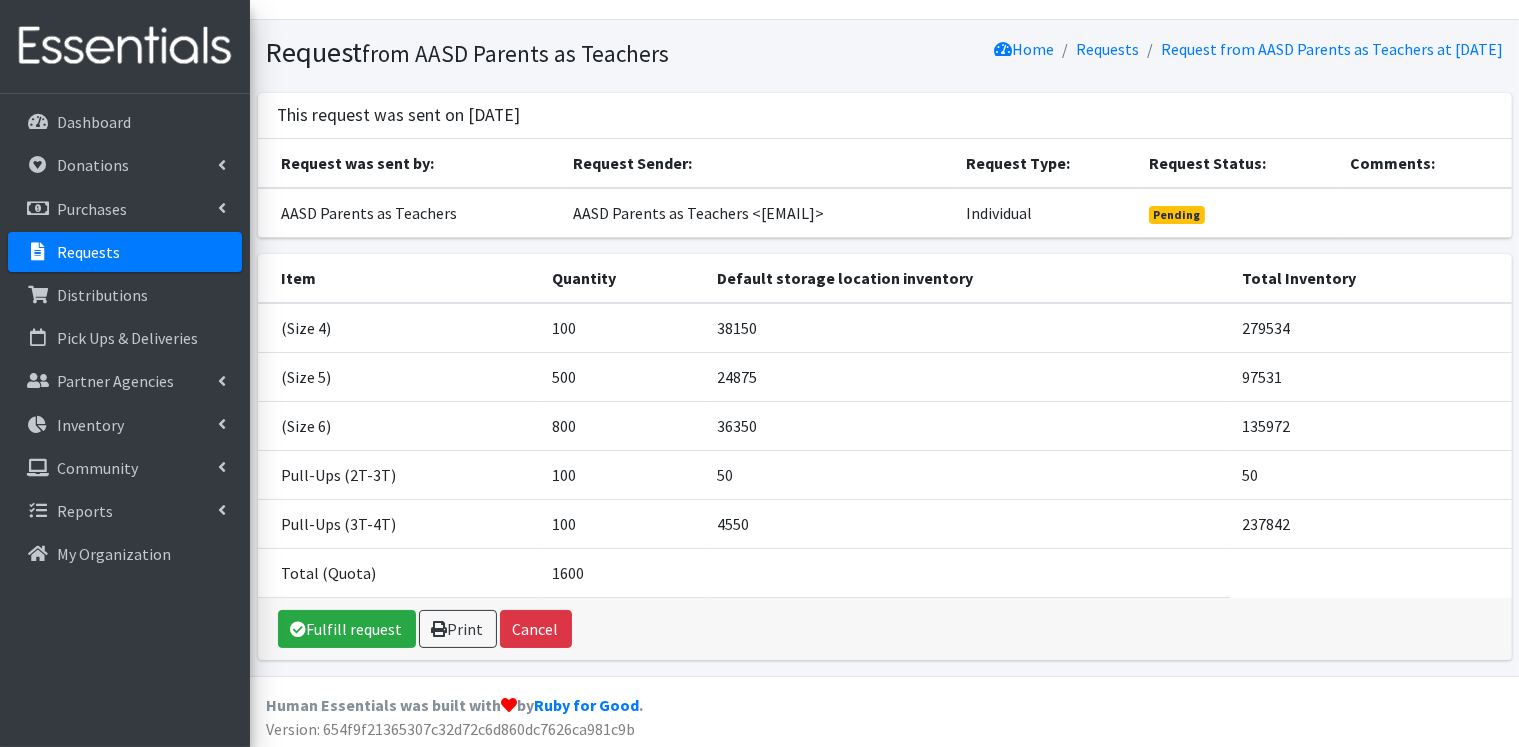 click on "Requests" at bounding box center [88, 252] 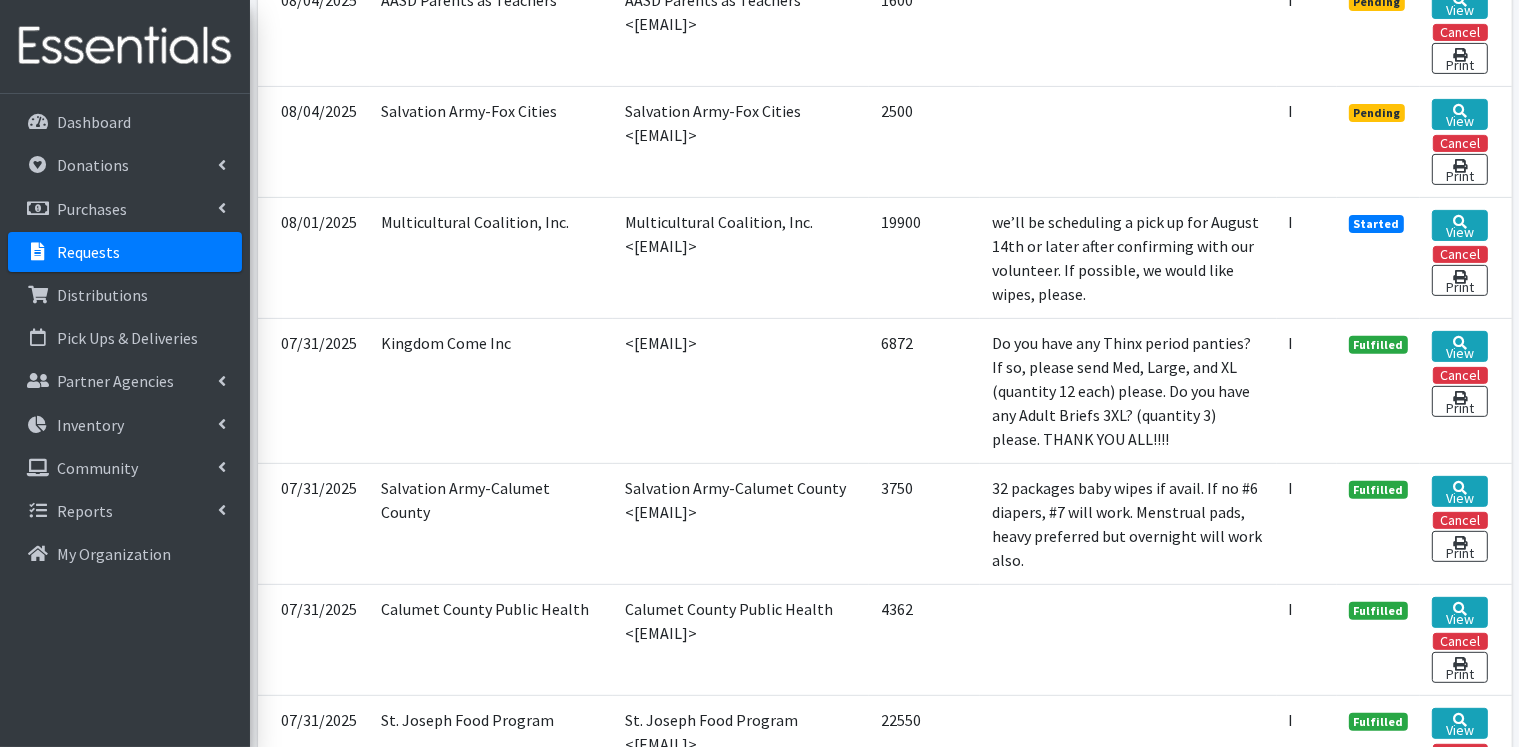 scroll, scrollTop: 700, scrollLeft: 0, axis: vertical 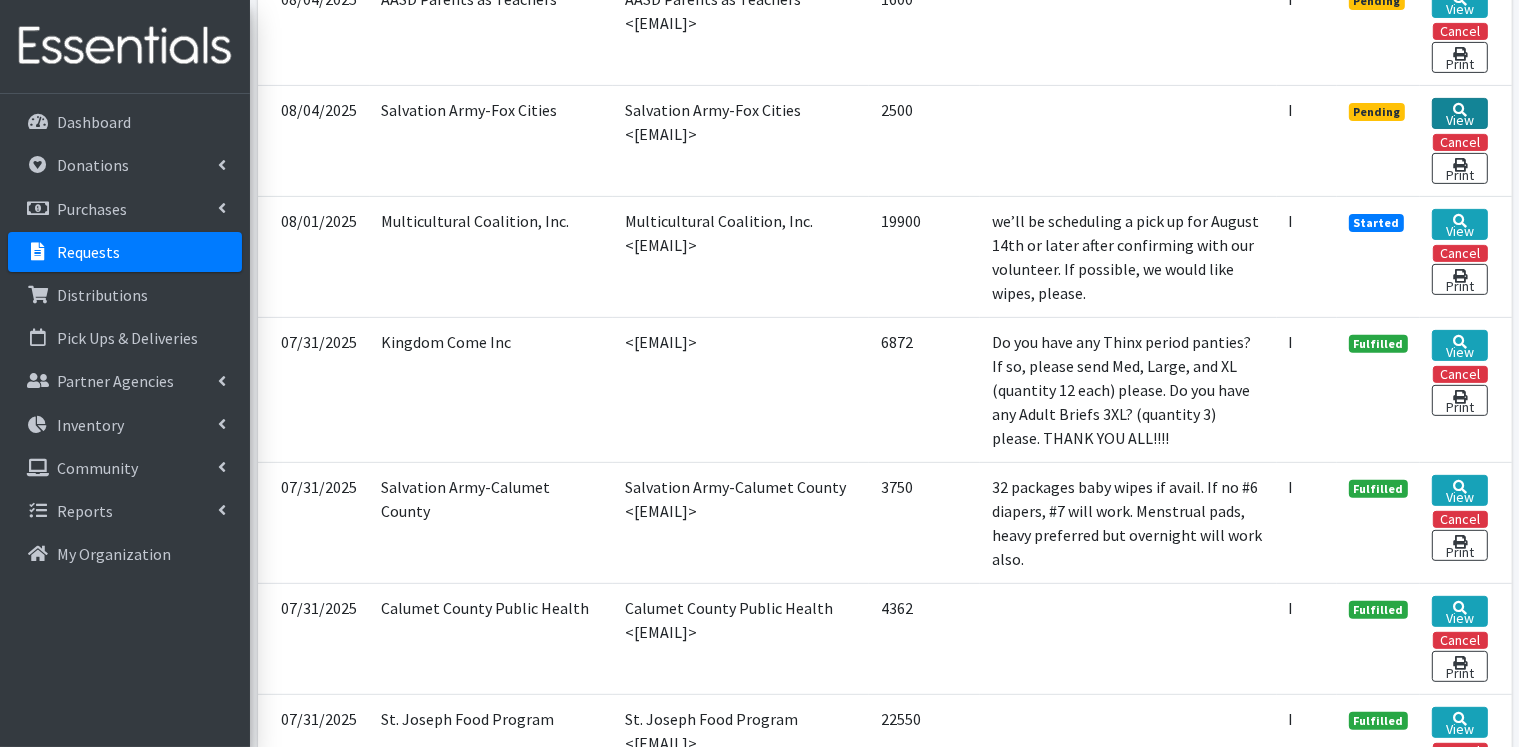 click at bounding box center (1460, 110) 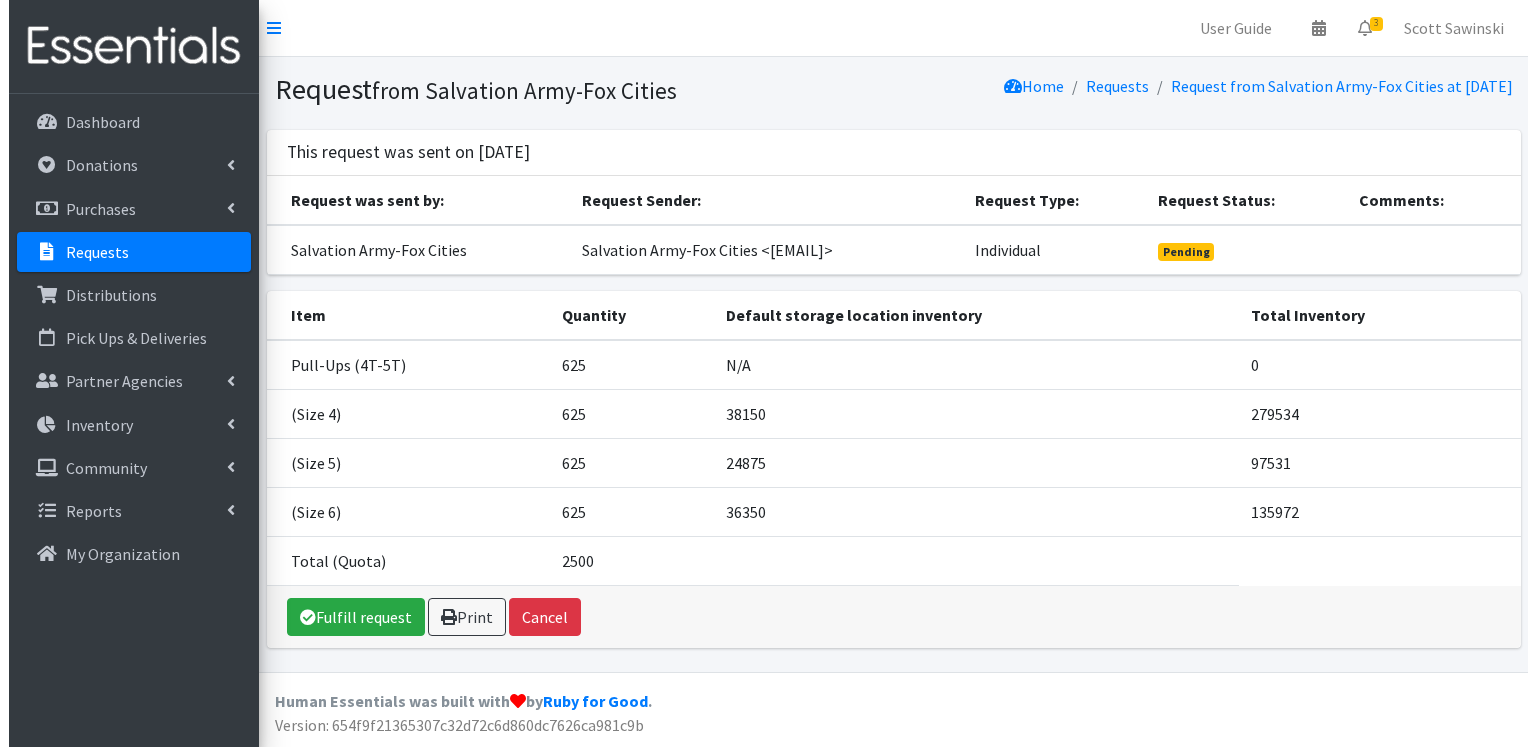 scroll, scrollTop: 0, scrollLeft: 0, axis: both 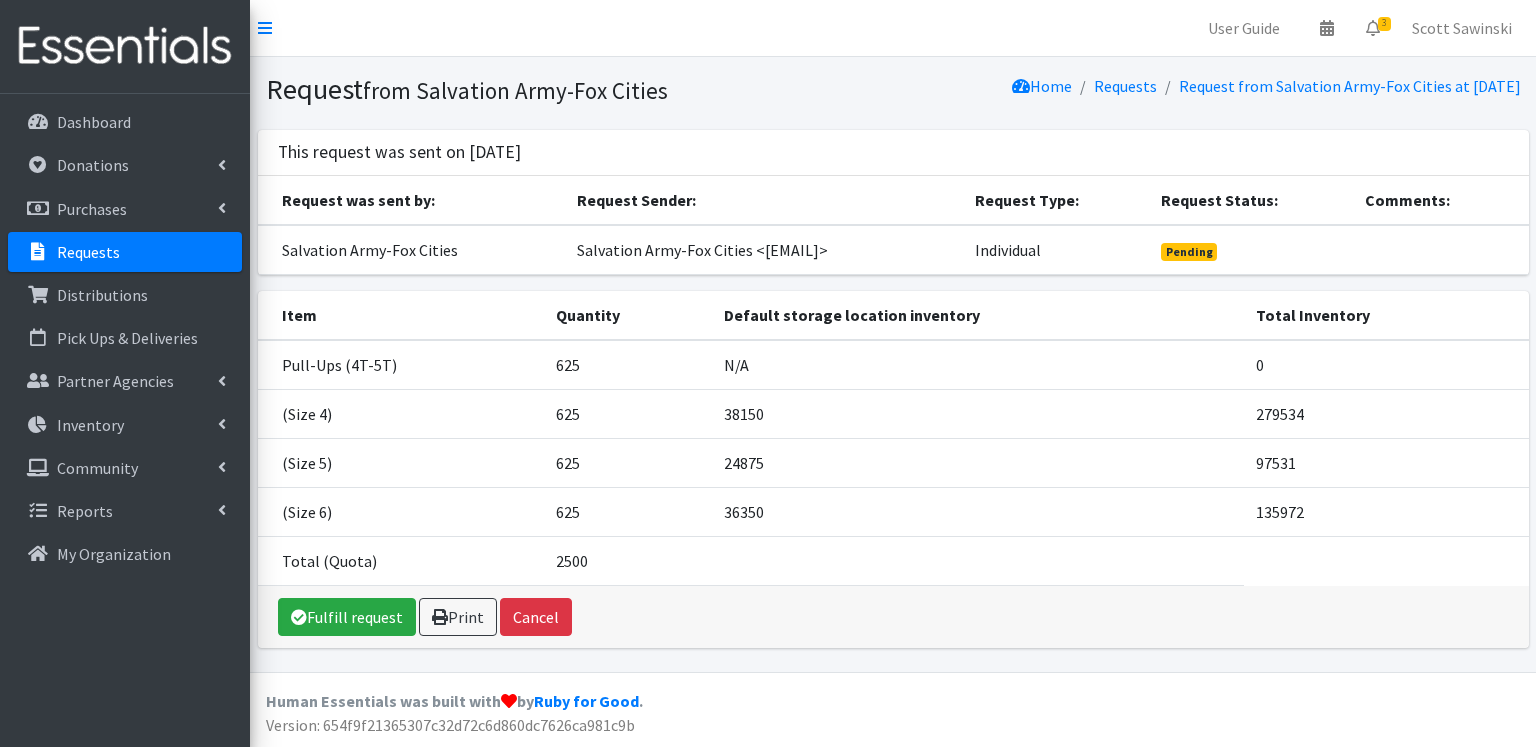 click on "Requests" at bounding box center [88, 252] 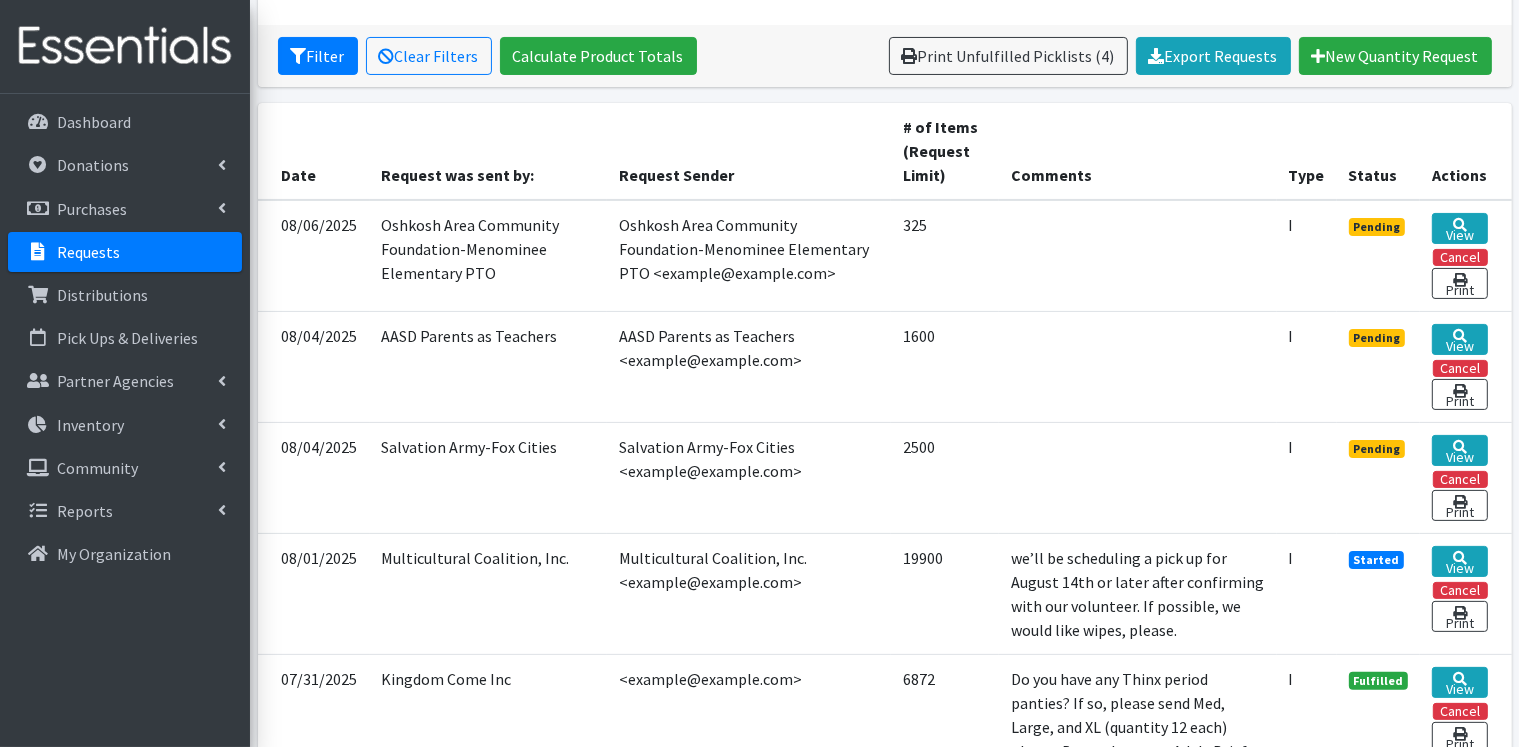 scroll, scrollTop: 500, scrollLeft: 0, axis: vertical 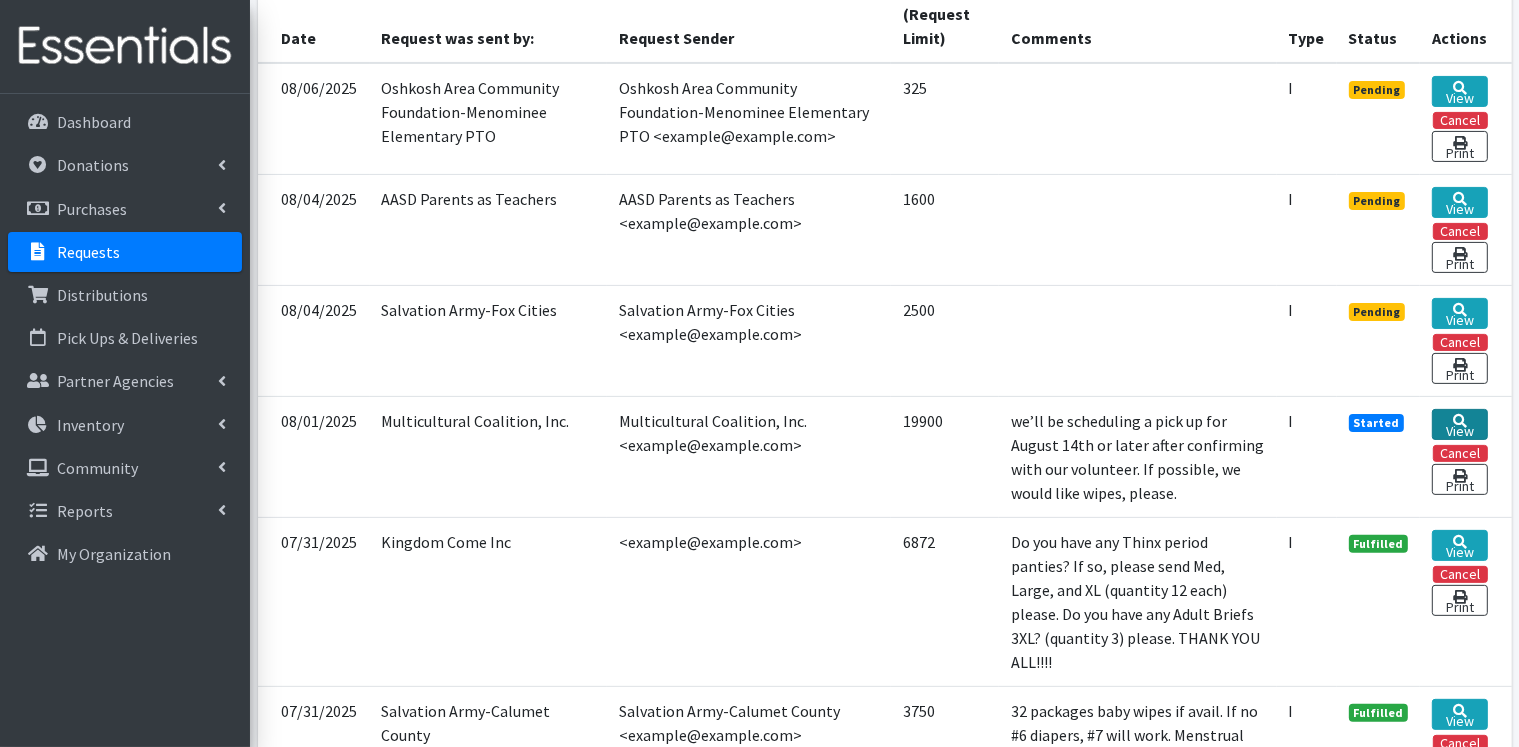 click on "View" at bounding box center [1459, 424] 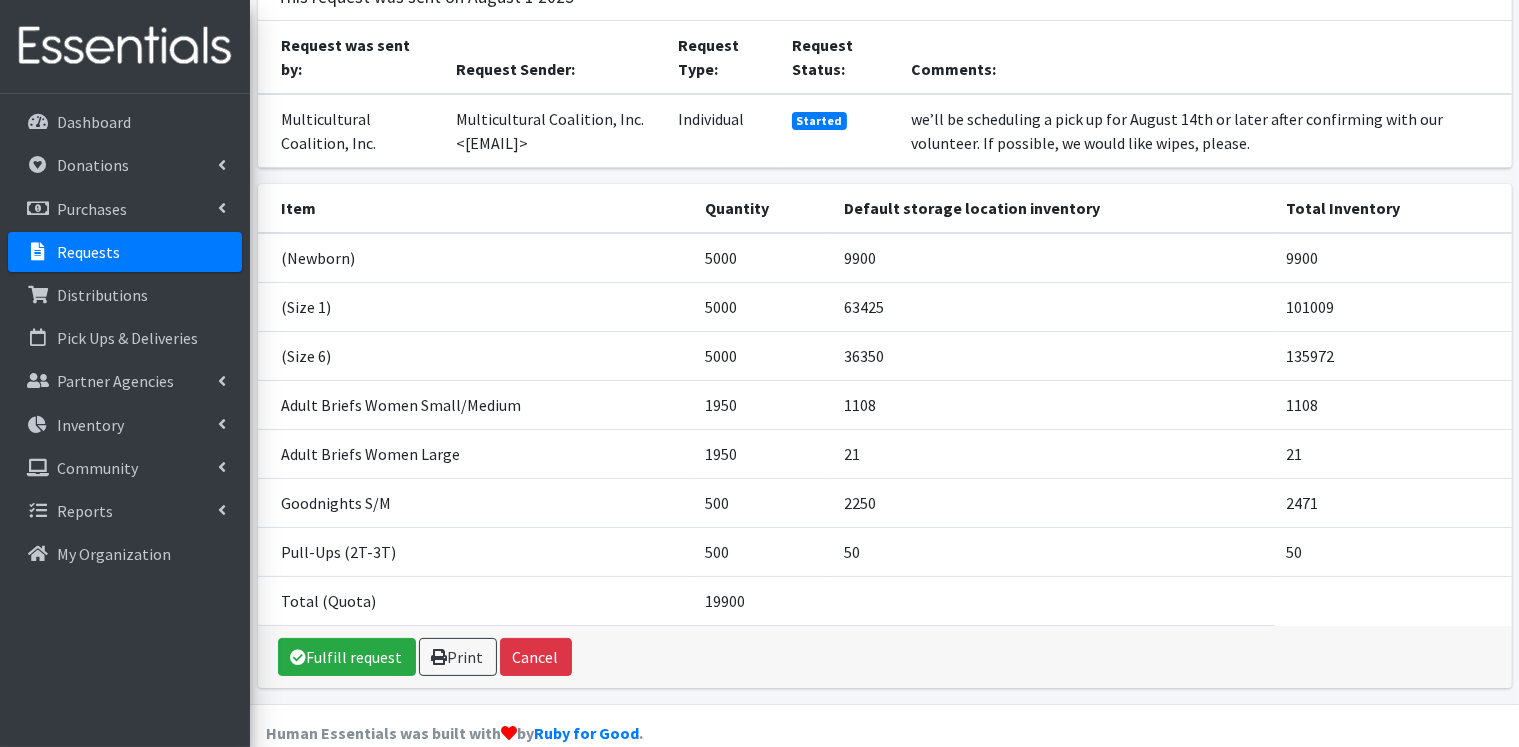 scroll, scrollTop: 183, scrollLeft: 0, axis: vertical 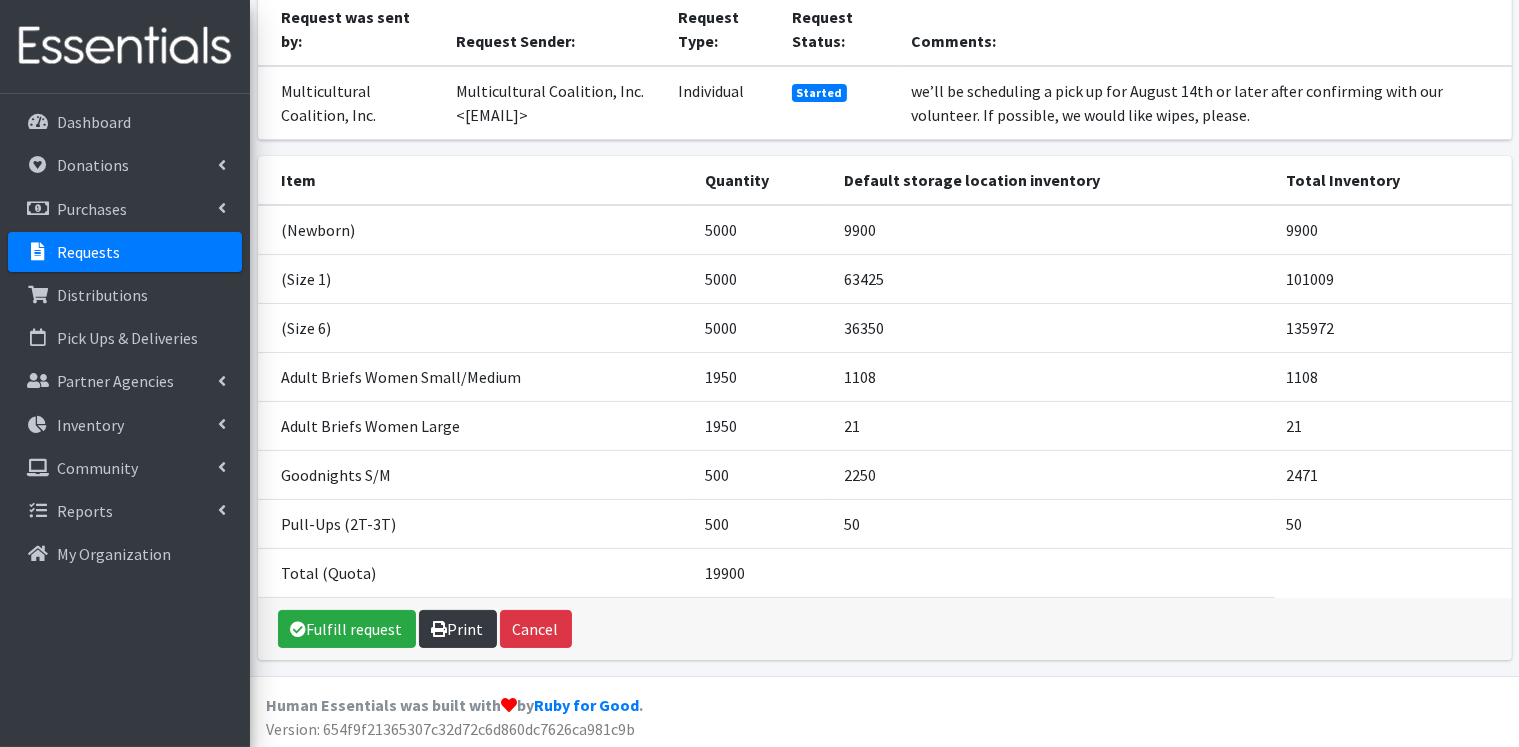 click on "Print" at bounding box center [458, 629] 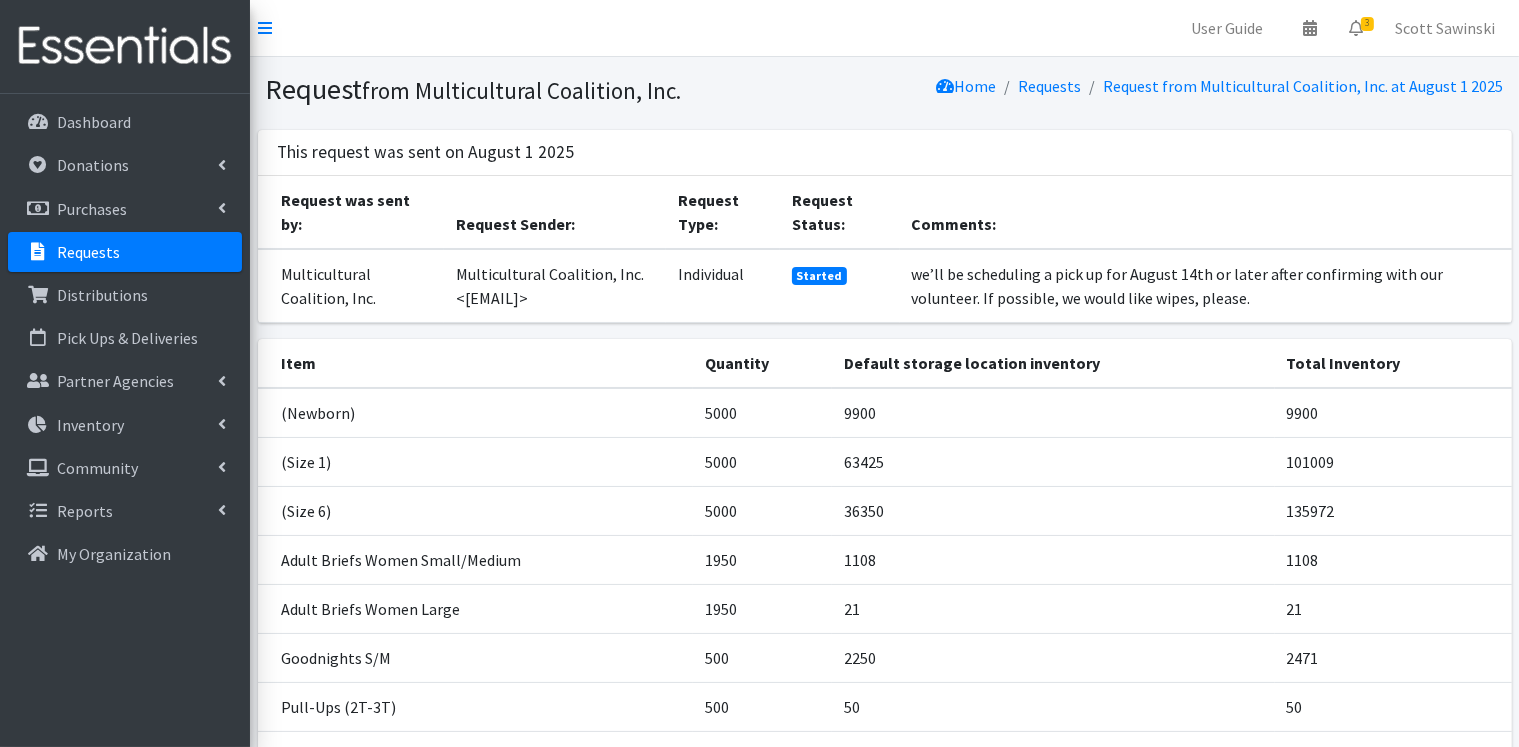 scroll, scrollTop: 0, scrollLeft: 0, axis: both 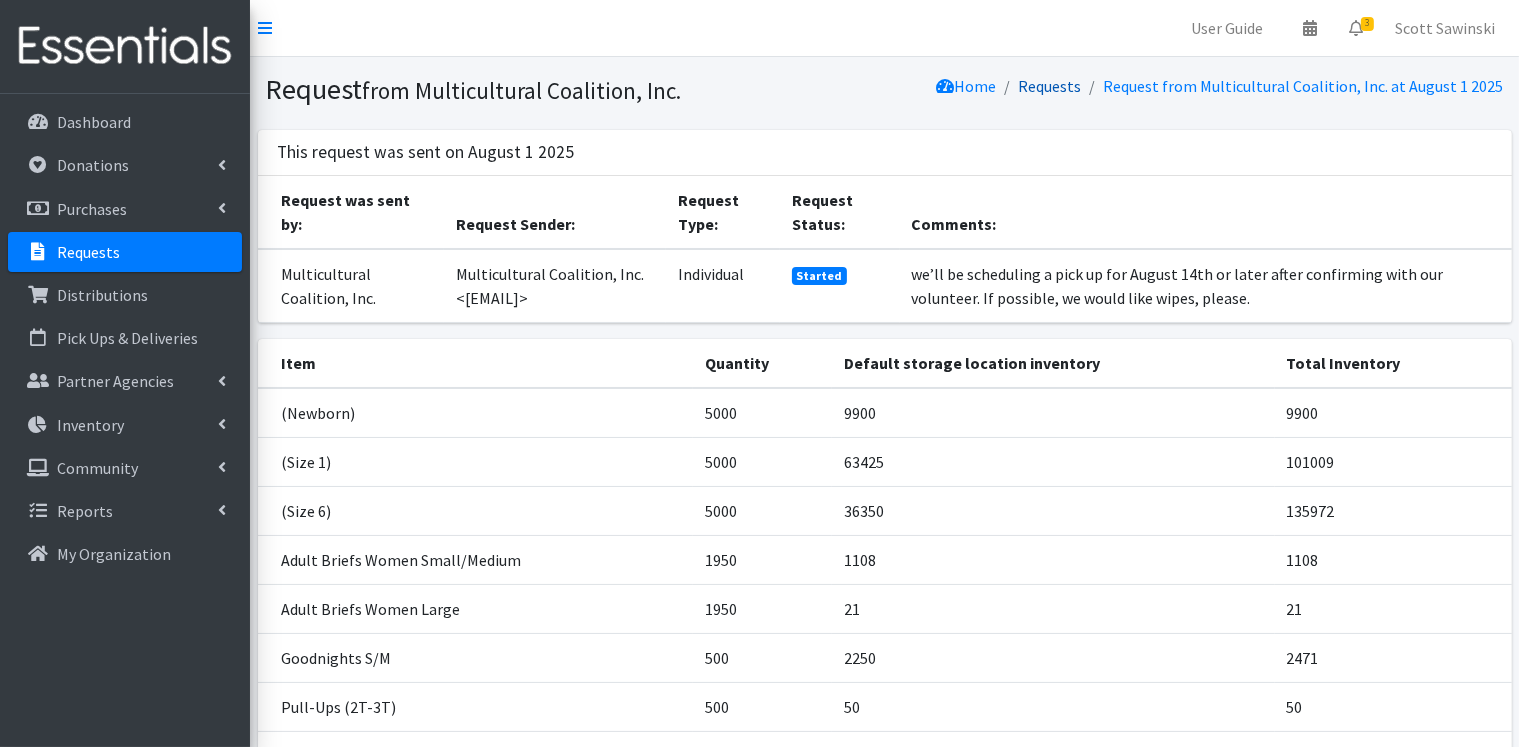 click on "Requests" at bounding box center [1050, 86] 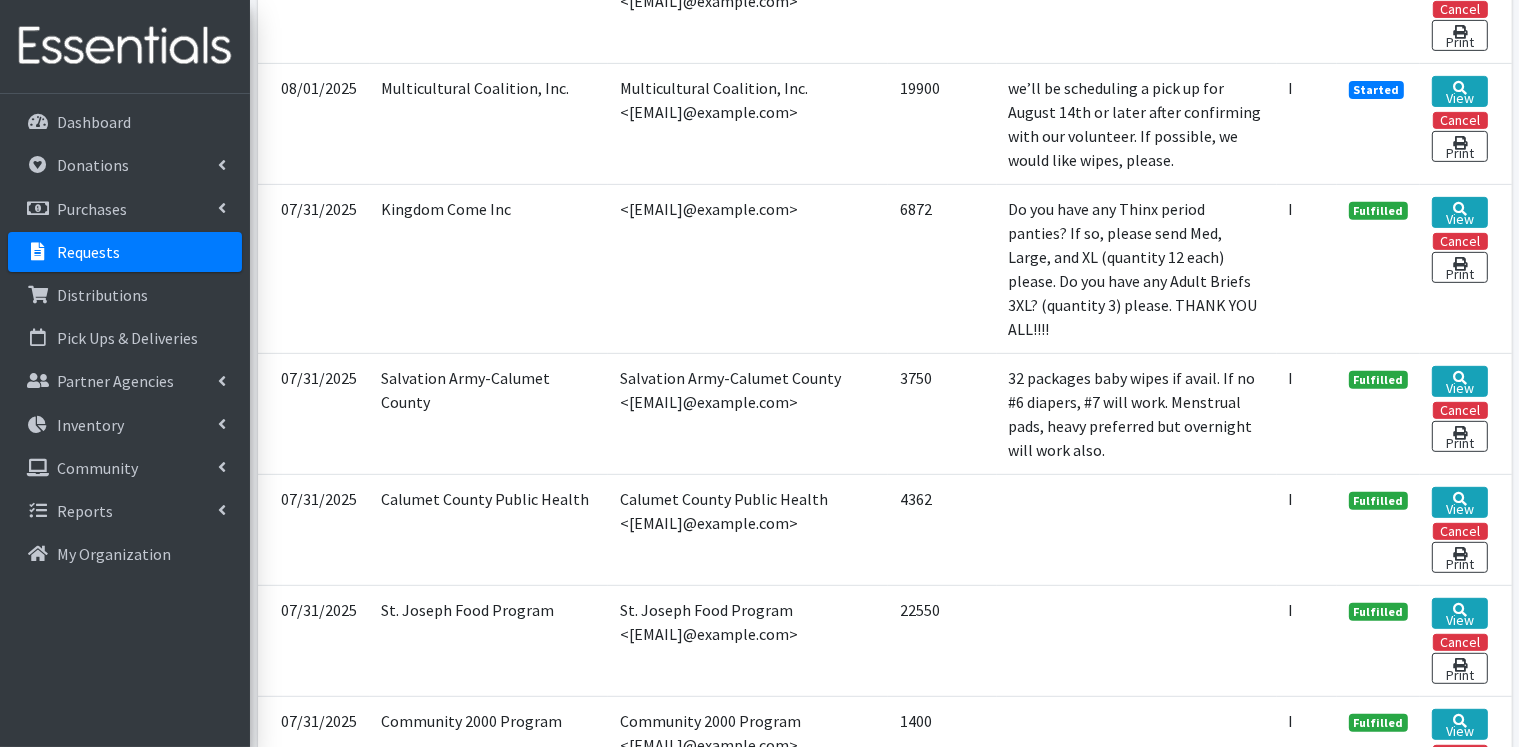 scroll, scrollTop: 900, scrollLeft: 0, axis: vertical 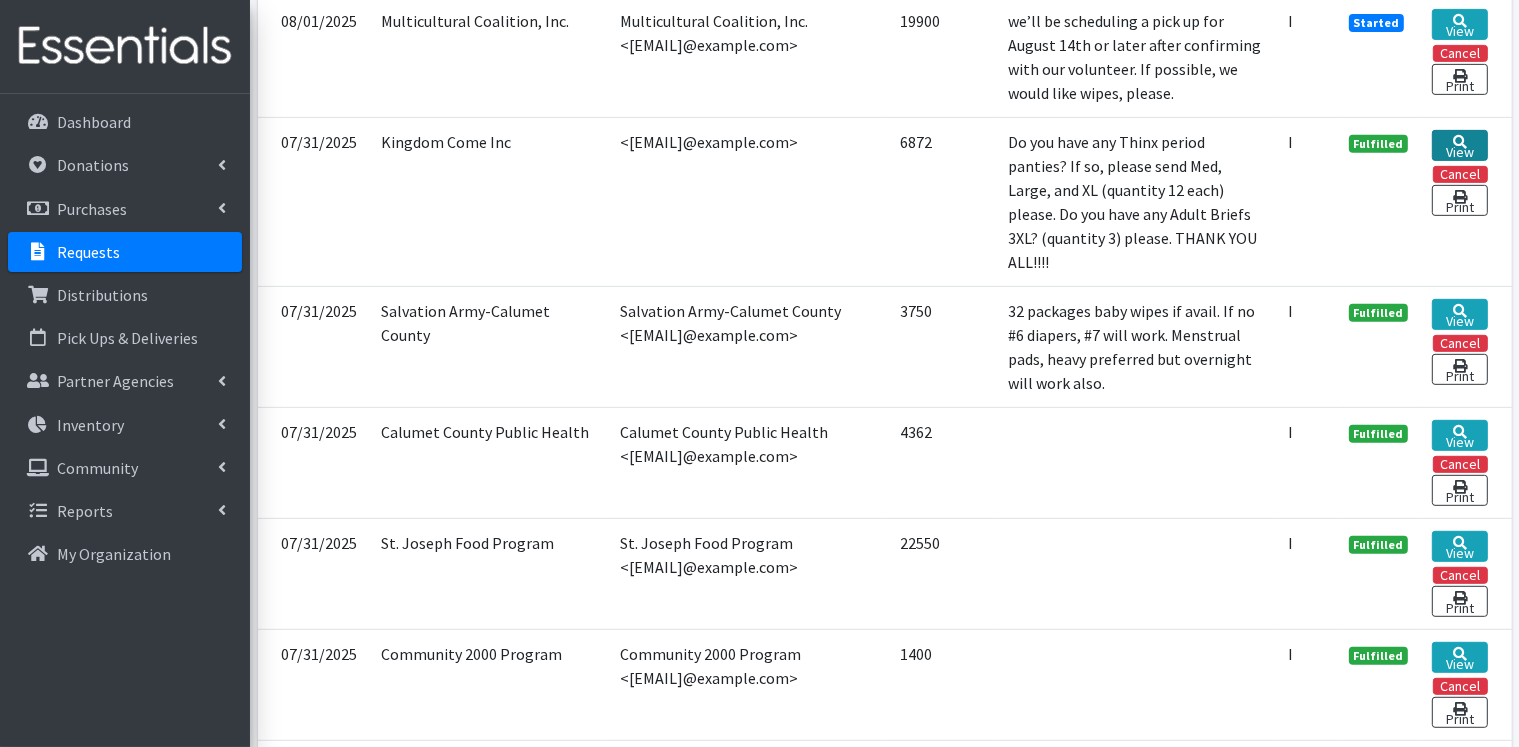 click on "View" at bounding box center (1459, 145) 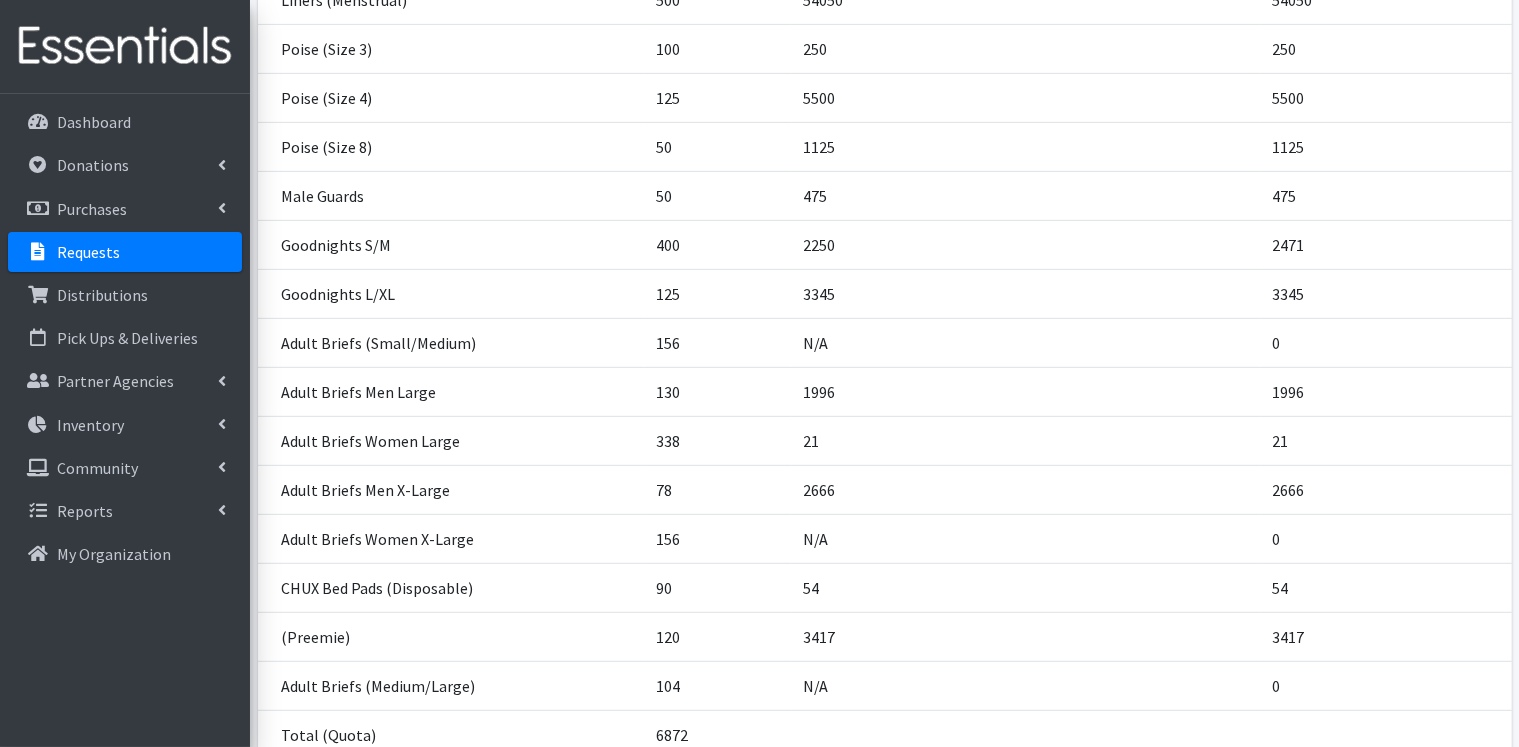 scroll, scrollTop: 1110, scrollLeft: 0, axis: vertical 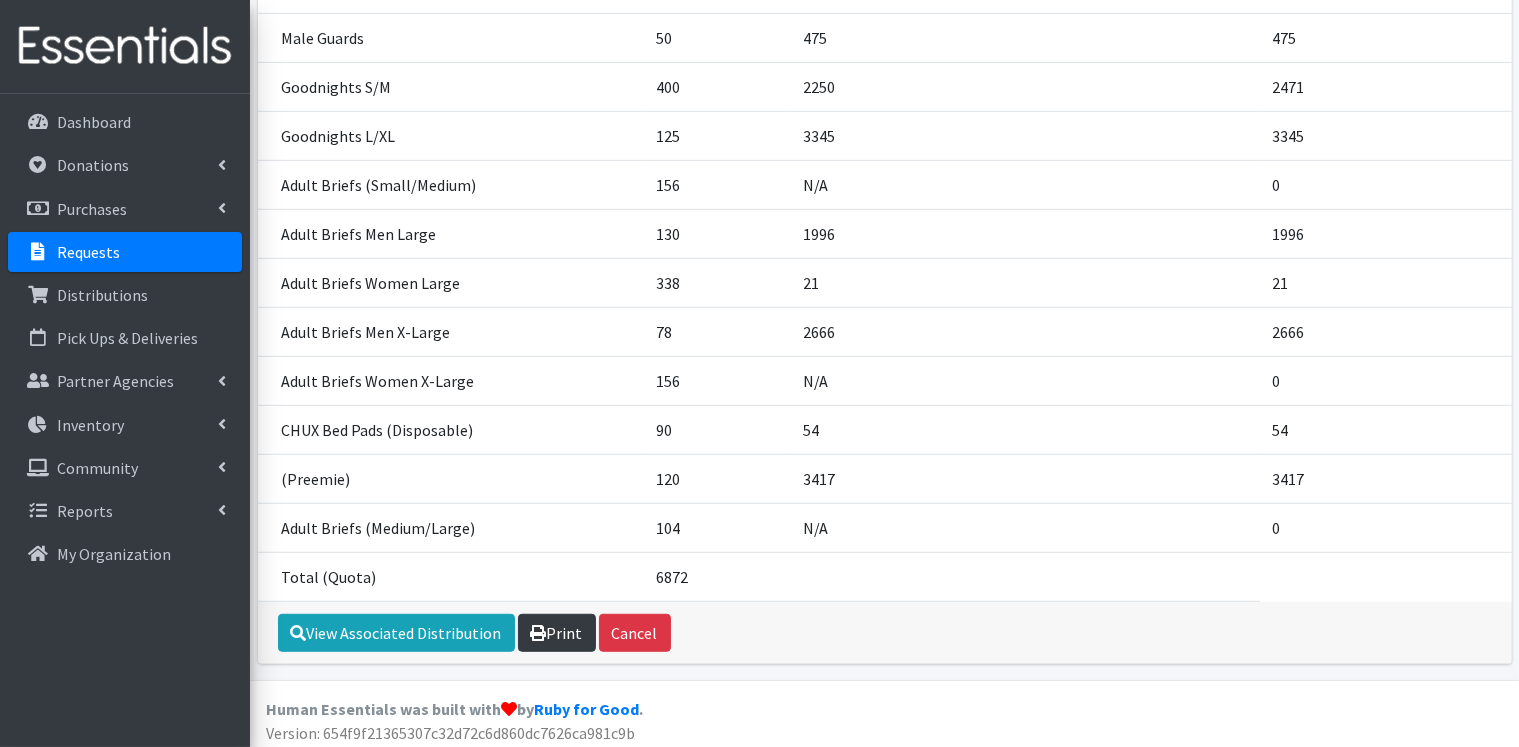 click on "Print" at bounding box center [557, 633] 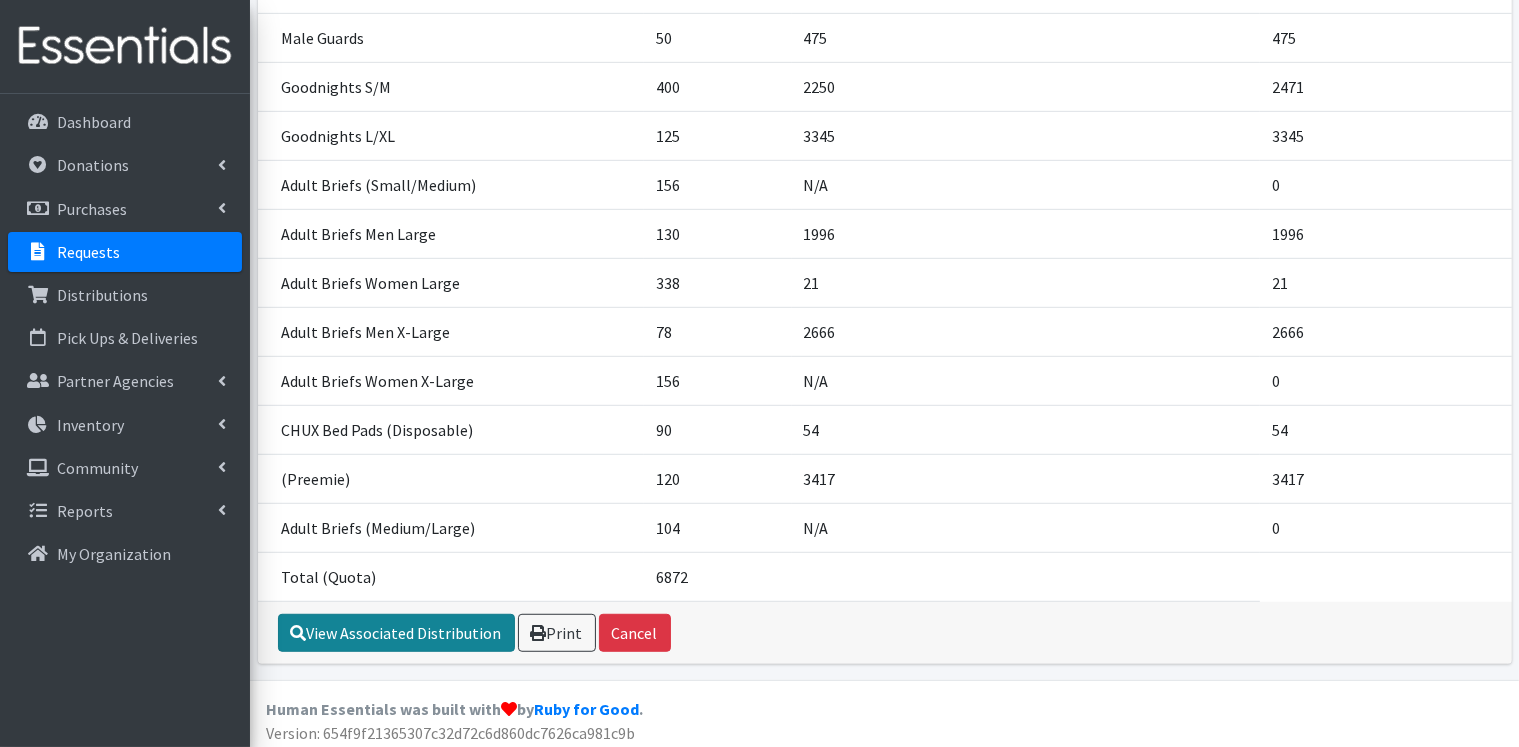 click on "View Associated Distribution" at bounding box center [396, 633] 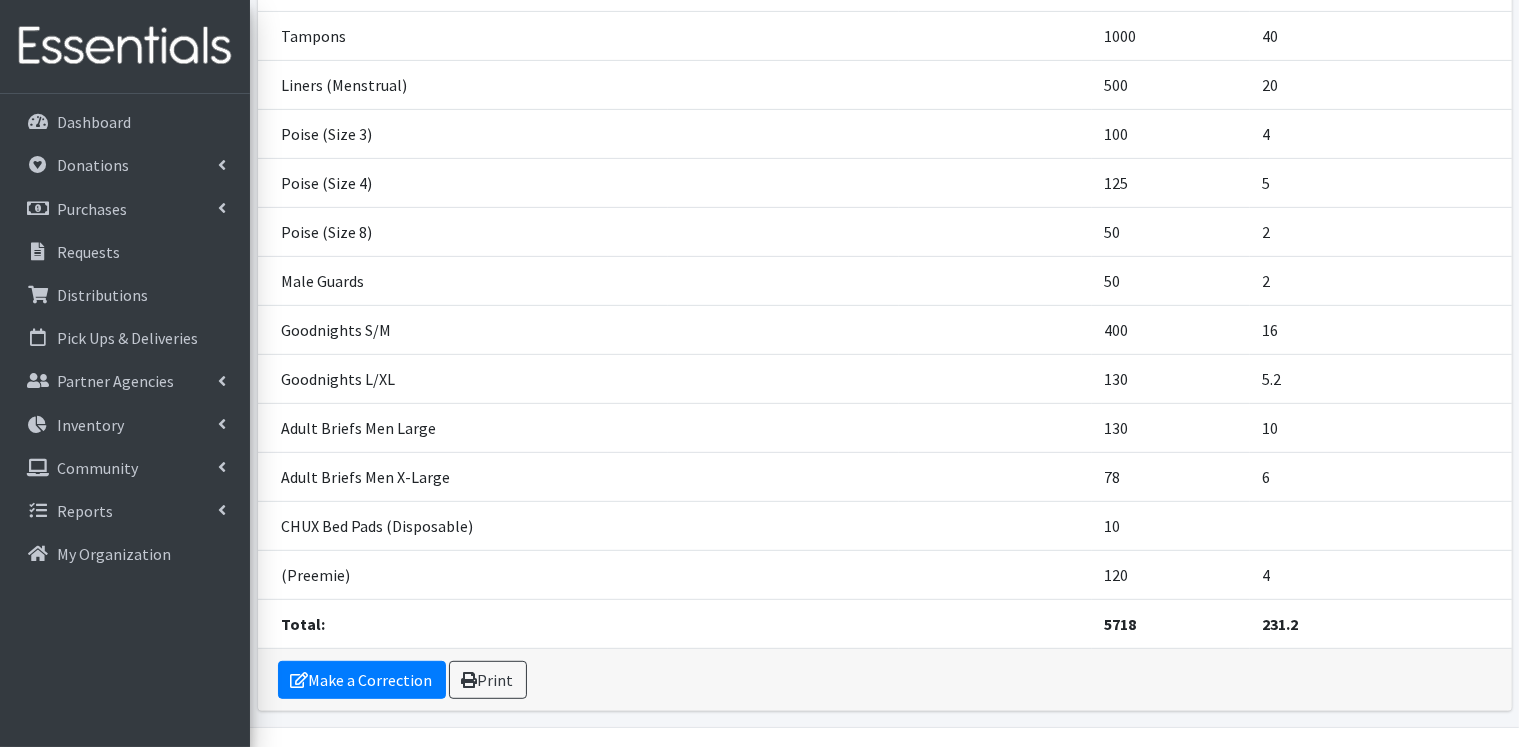 scroll, scrollTop: 844, scrollLeft: 0, axis: vertical 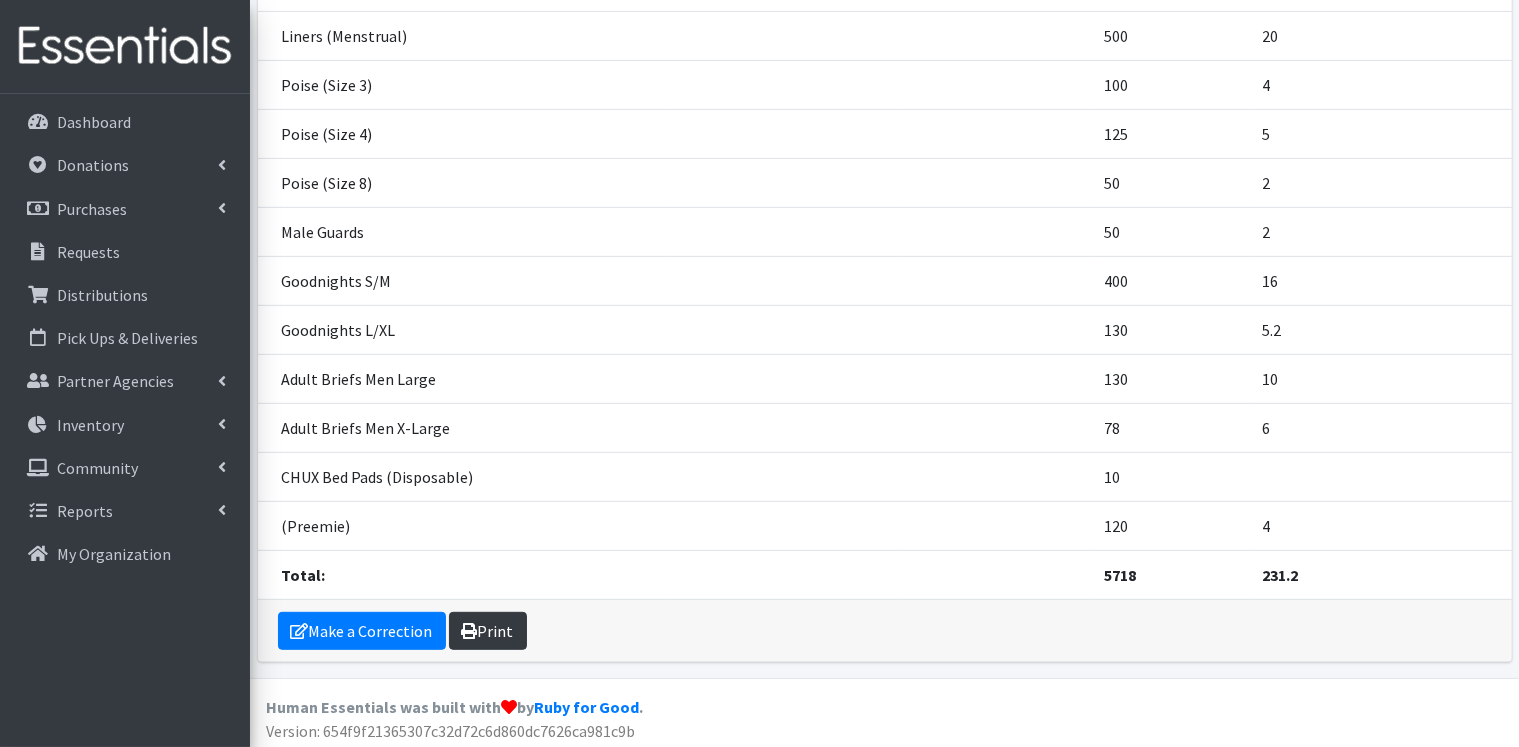 click on "Print" at bounding box center [488, 631] 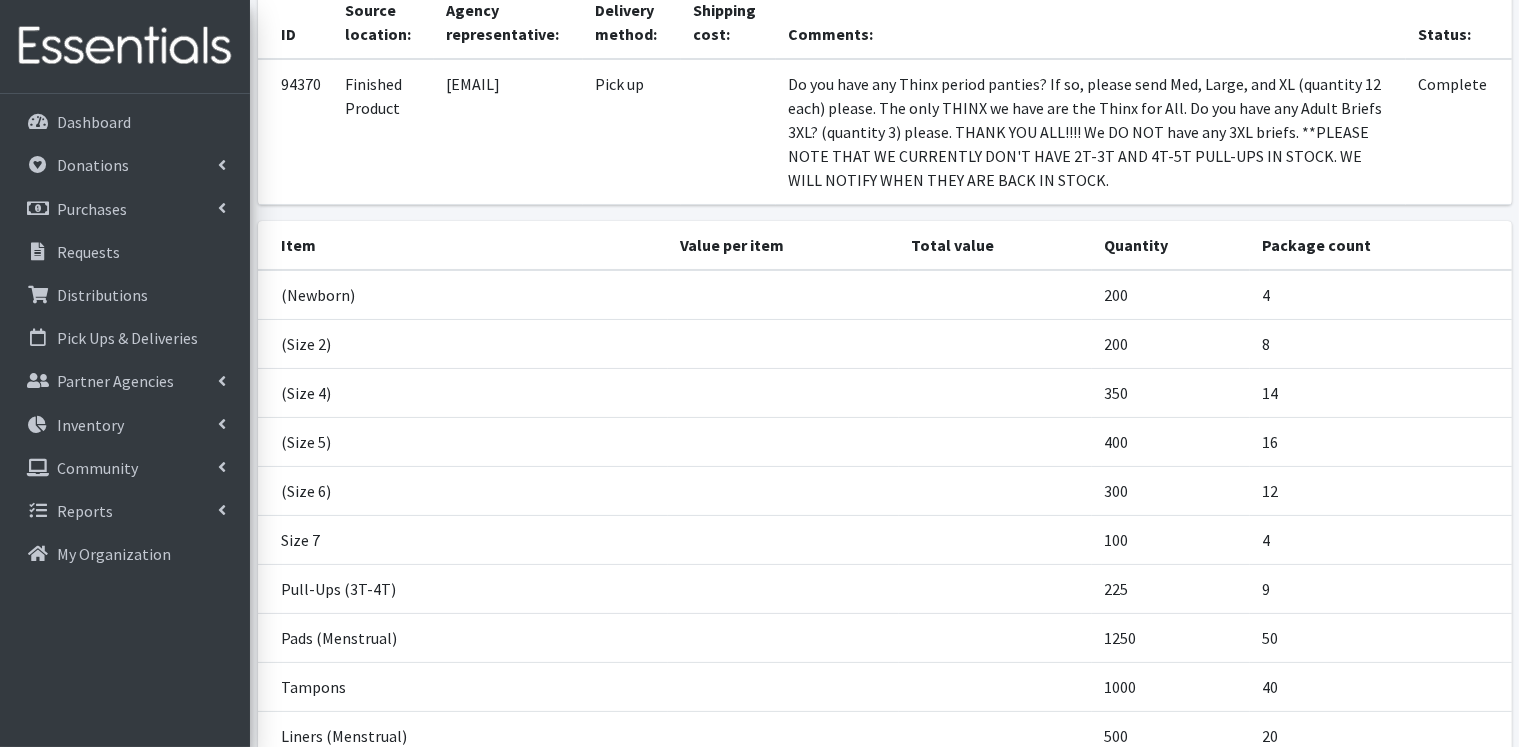 scroll, scrollTop: 0, scrollLeft: 0, axis: both 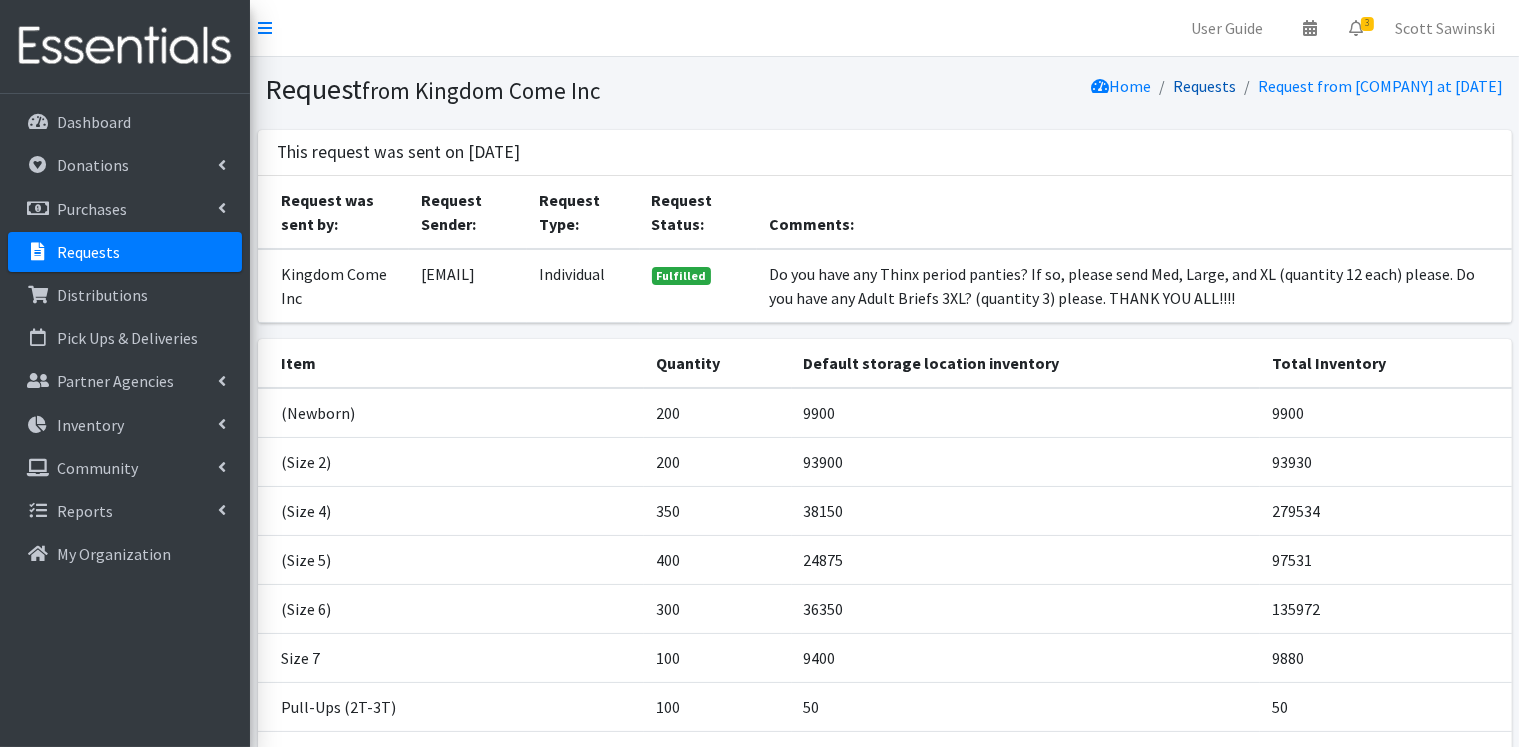 click on "Requests" at bounding box center [1205, 86] 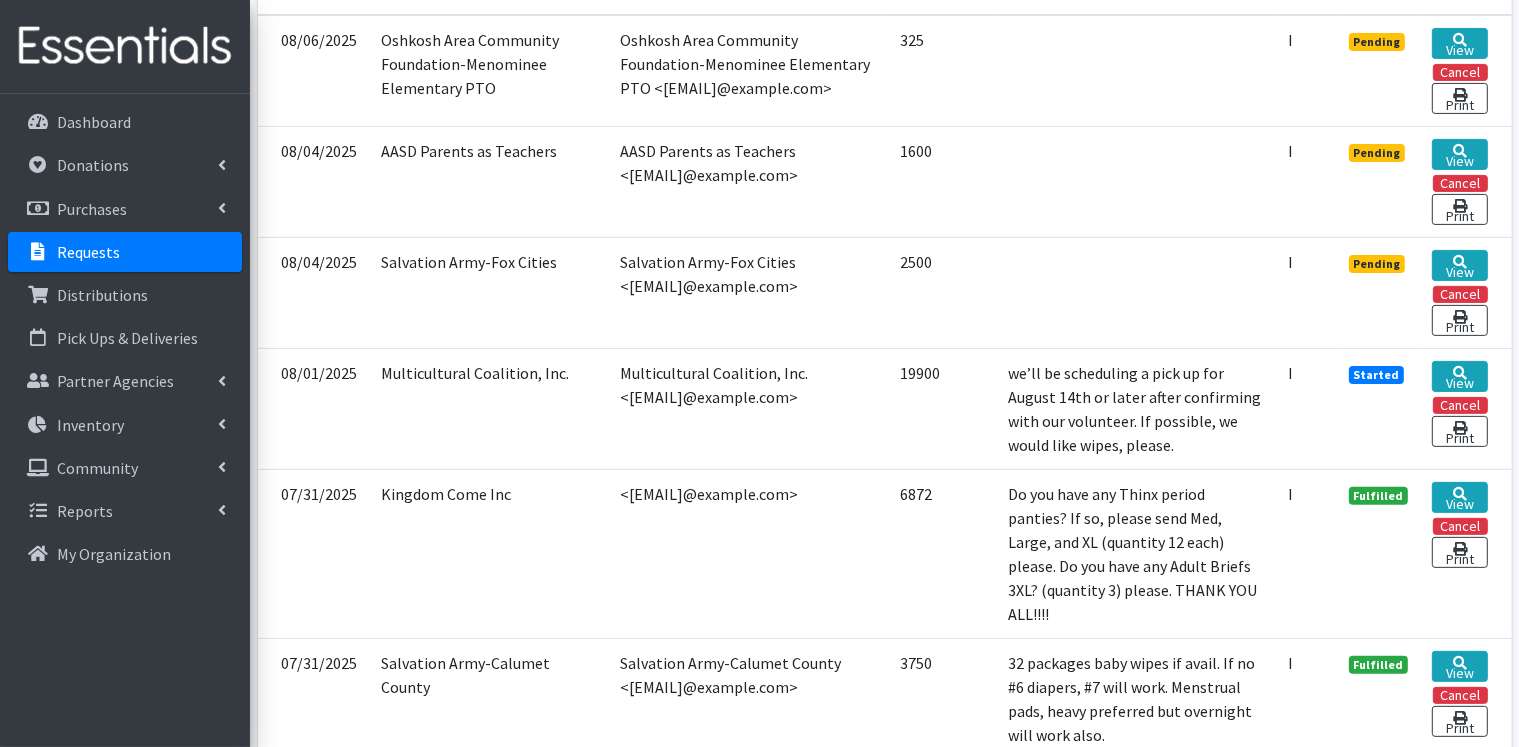 scroll, scrollTop: 400, scrollLeft: 0, axis: vertical 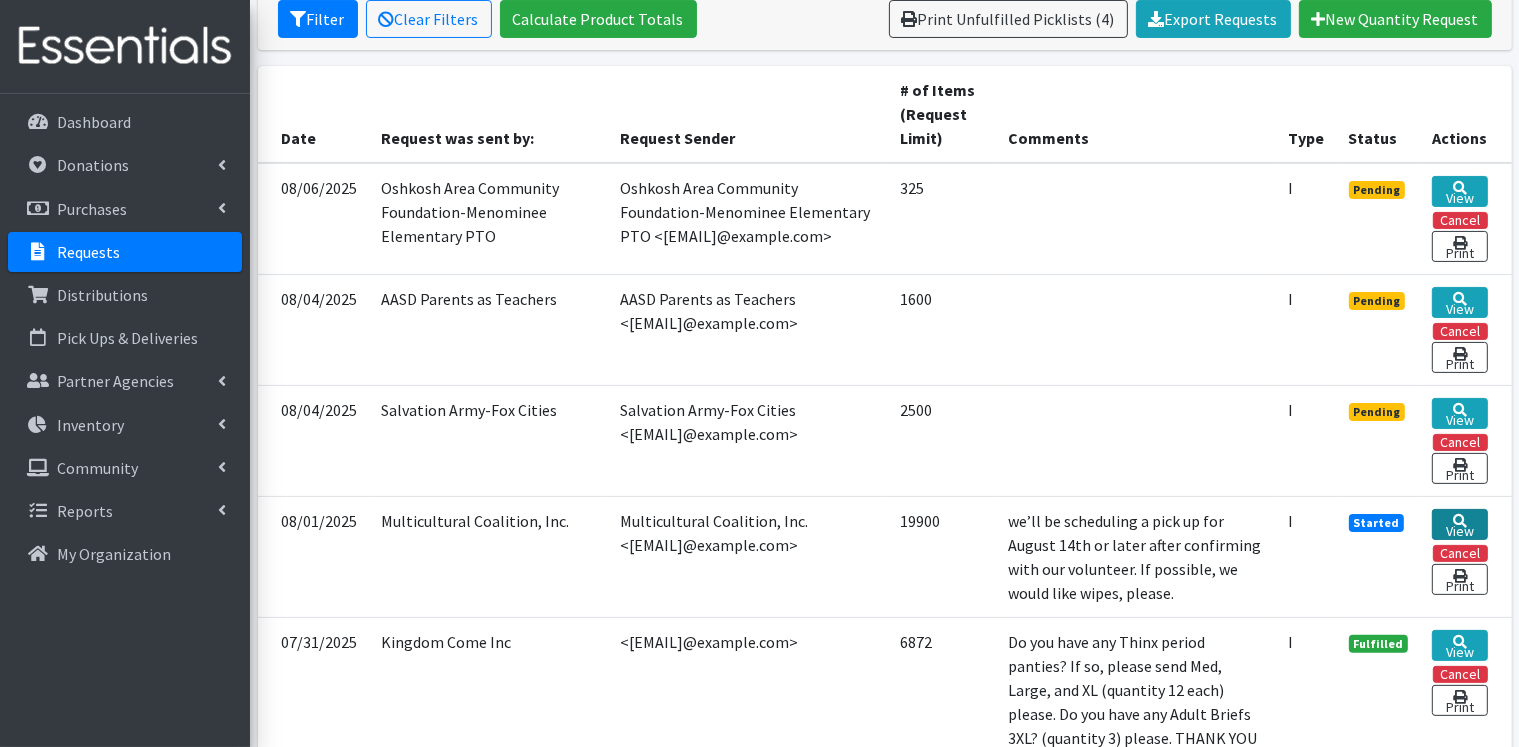 click on "View" at bounding box center (1459, 524) 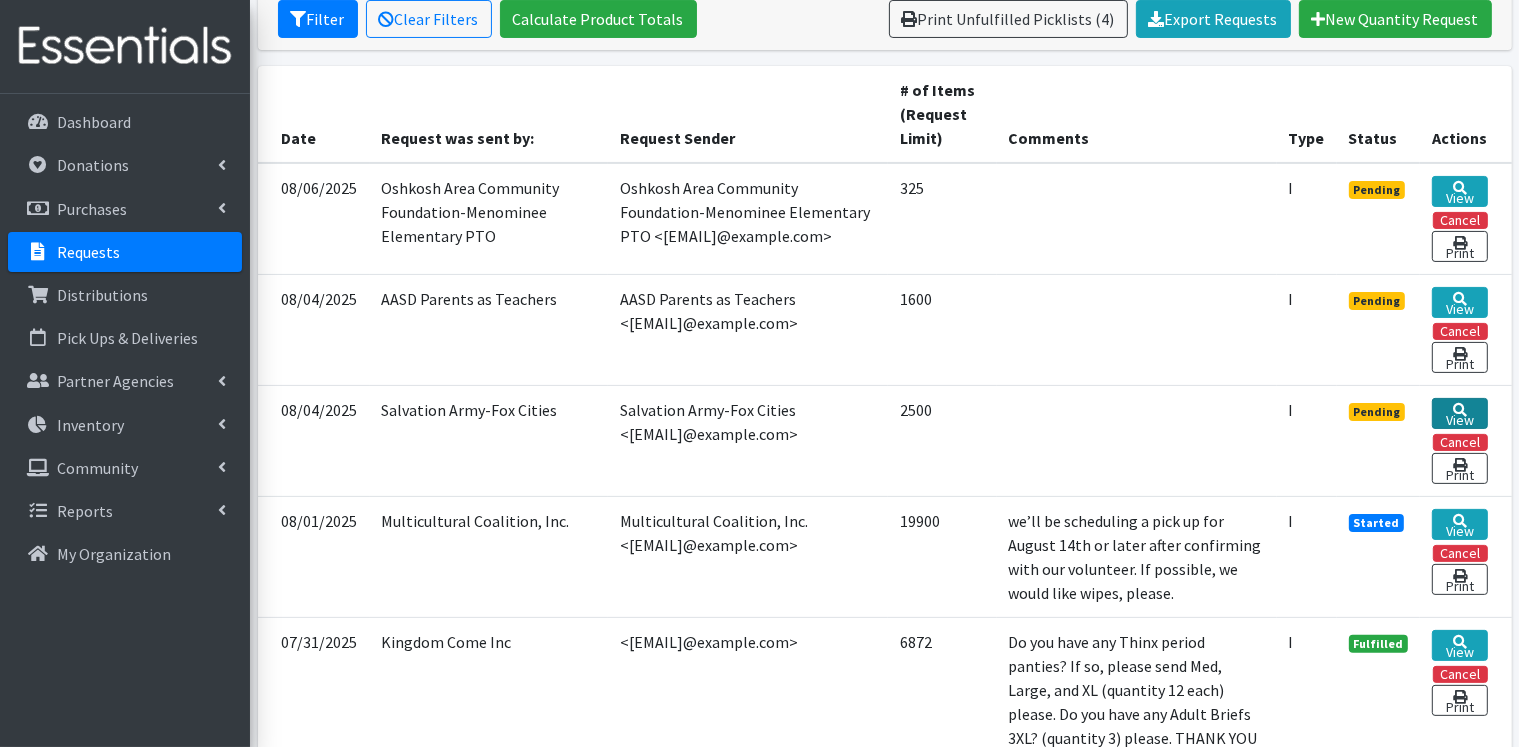 click on "View" at bounding box center (1459, 413) 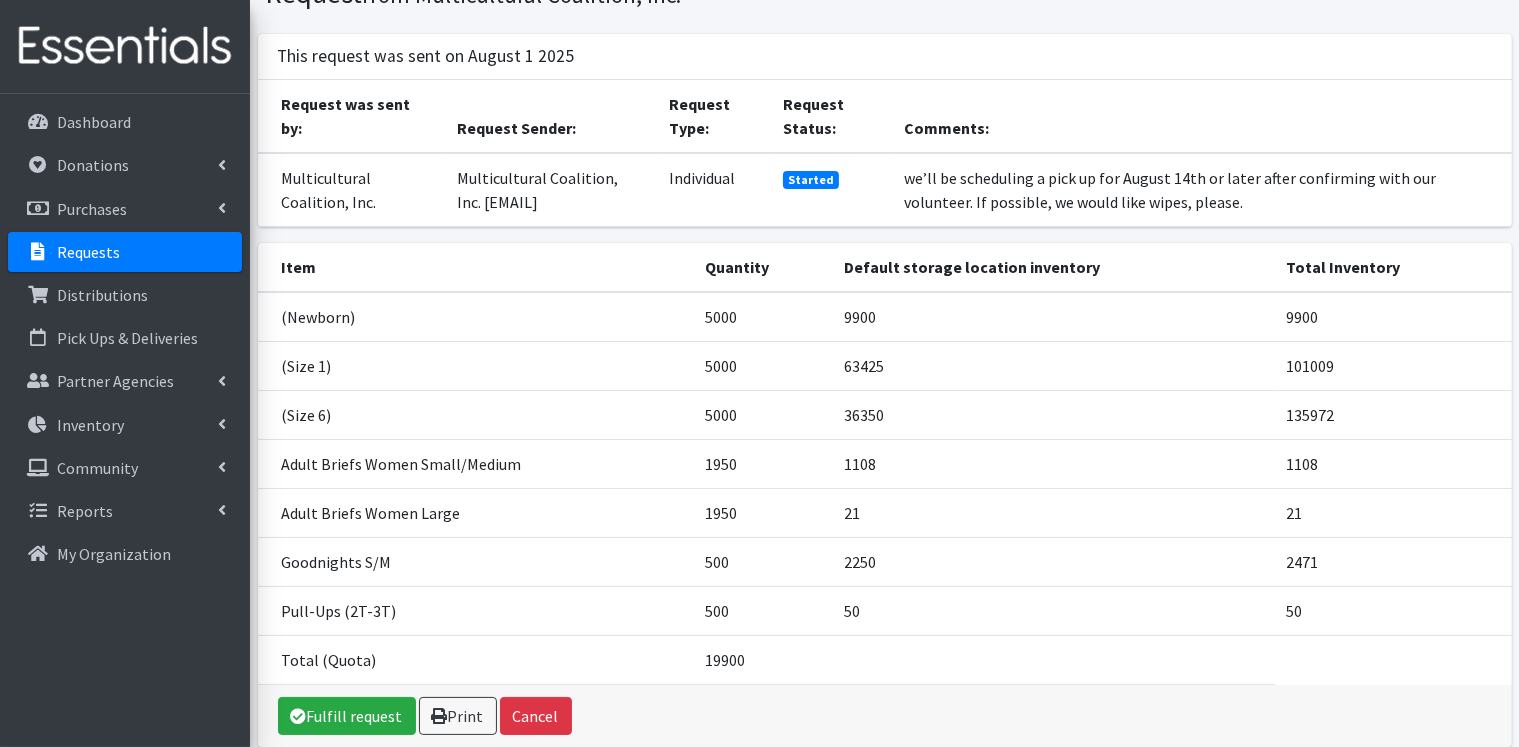 scroll, scrollTop: 183, scrollLeft: 0, axis: vertical 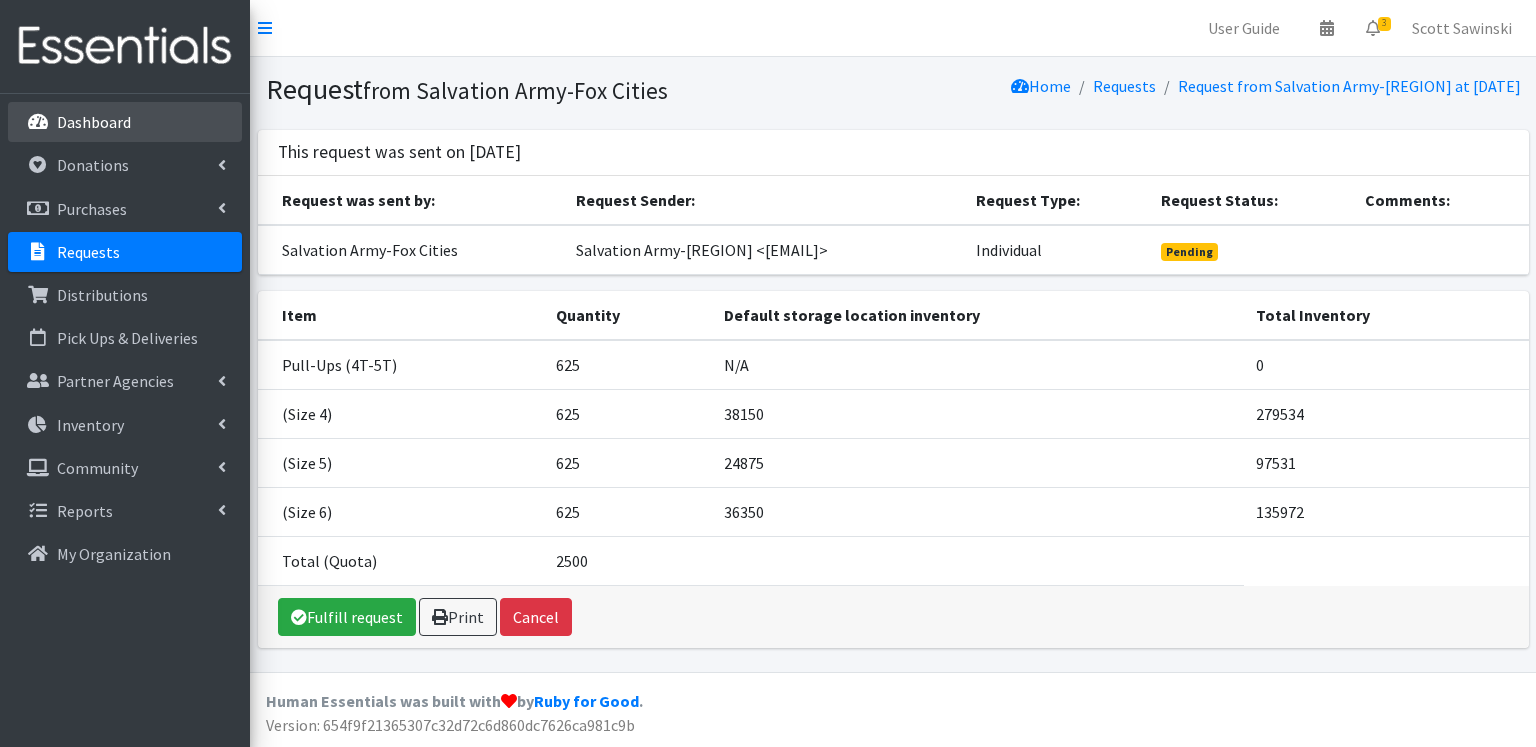 click on "Dashboard" at bounding box center [94, 122] 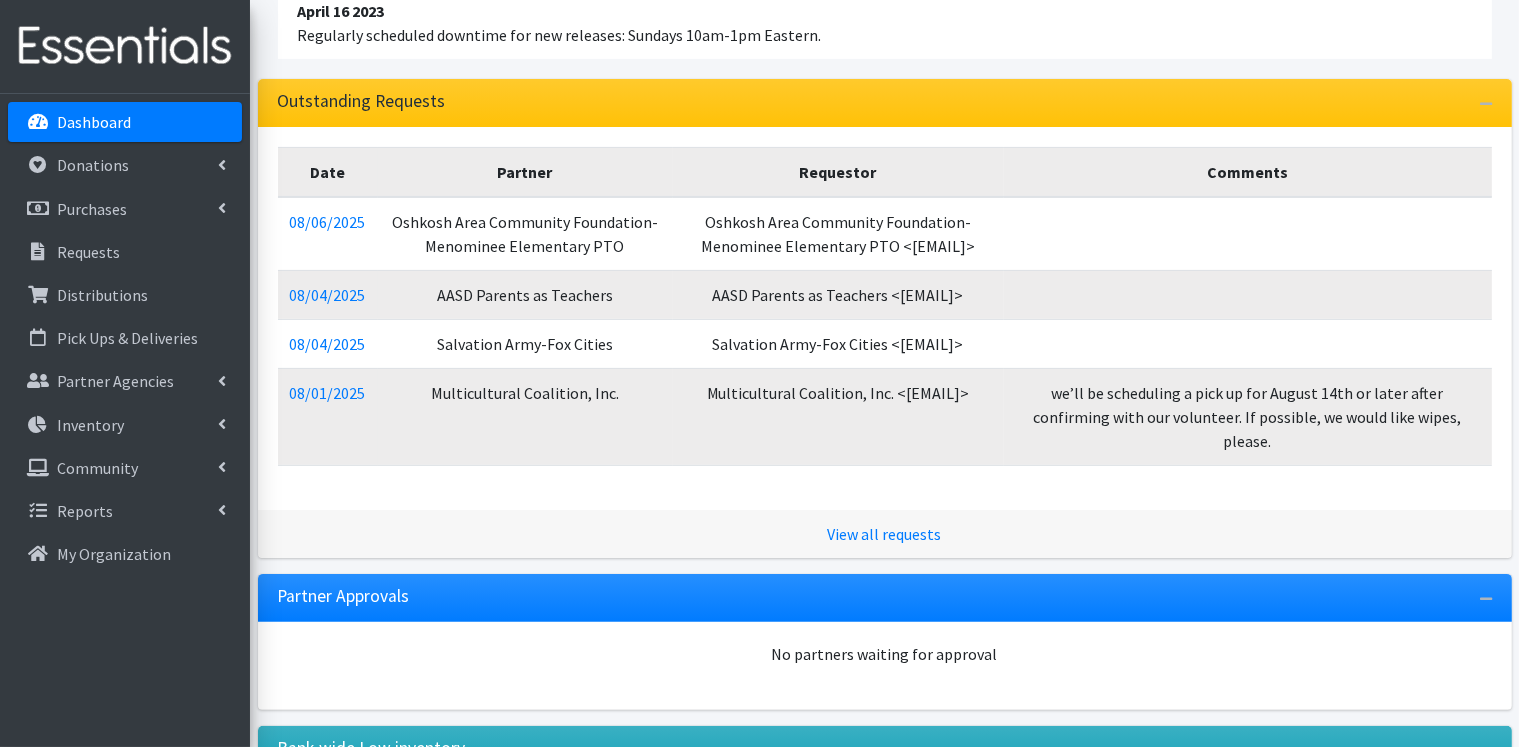 scroll, scrollTop: 0, scrollLeft: 0, axis: both 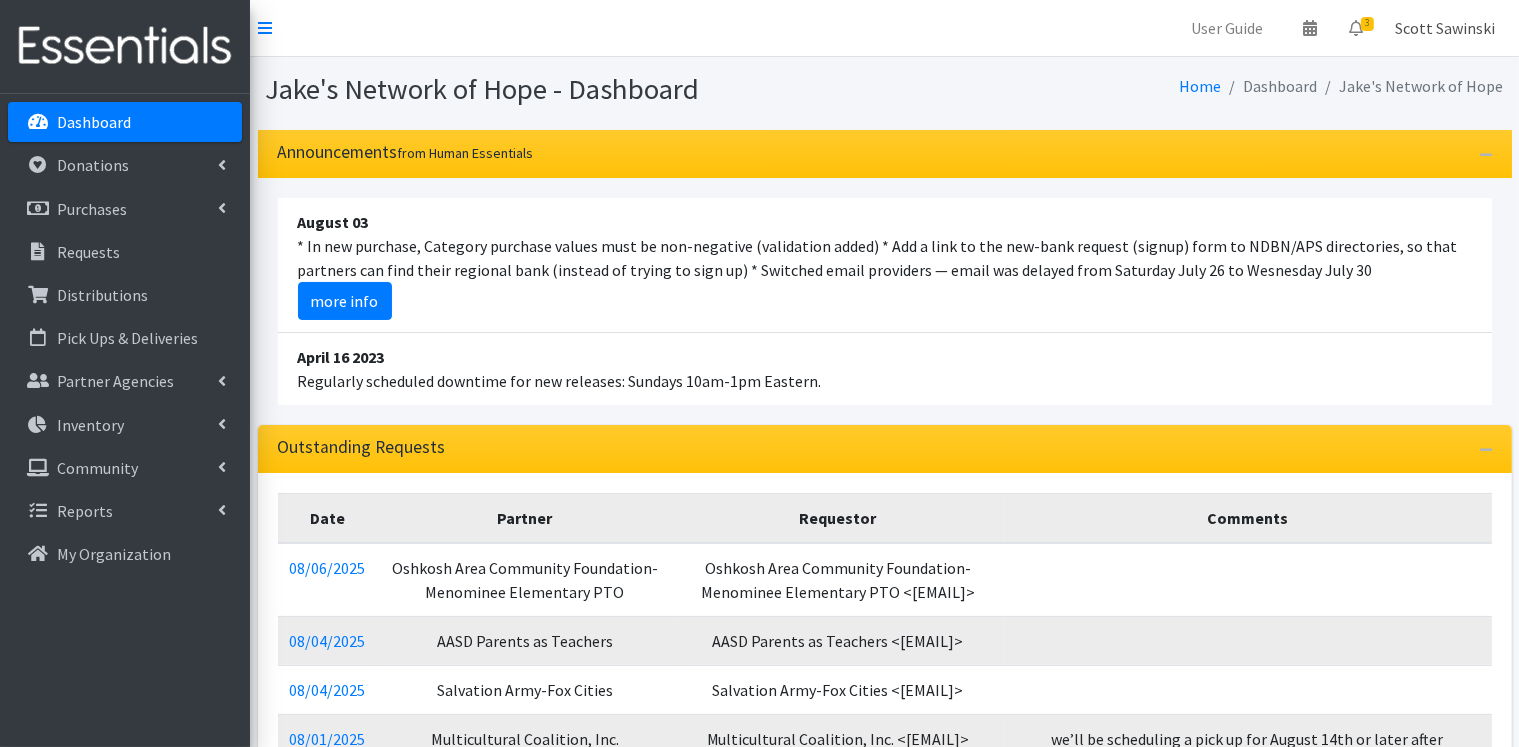 click on "Scott Sawinski" at bounding box center [1445, 28] 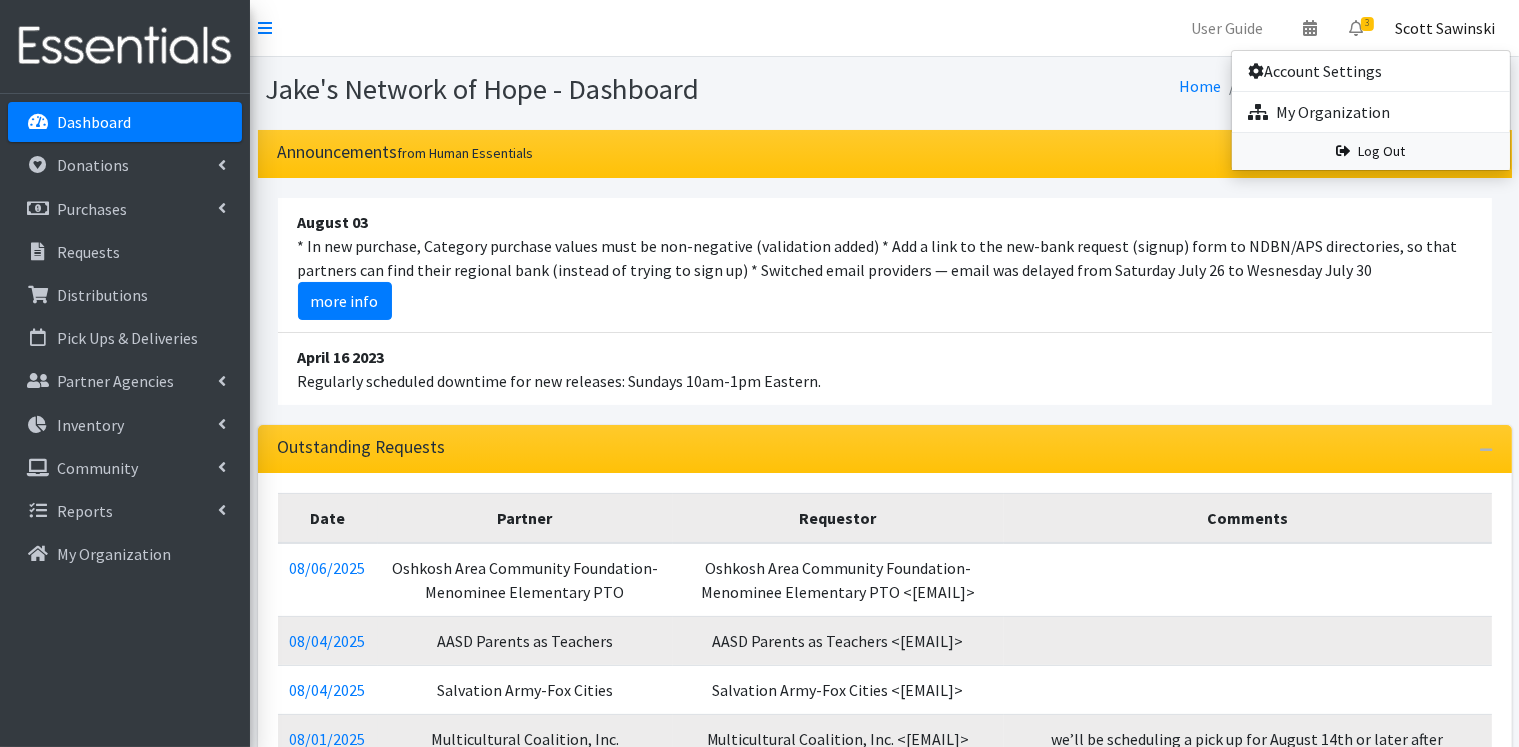 click on "Log Out" at bounding box center [1371, 151] 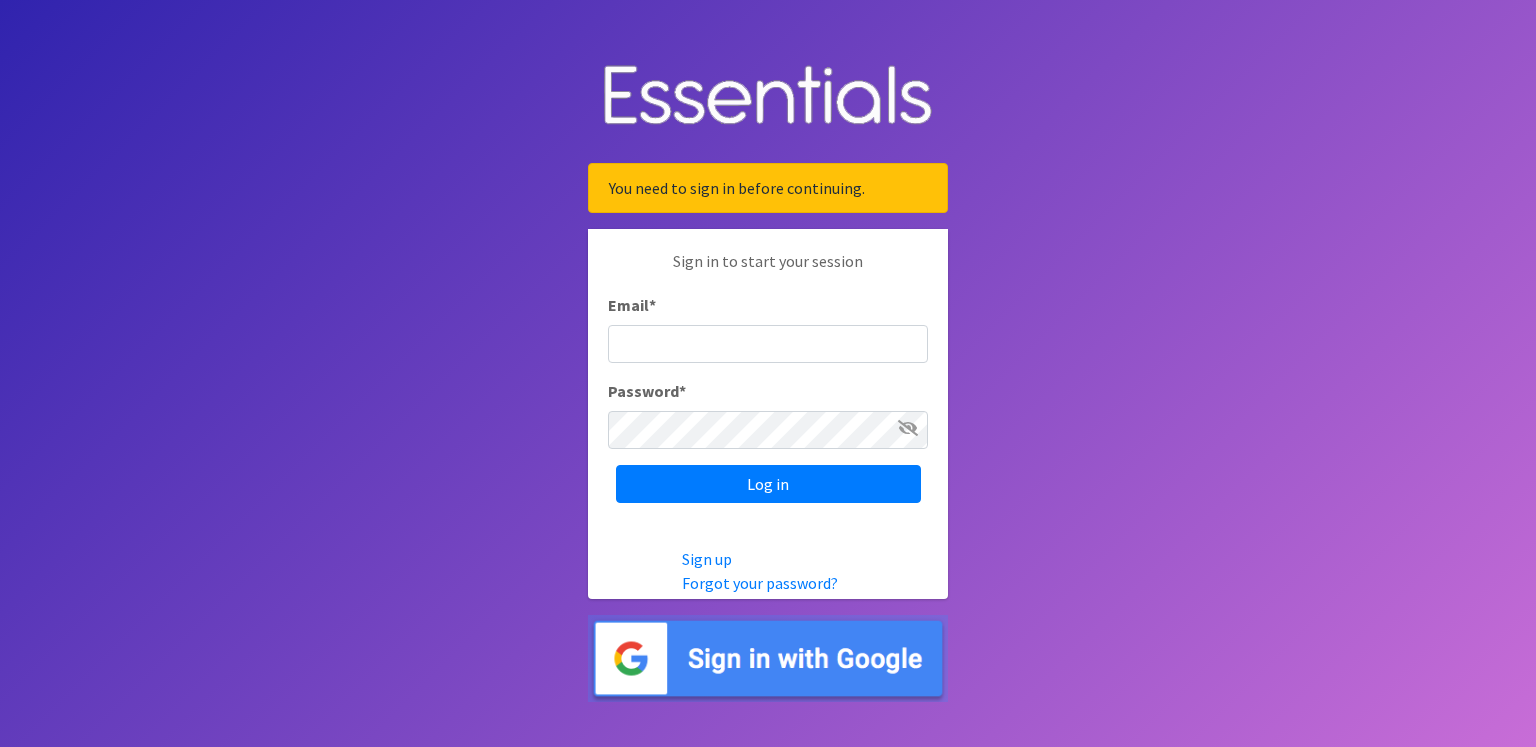 scroll, scrollTop: 0, scrollLeft: 0, axis: both 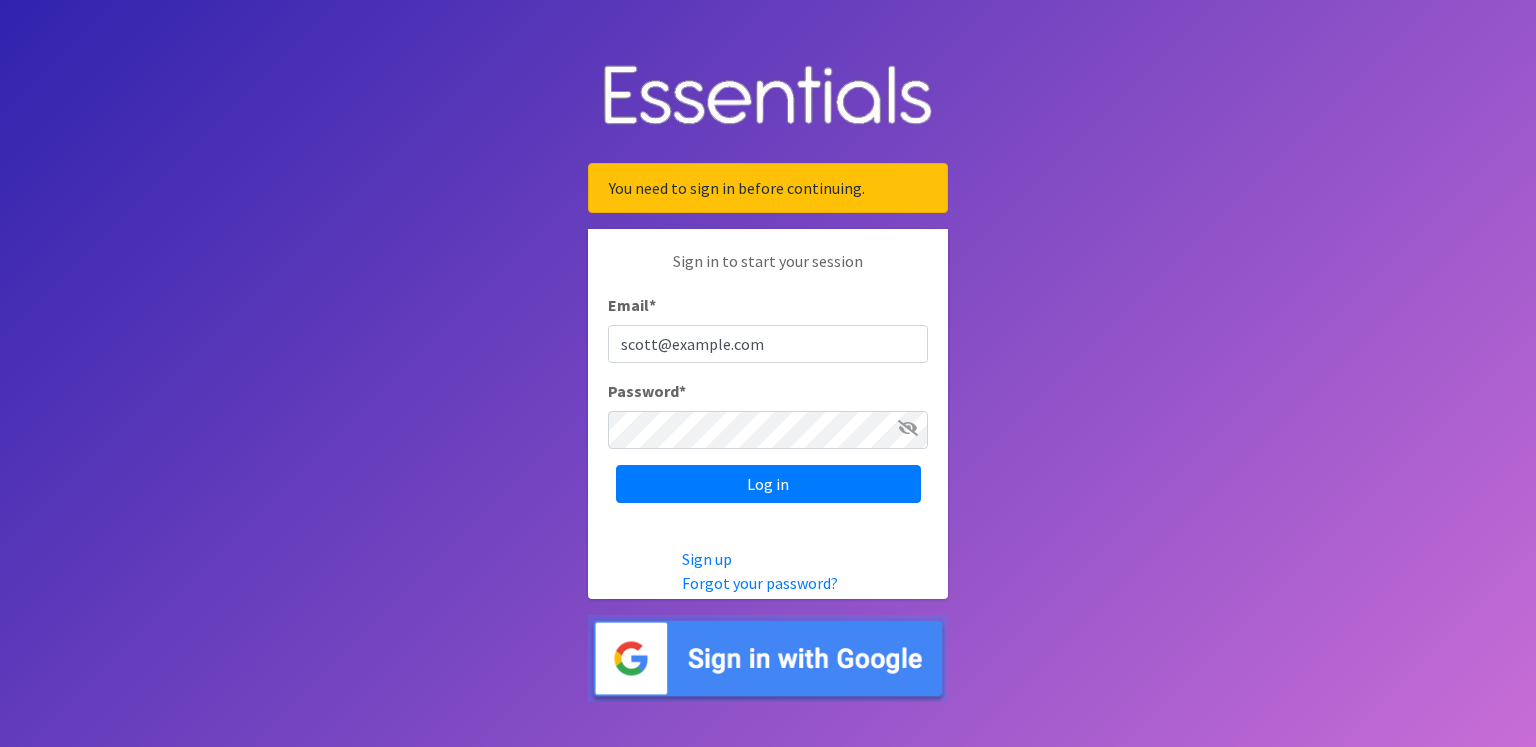 click on "scott@jakesnoh.org" at bounding box center [768, 344] 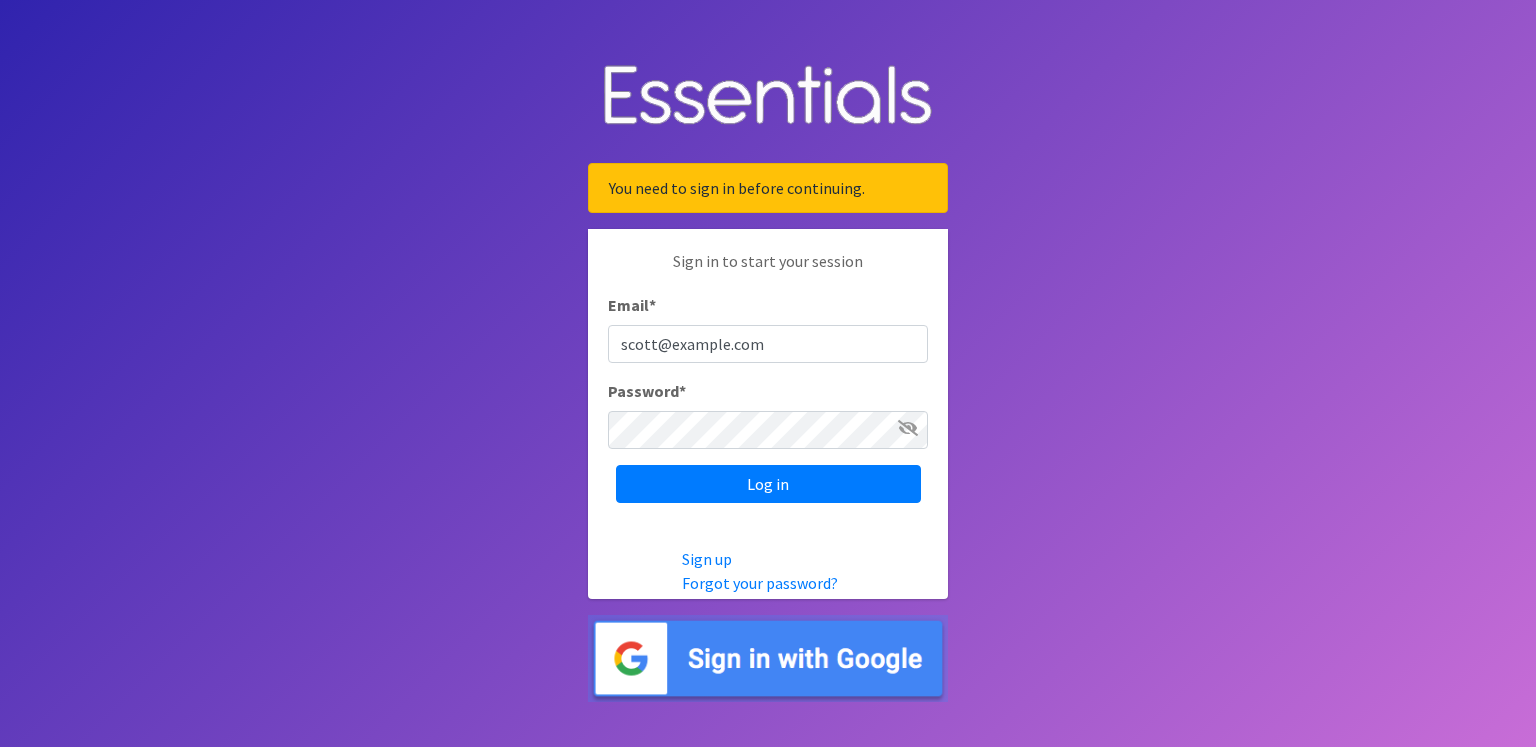 type on "renae.verstegen@unitedwayfoxcities.org" 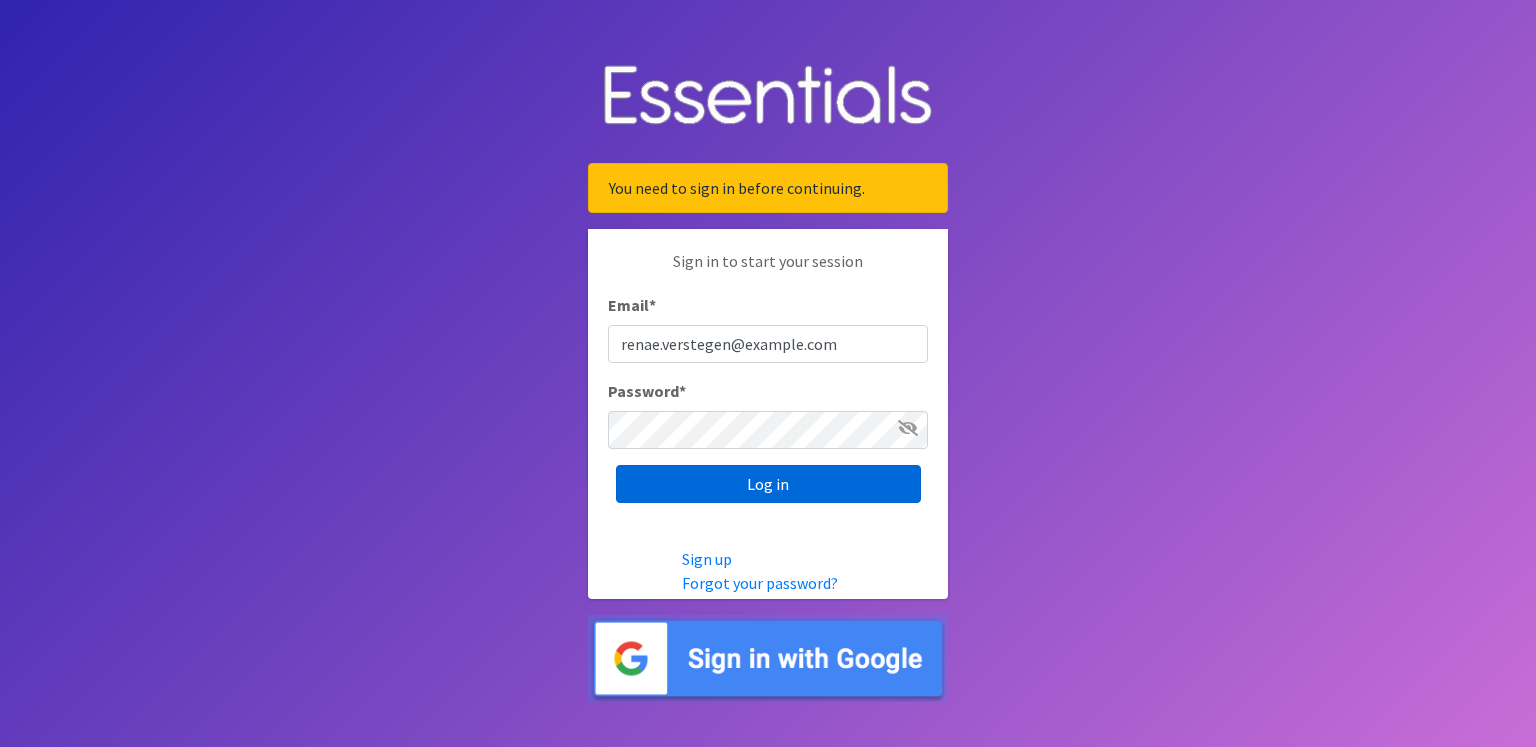 click on "Log in" at bounding box center (768, 484) 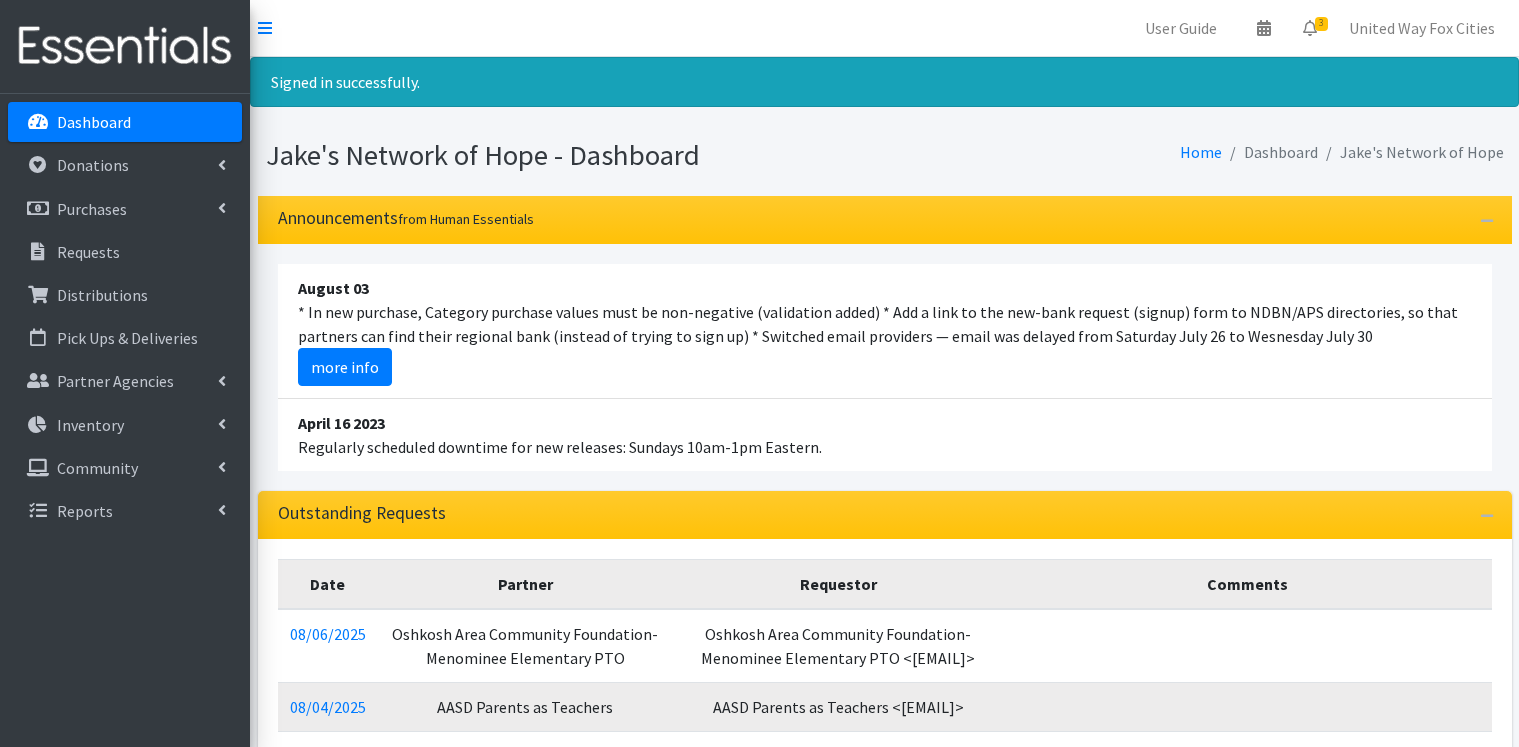 scroll, scrollTop: 0, scrollLeft: 0, axis: both 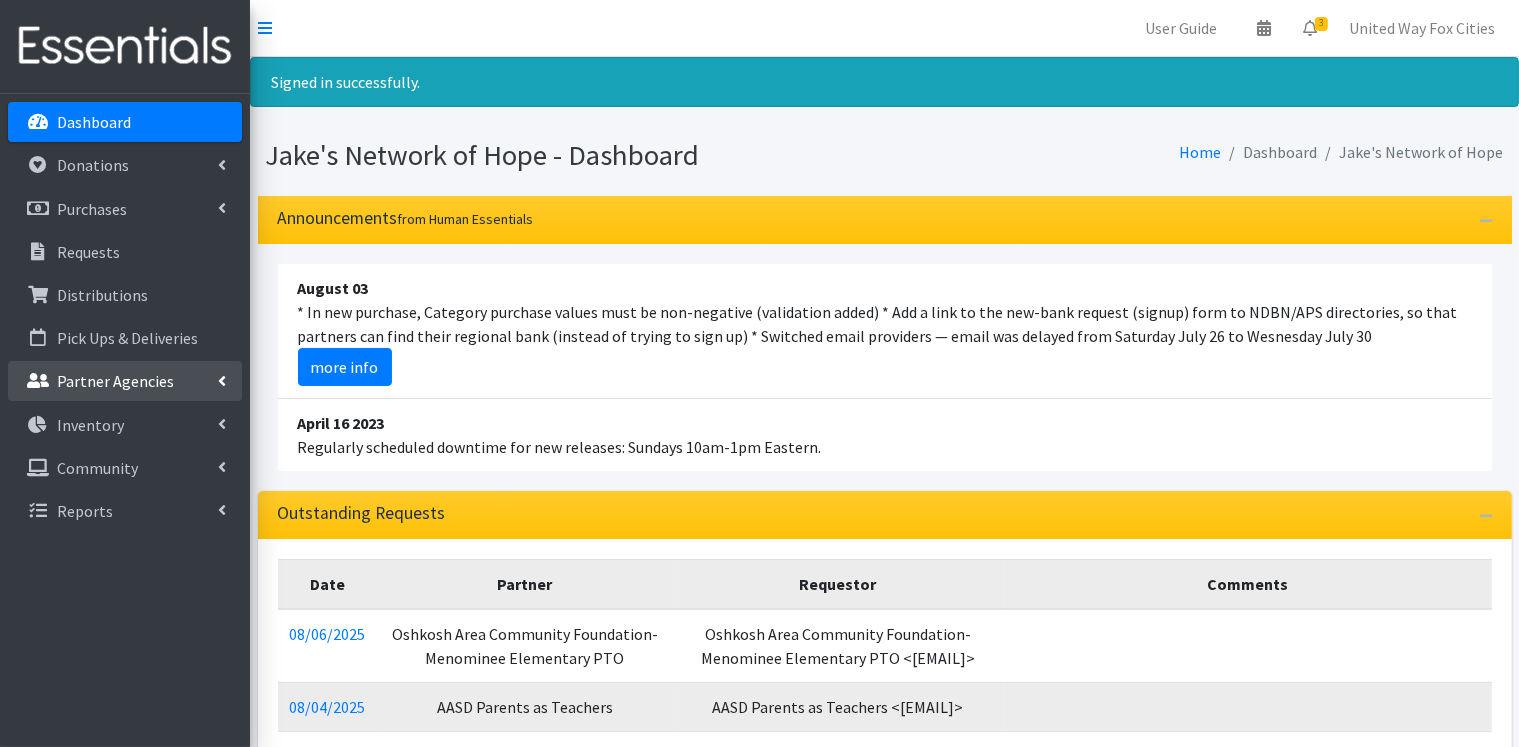 click at bounding box center [222, 381] 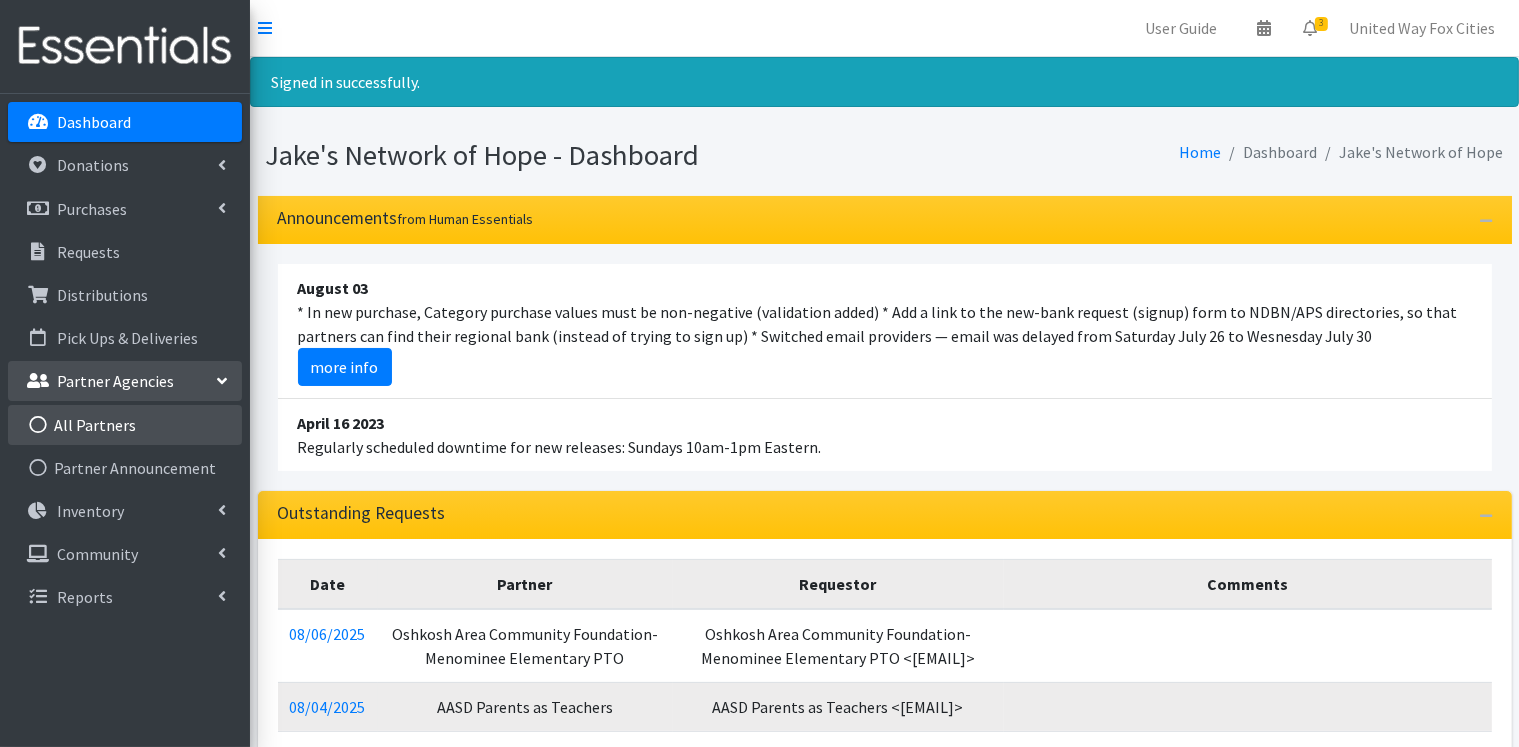 click on "All Partners" at bounding box center [125, 425] 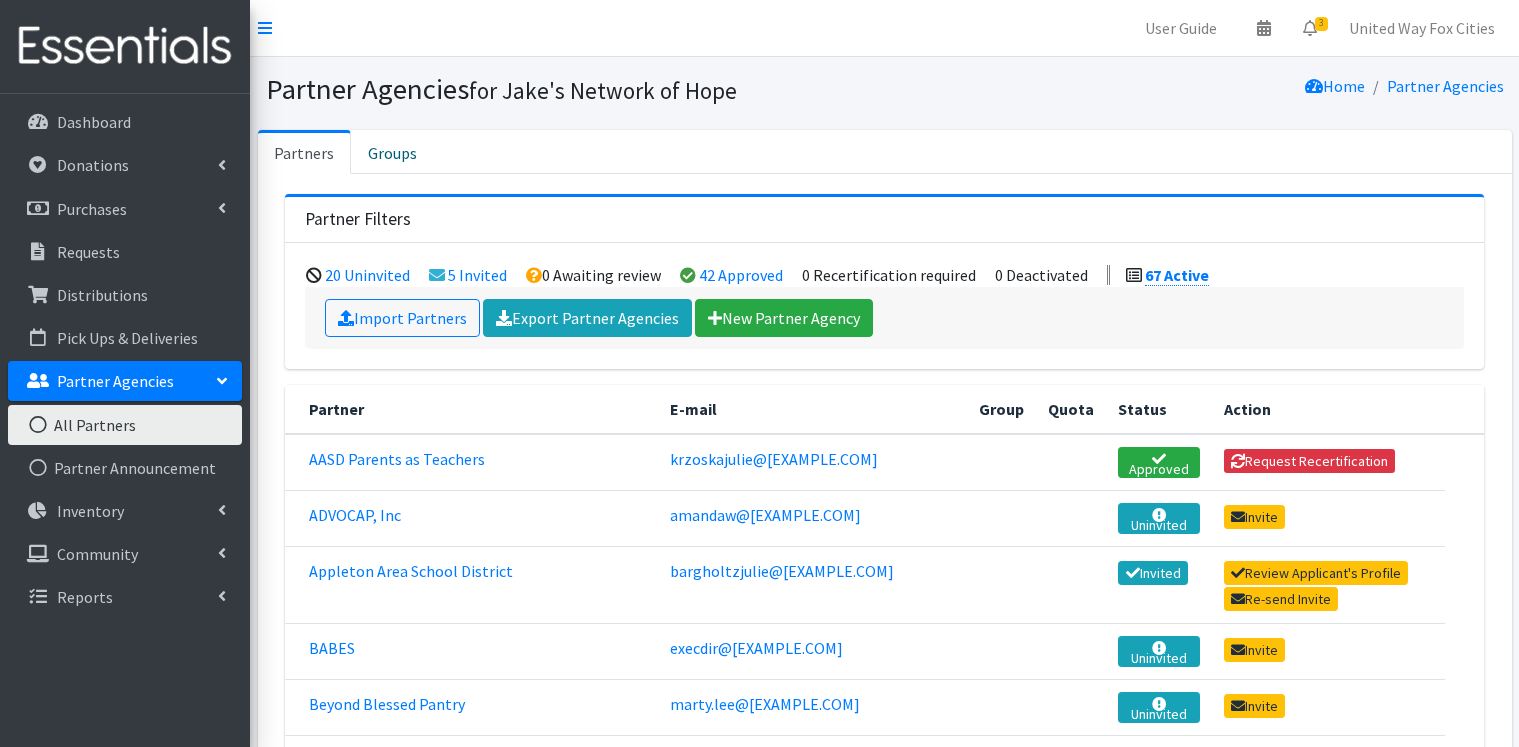 scroll, scrollTop: 0, scrollLeft: 0, axis: both 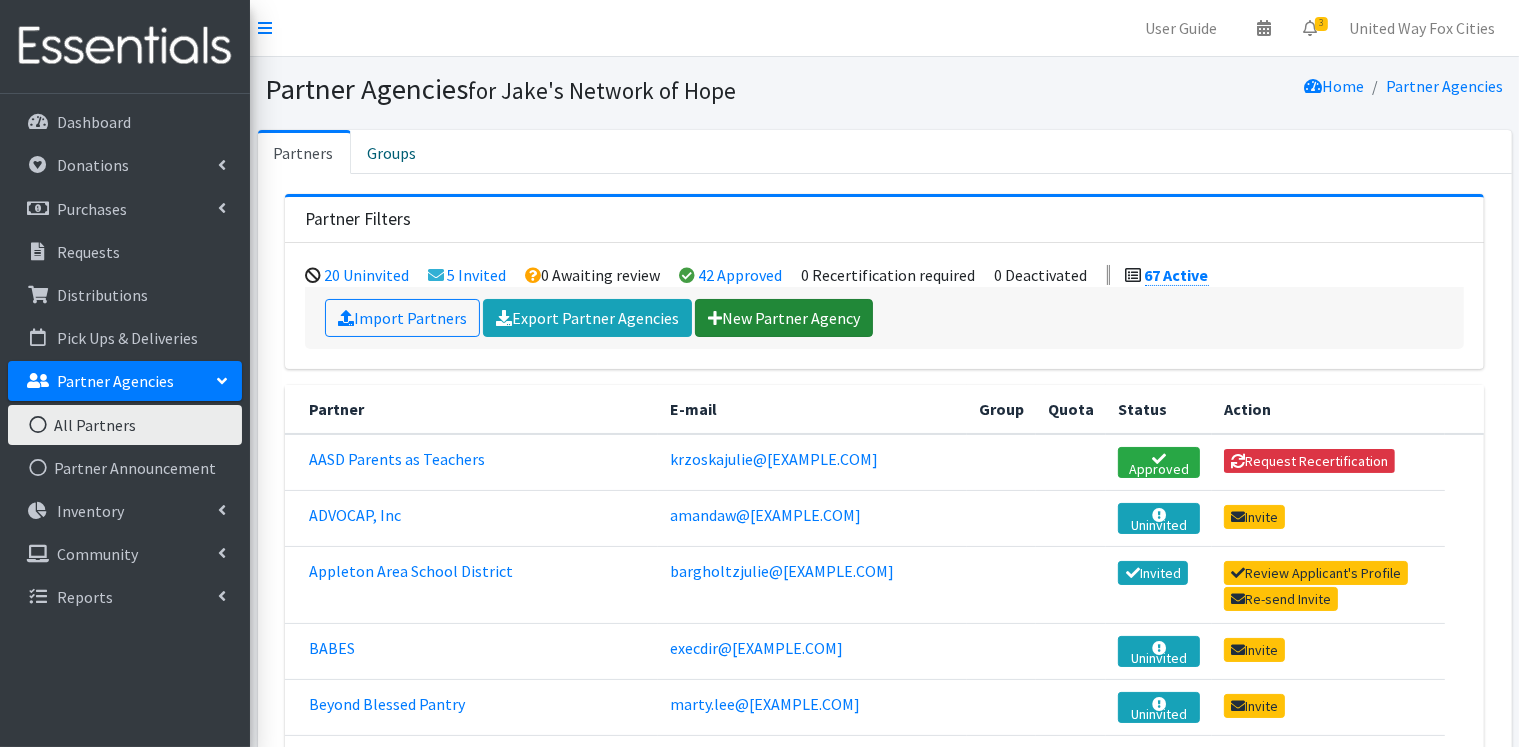 click on "New Partner Agency" at bounding box center [784, 318] 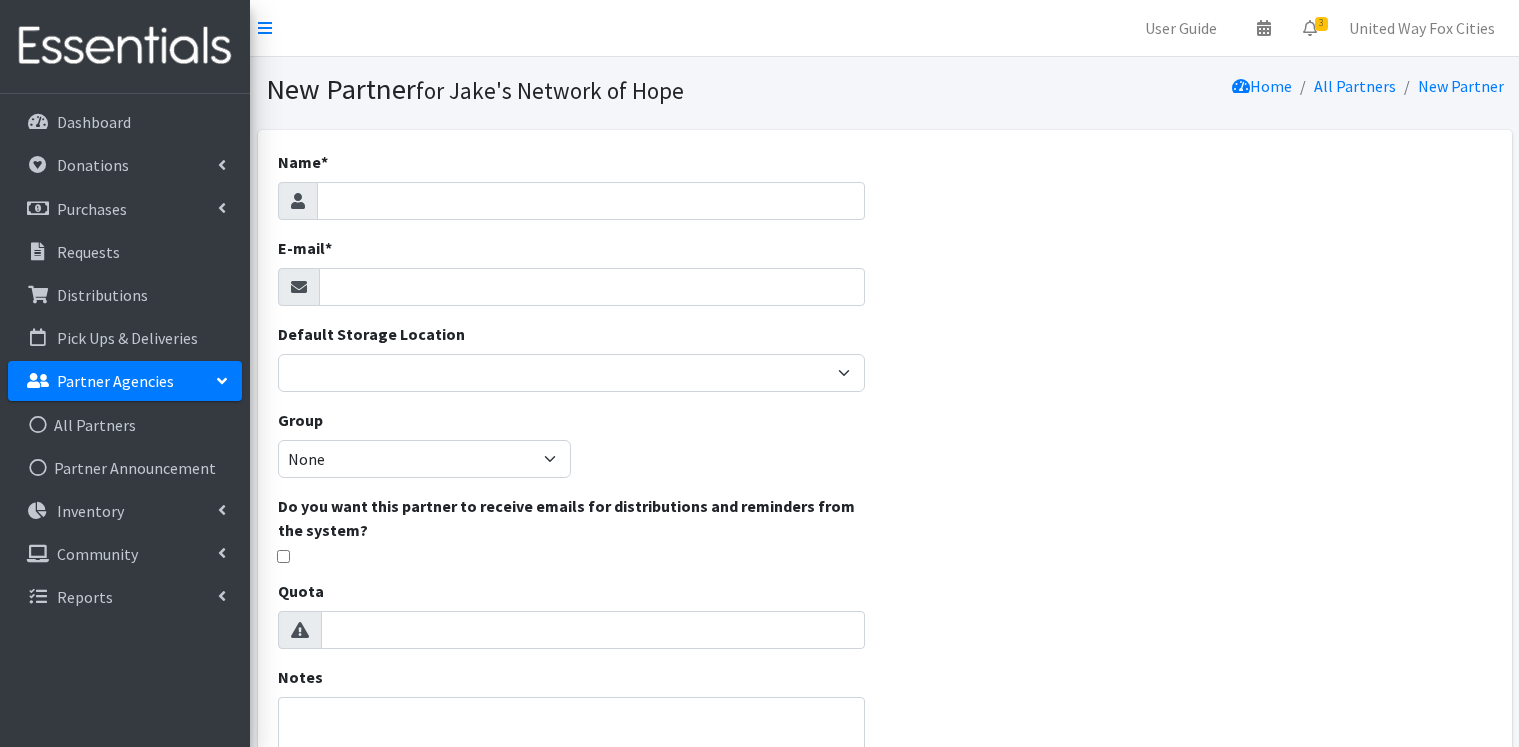 scroll, scrollTop: 0, scrollLeft: 0, axis: both 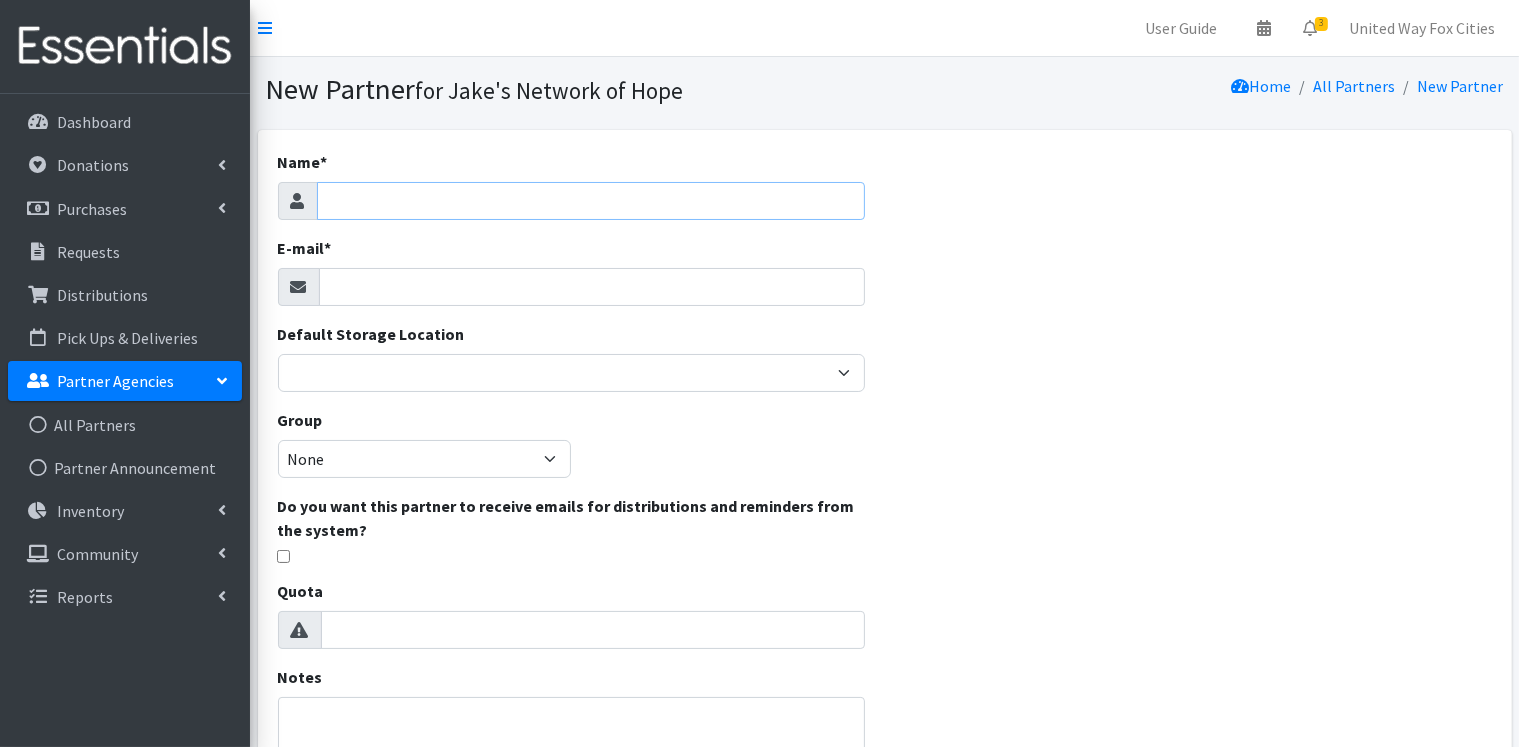 click on "Name  *" at bounding box center (591, 201) 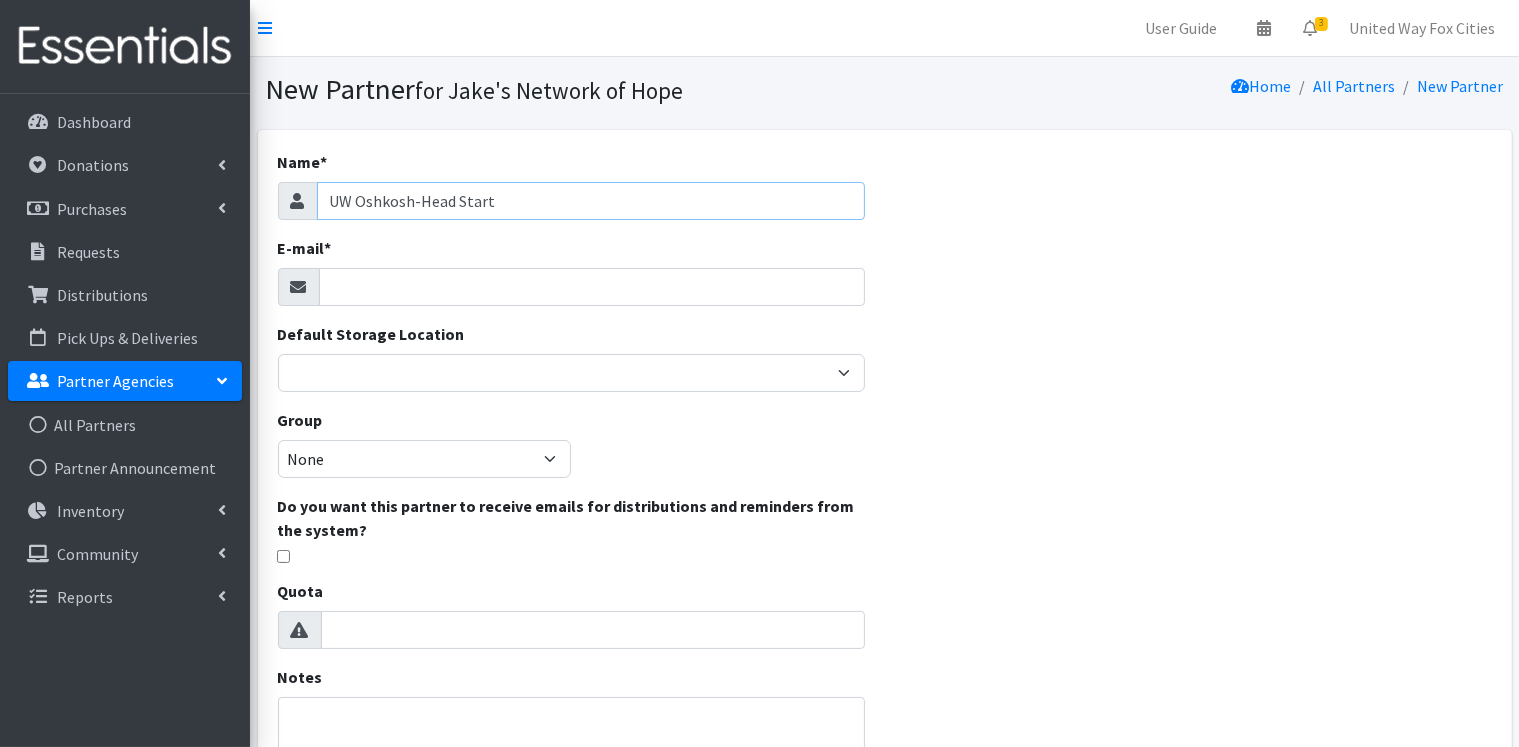 type on "UW Oshkosh-Head Start" 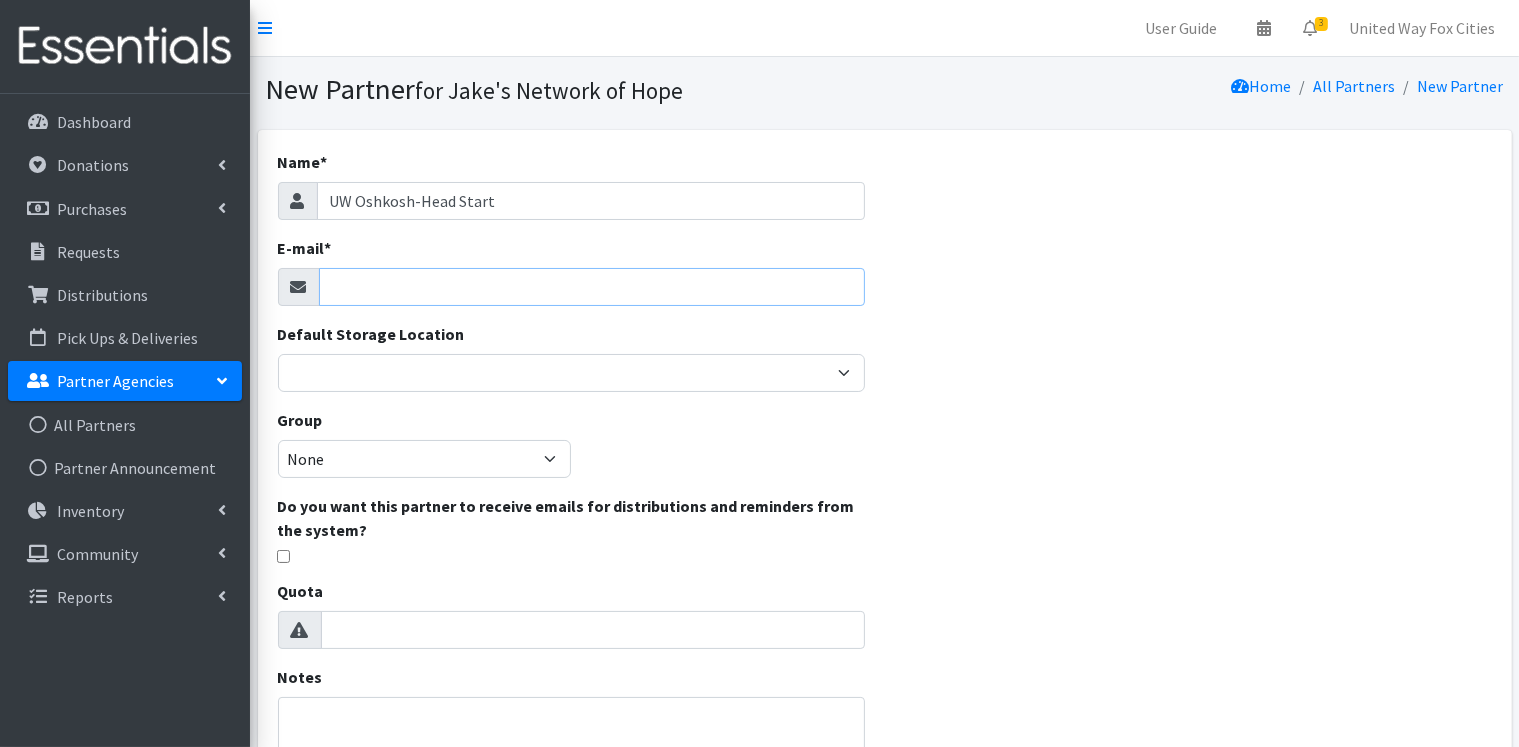 click on "E-mail  *" at bounding box center (592, 287) 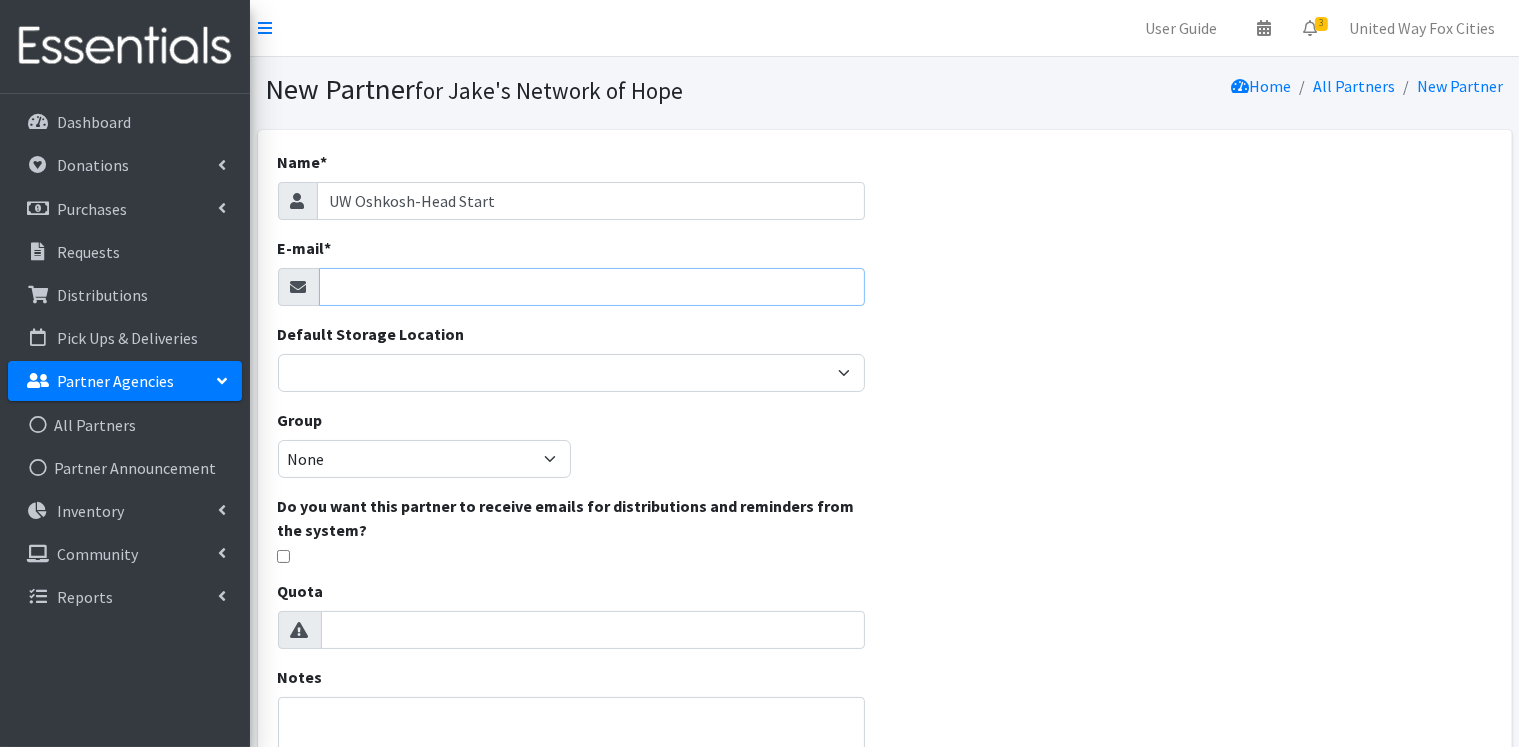 paste on "[EMAIL]" 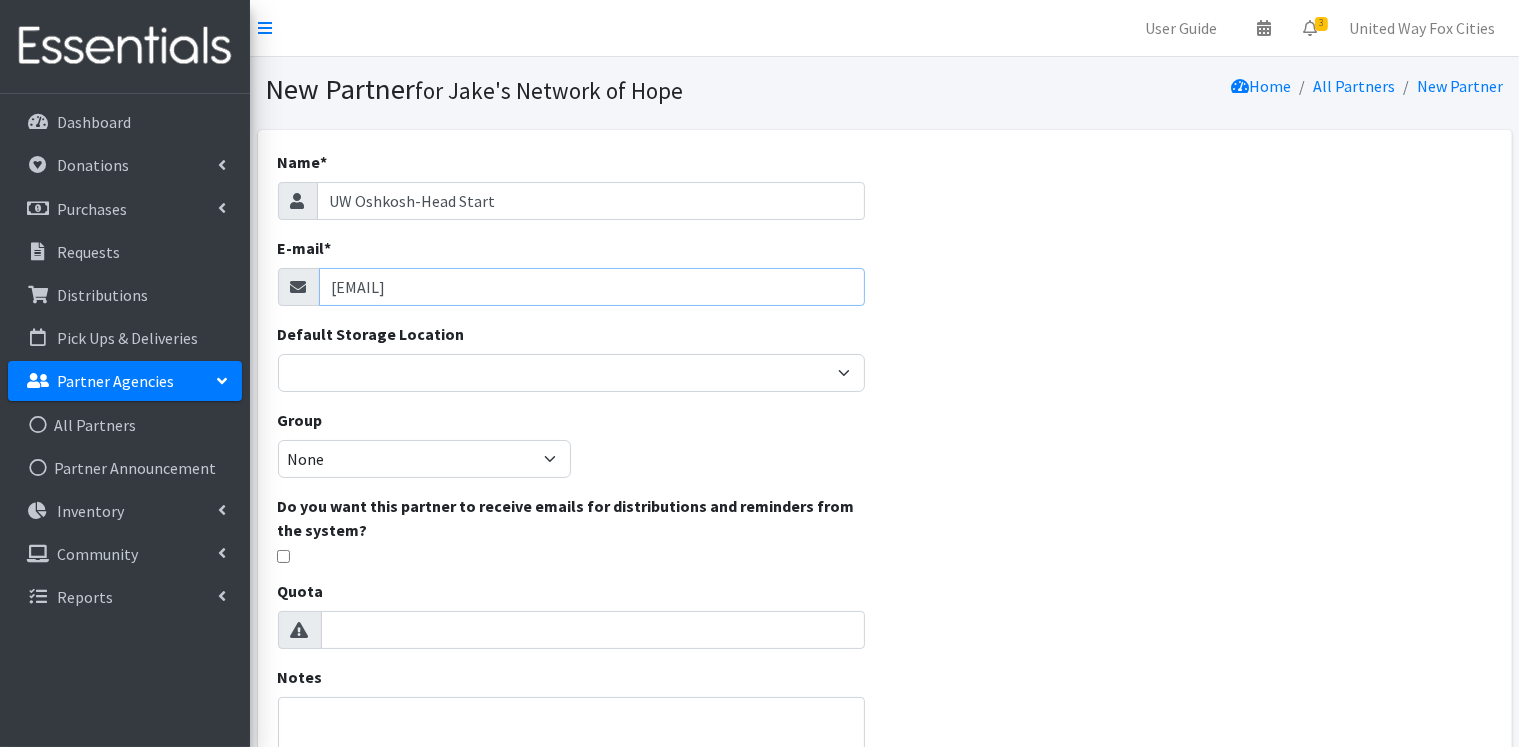 type on "[EMAIL]" 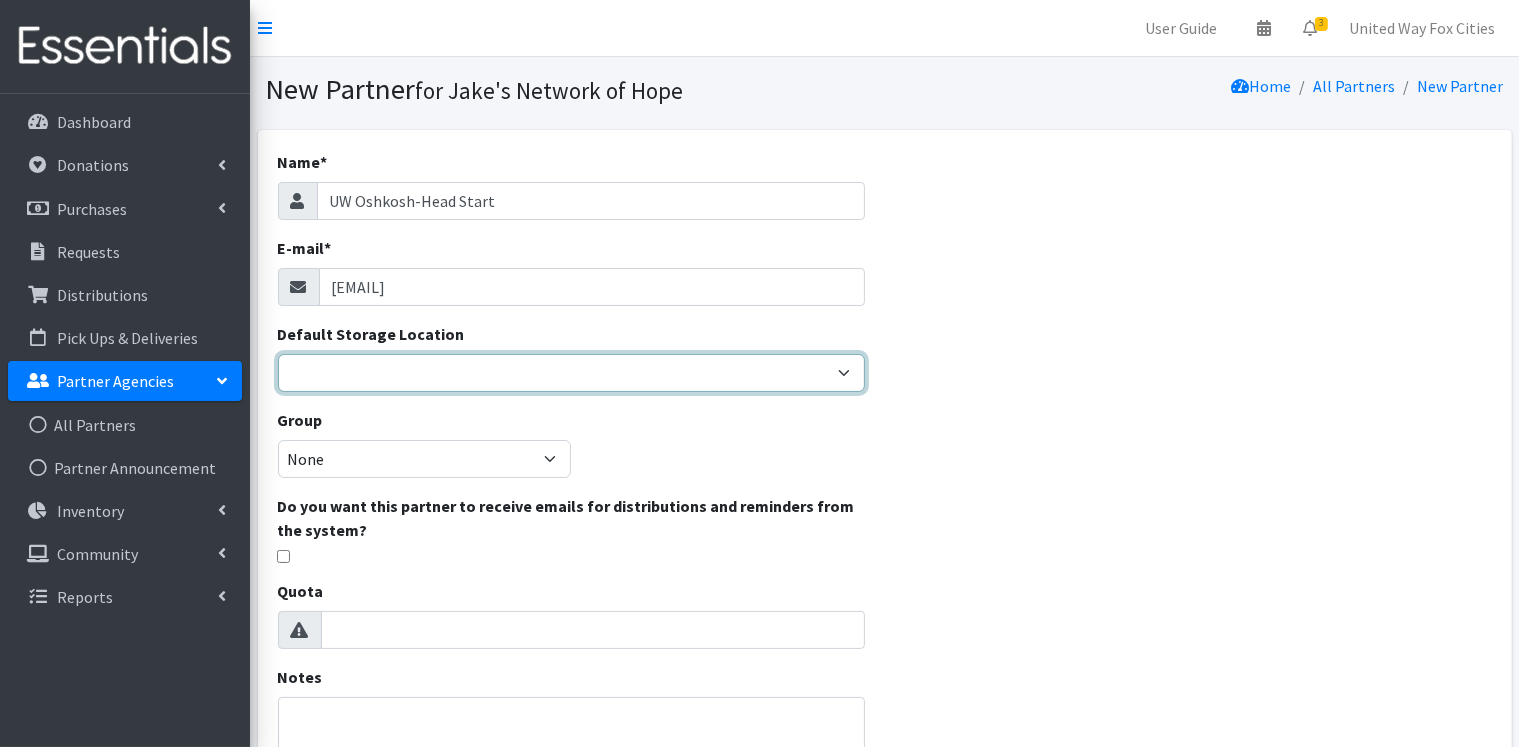 click on "Cloth Diapers
Finished Product
RAW Product" at bounding box center [571, 373] 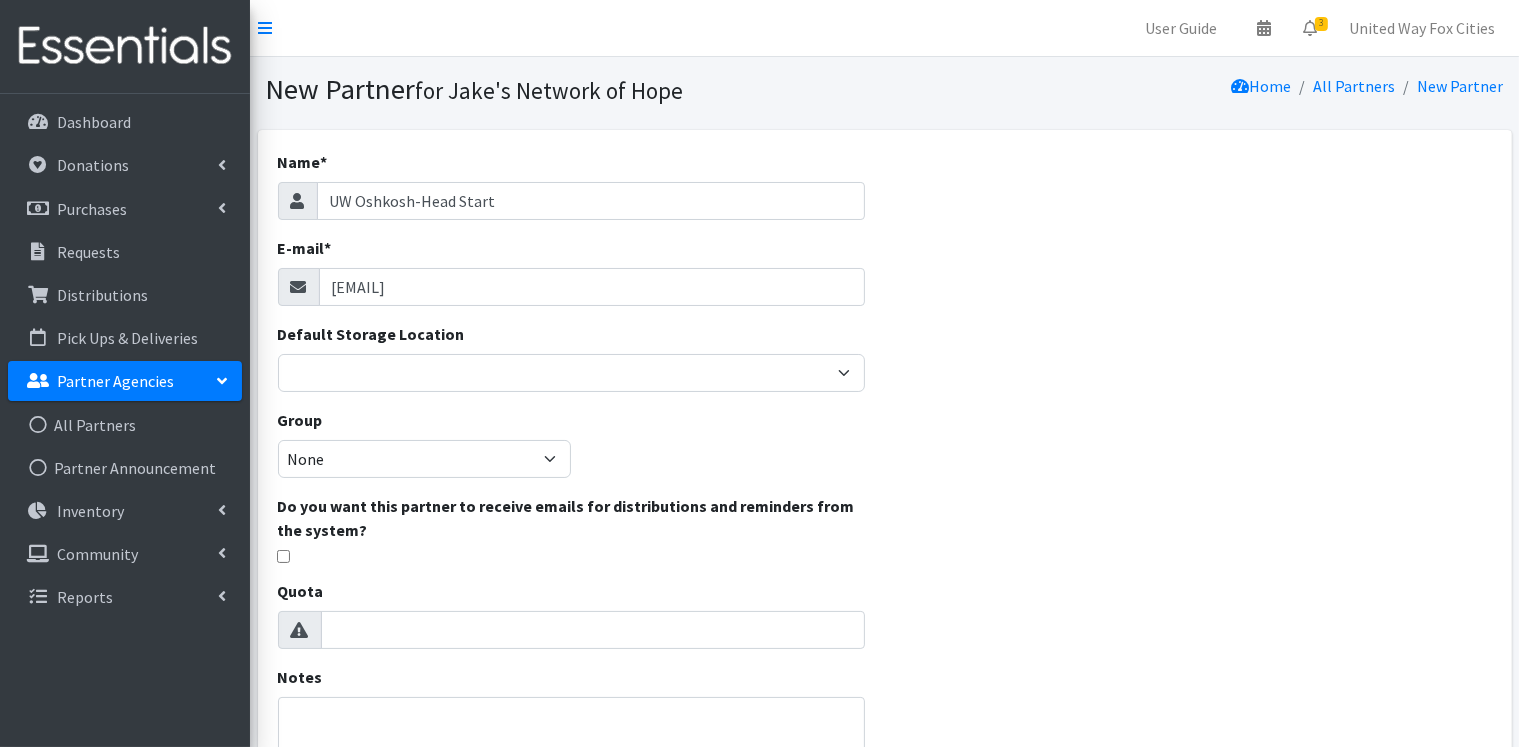 click on "Name  *
UW Oshkosh-Head Start
E-mail  *
hackettr@uwosh.edu
Default Storage Location
Cloth Diapers
Finished Product
RAW Product
Group
None
Do you want this partner to receive emails for distributions and reminders from the system?
Reminder
Please note that reminders will be sent out according to the settings of their partner group OR organization. This won't work unless you've set up at least one.
Quota
Notes
Documents
Add Partner Agency" at bounding box center (885, 532) 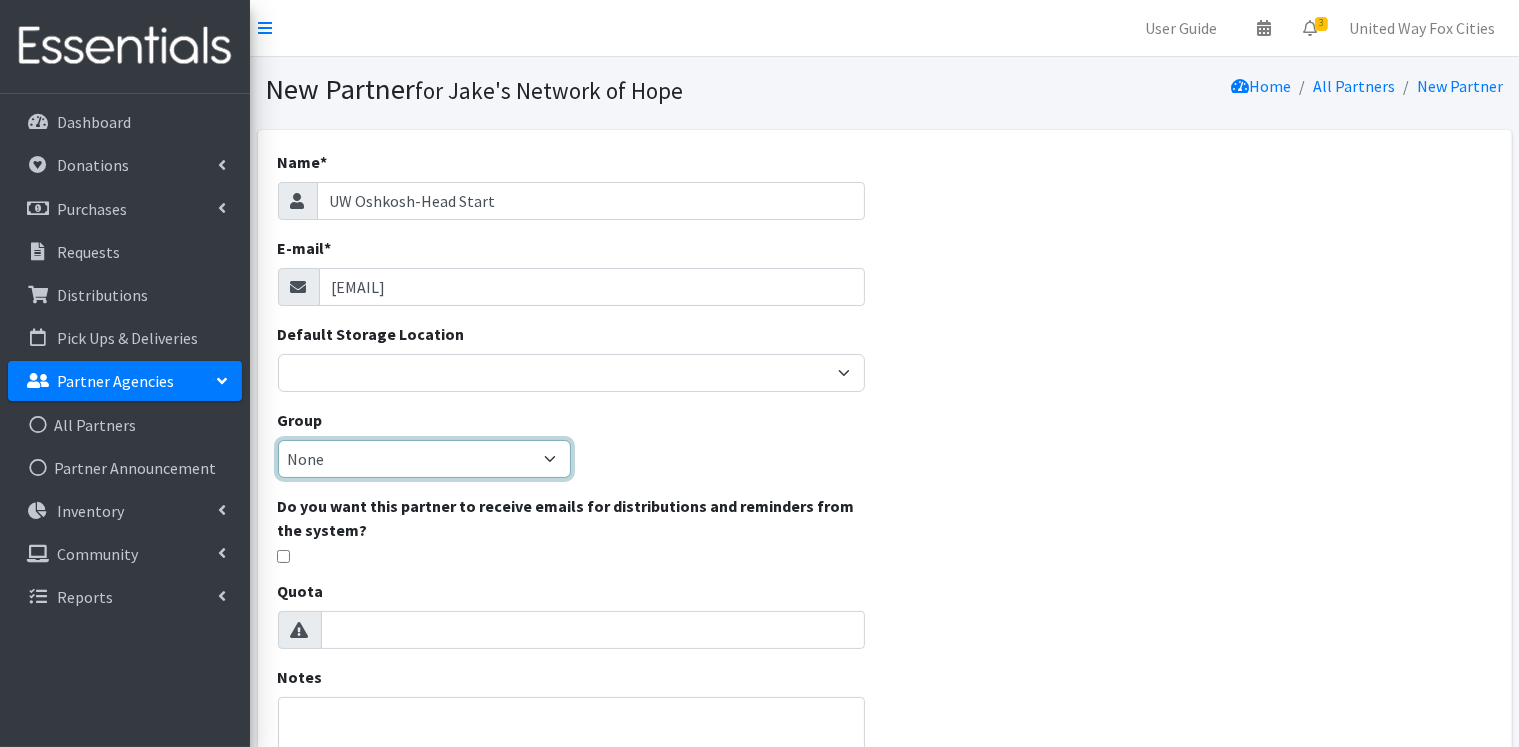 click on "None" at bounding box center (425, 459) 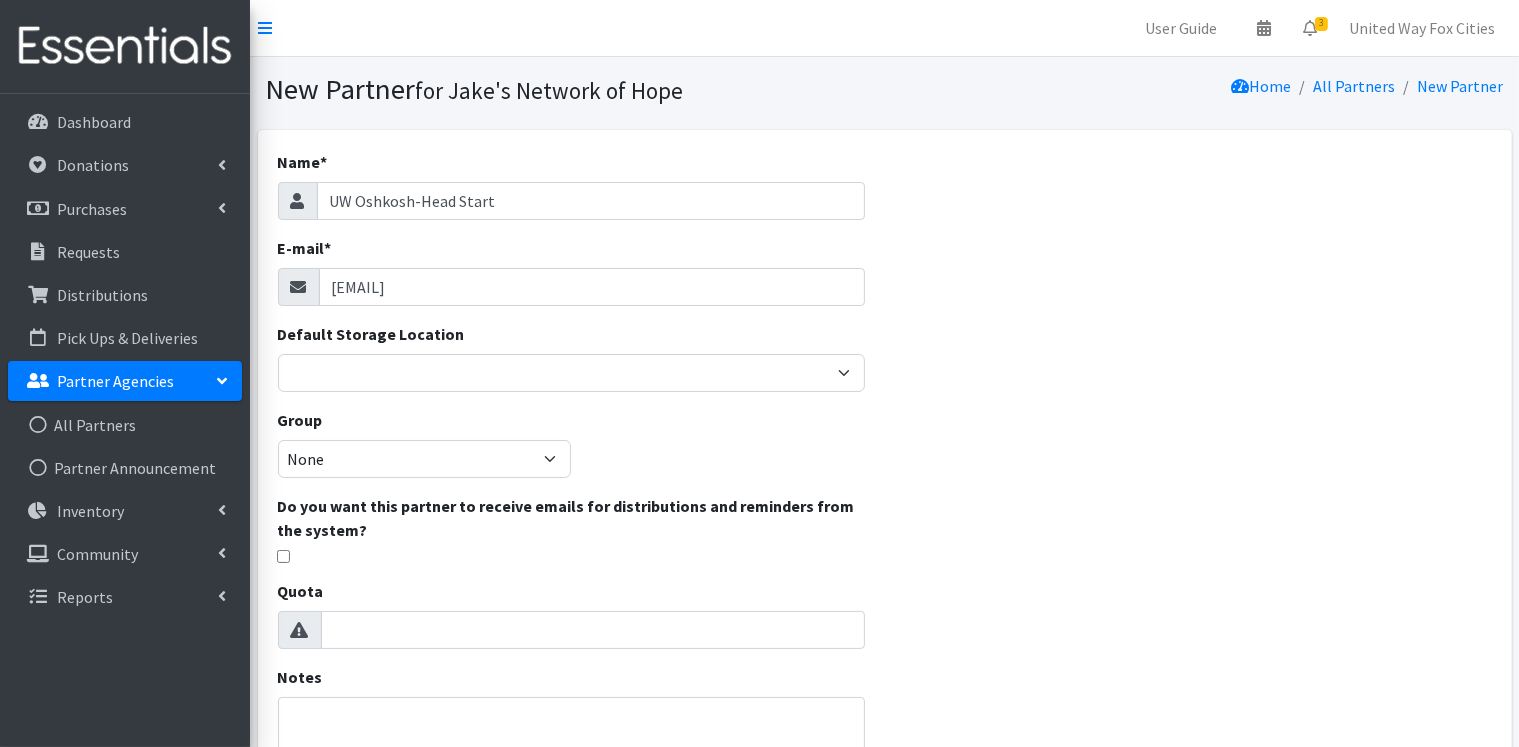 click on "Name  *
UW Oshkosh-Head Start
E-mail  *
hackettr@uwosh.edu
Default Storage Location
Cloth Diapers
Finished Product
RAW Product
Group
None
Do you want this partner to receive emails for distributions and reminders from the system?
Reminder
Please note that reminders will be sent out according to the settings of their partner group OR organization. This won't work unless you've set up at least one.
Quota
Notes
Documents" at bounding box center [571, 501] 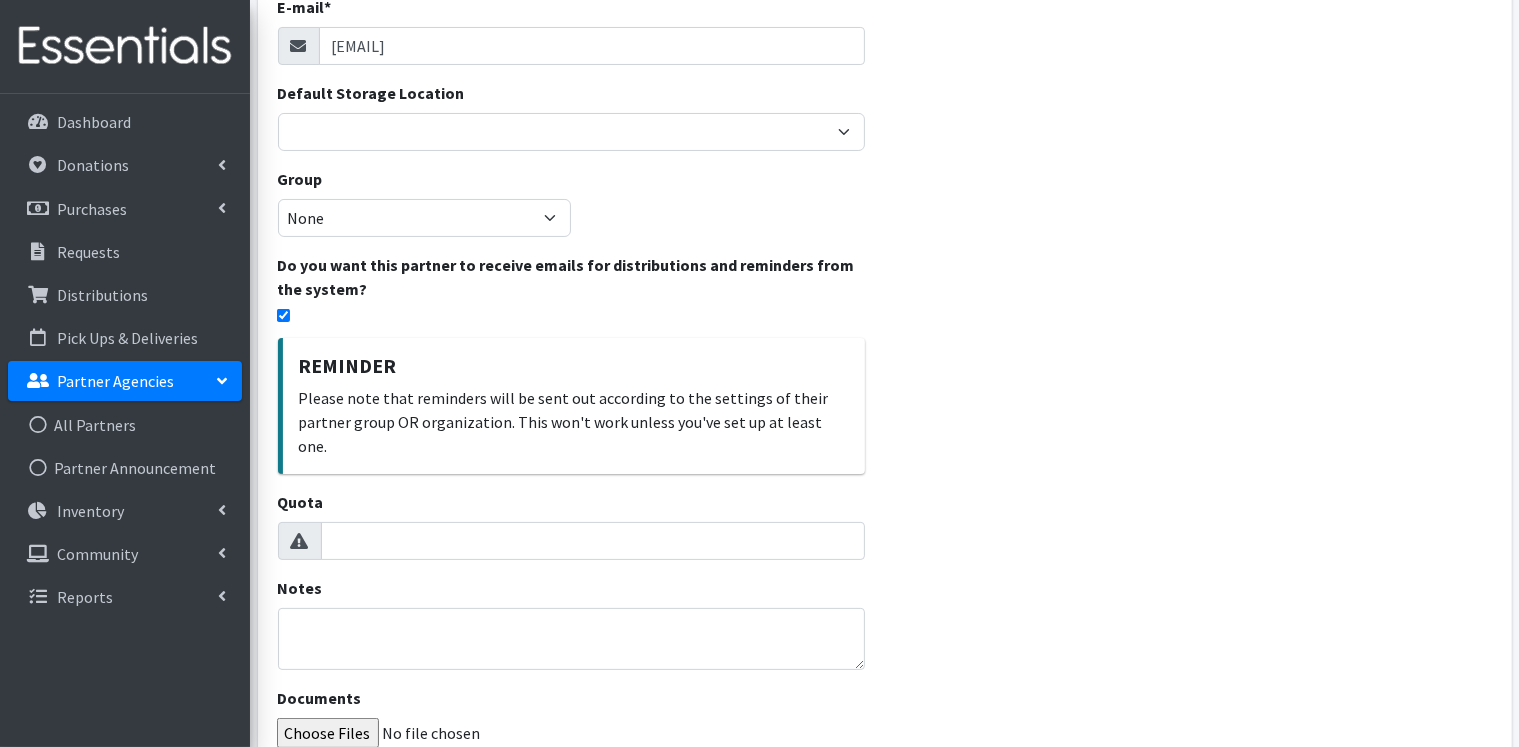 scroll, scrollTop: 404, scrollLeft: 0, axis: vertical 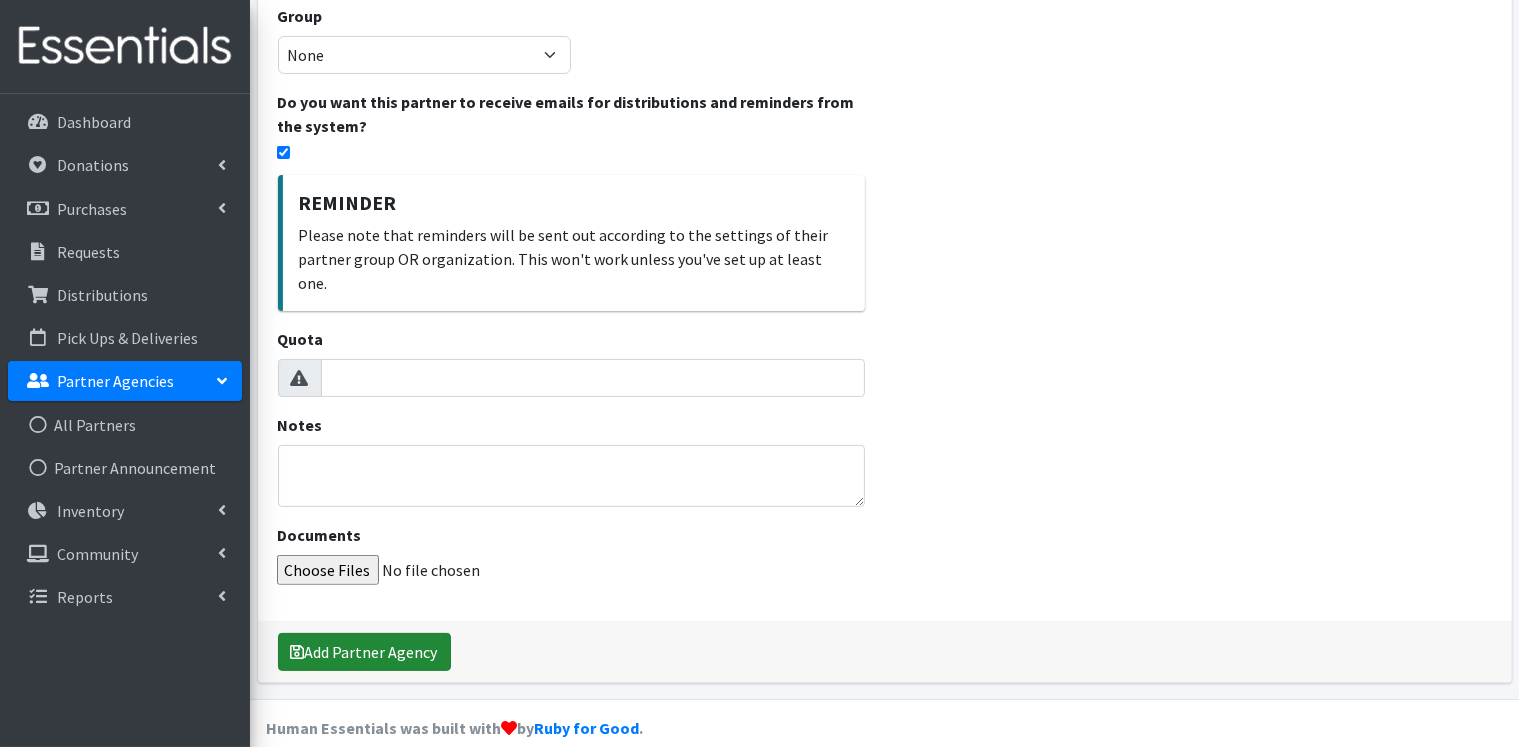 click on "Add Partner Agency" at bounding box center [364, 652] 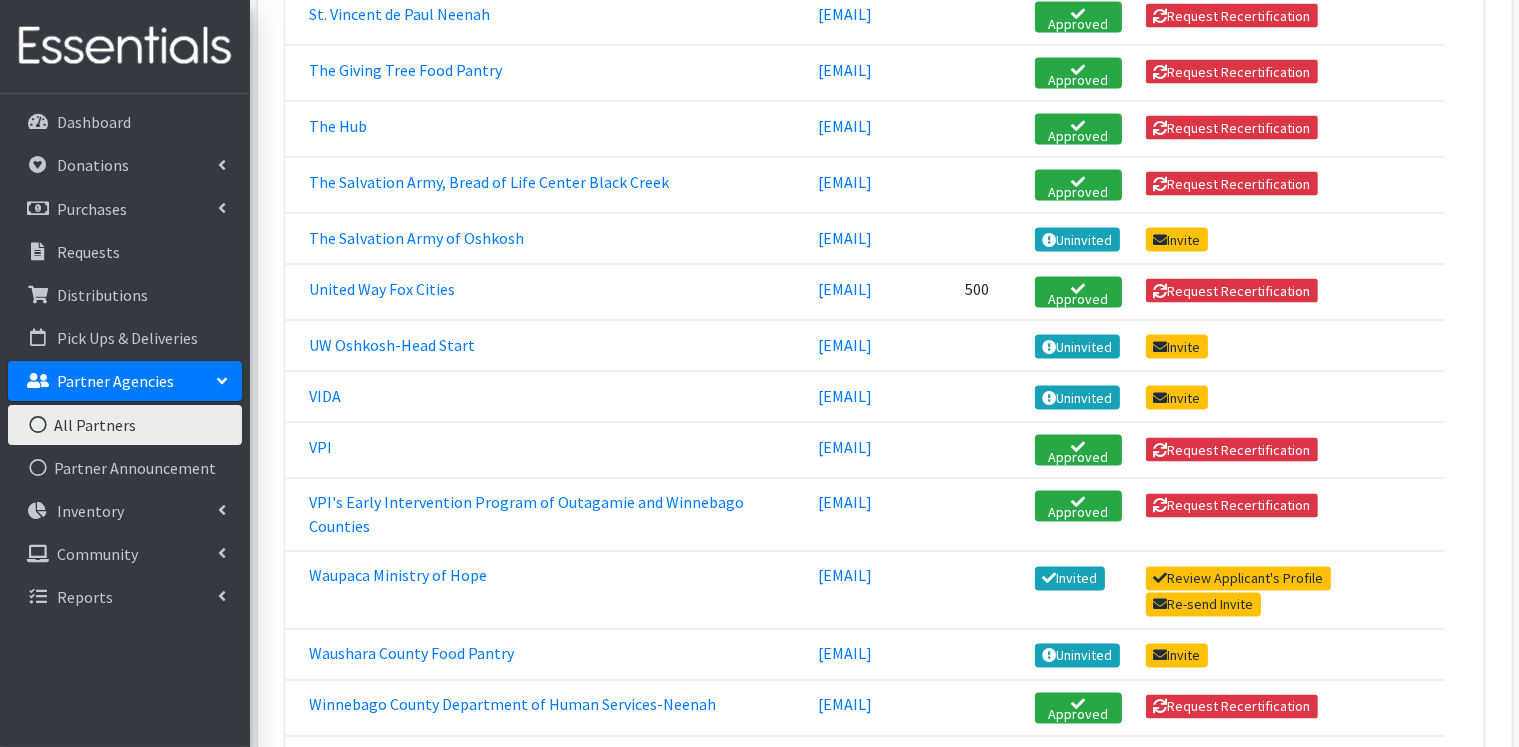 scroll, scrollTop: 3300, scrollLeft: 0, axis: vertical 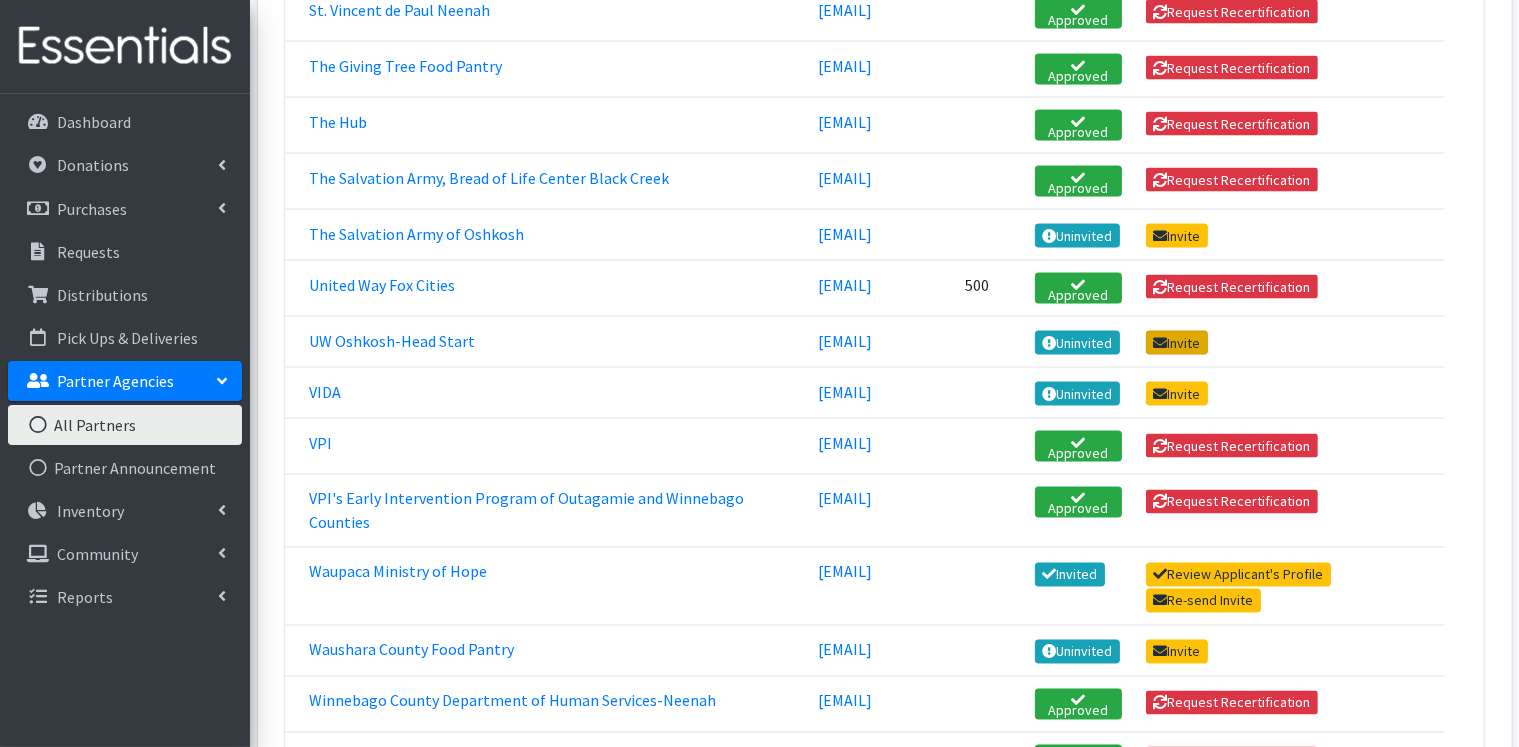 click on "Invite" at bounding box center [1177, 343] 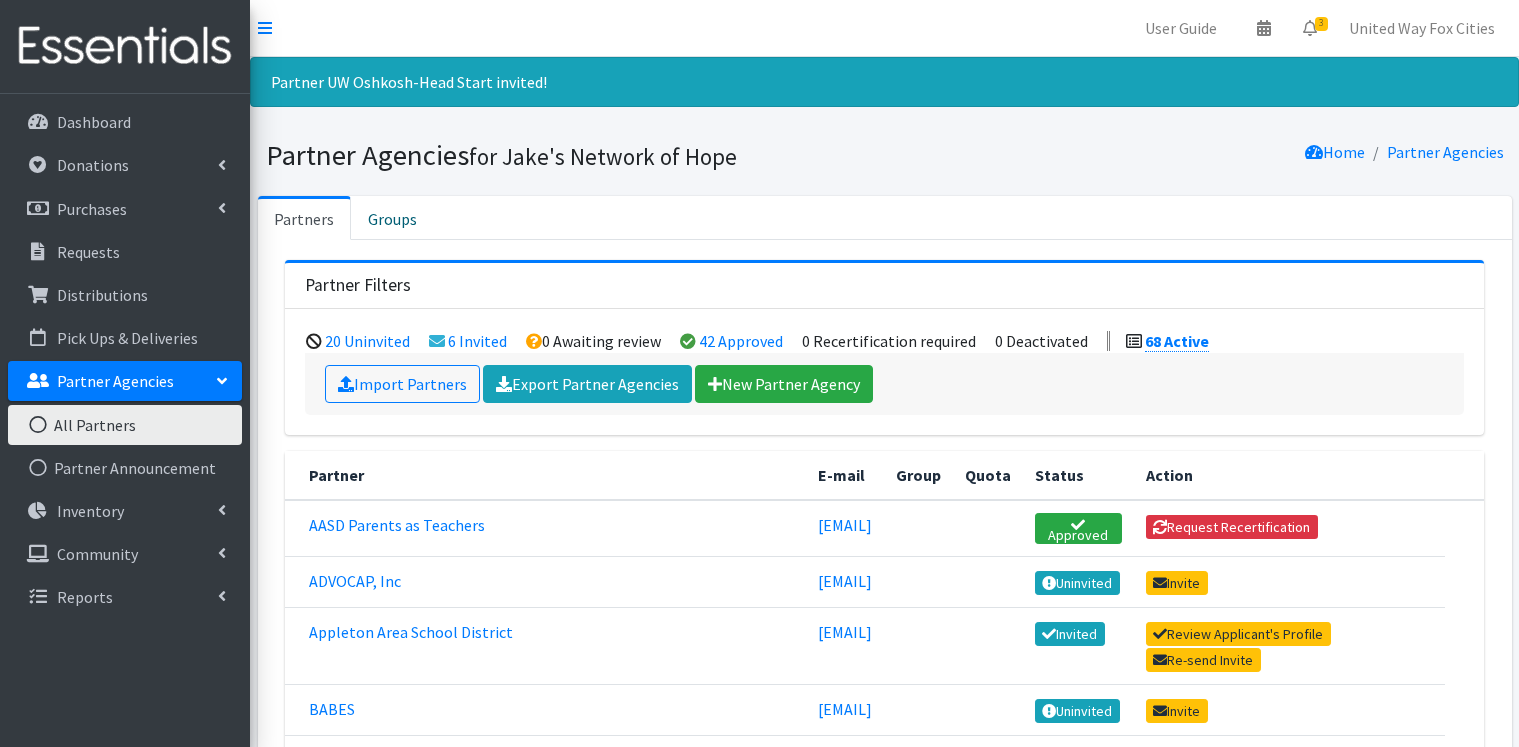 scroll, scrollTop: 0, scrollLeft: 0, axis: both 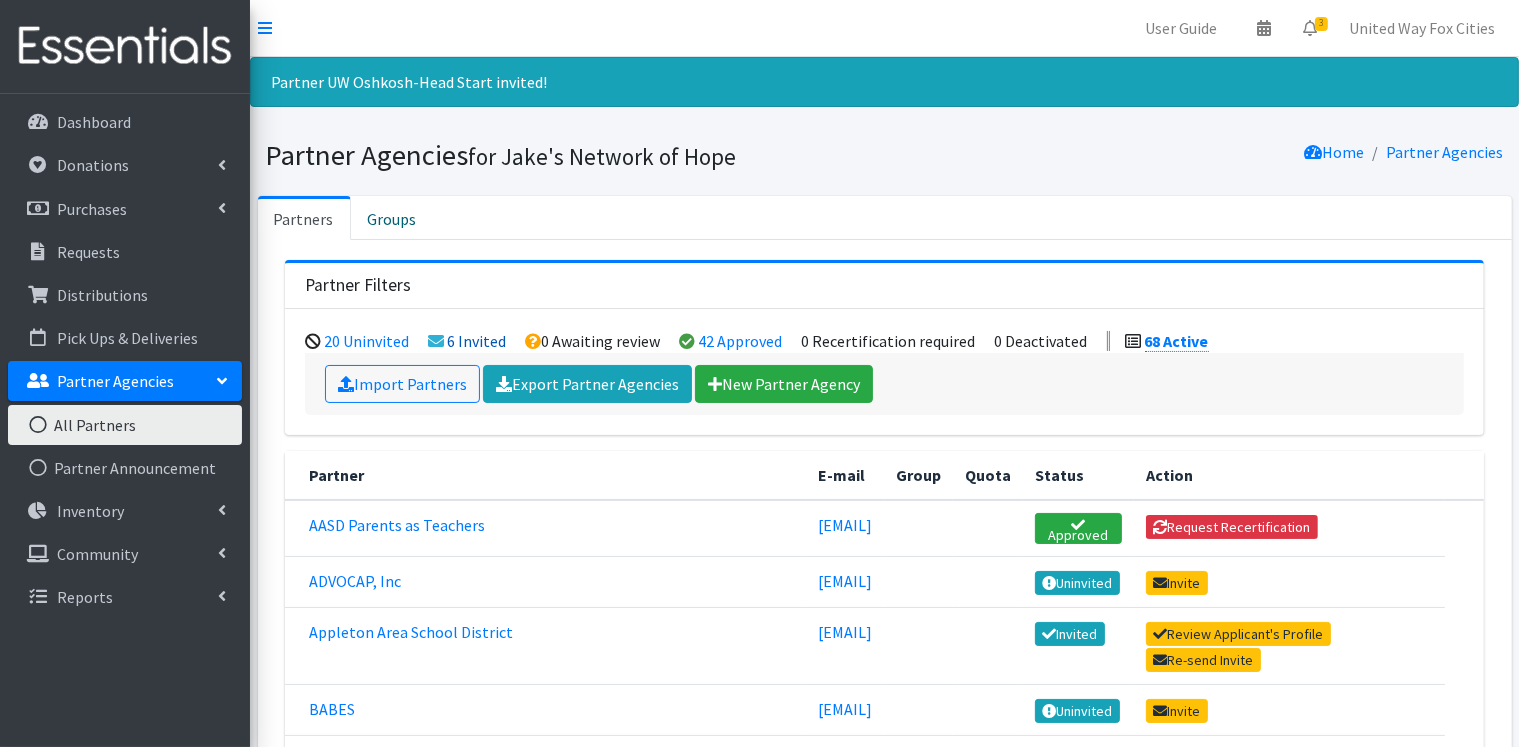 click on "6 Invited" at bounding box center [477, 341] 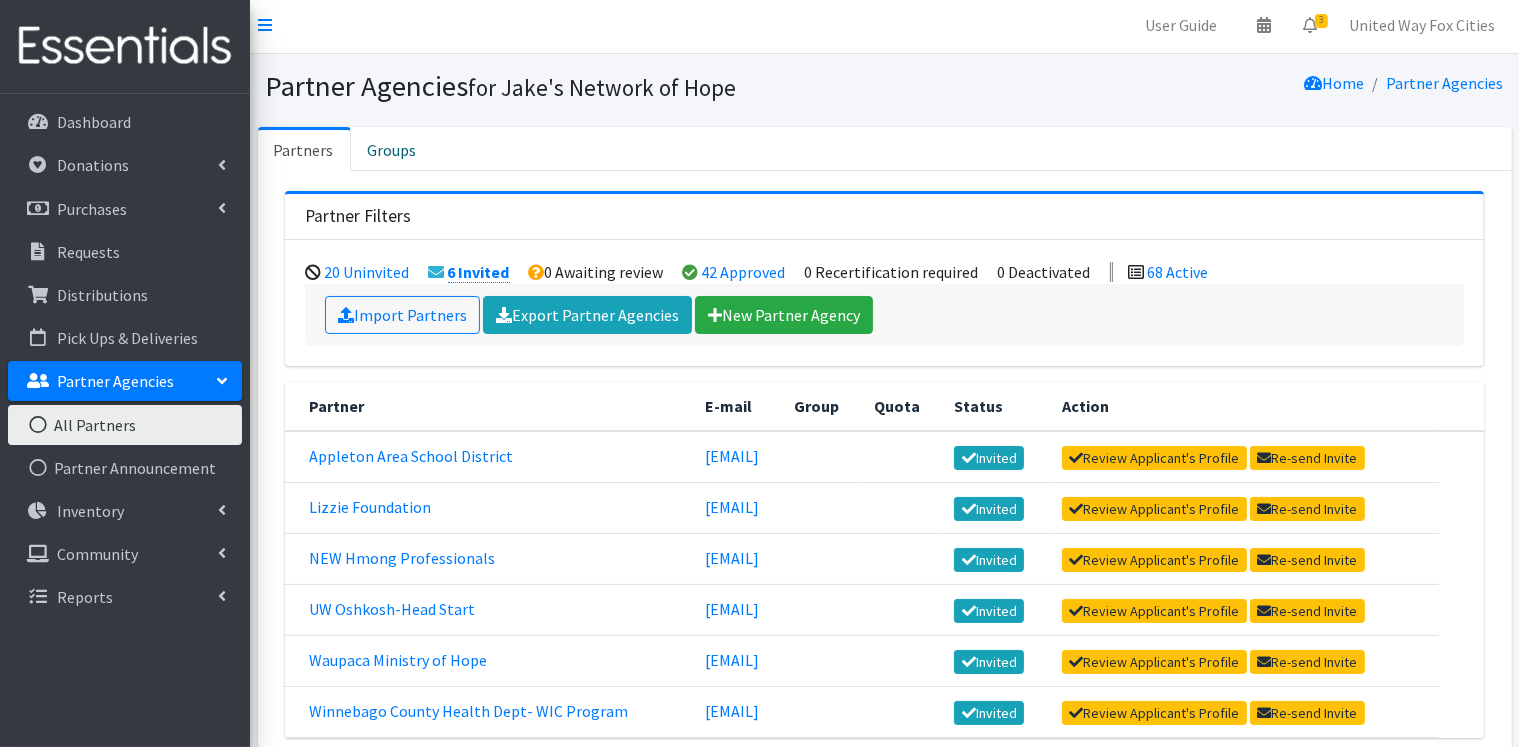 scroll, scrollTop: 0, scrollLeft: 0, axis: both 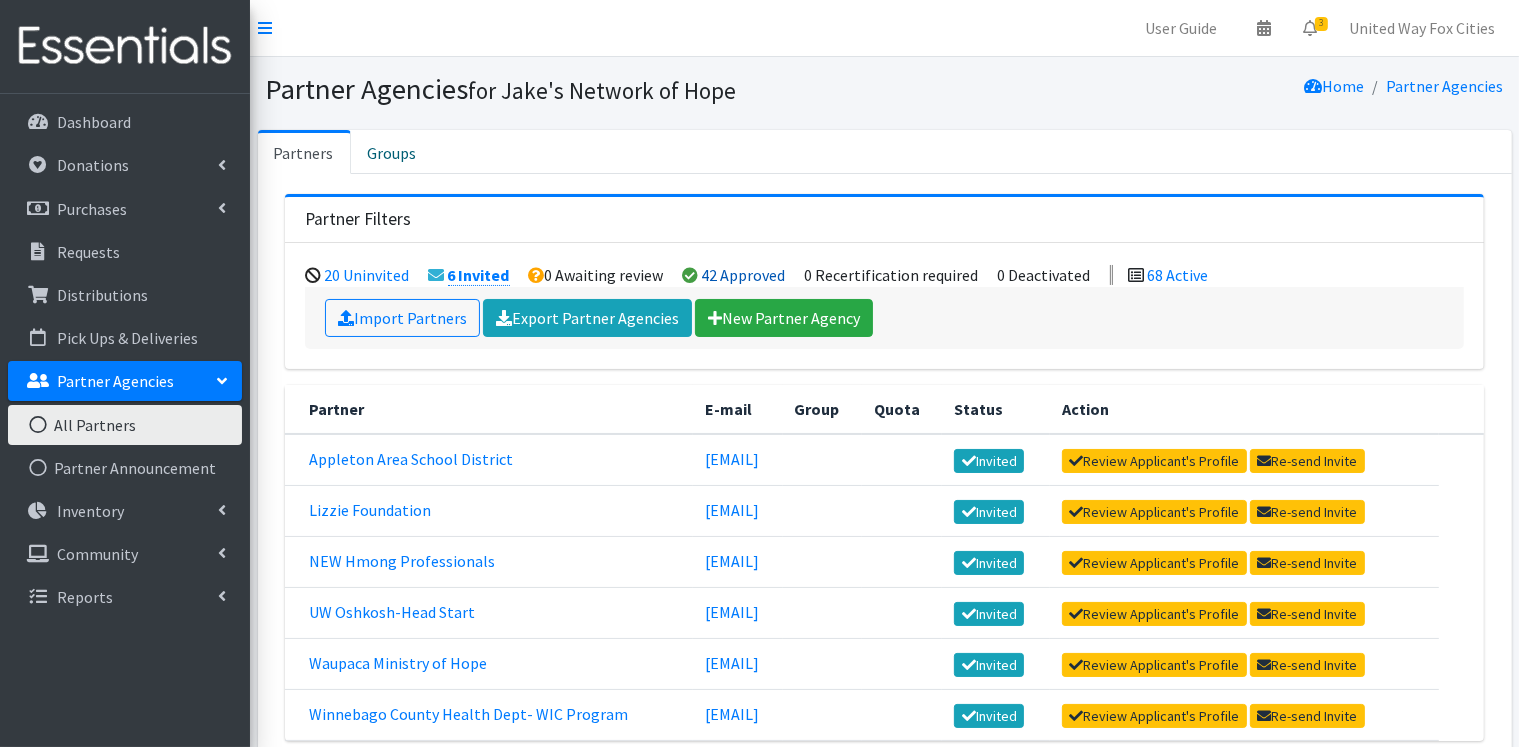 click on "42 Approved" at bounding box center (744, 275) 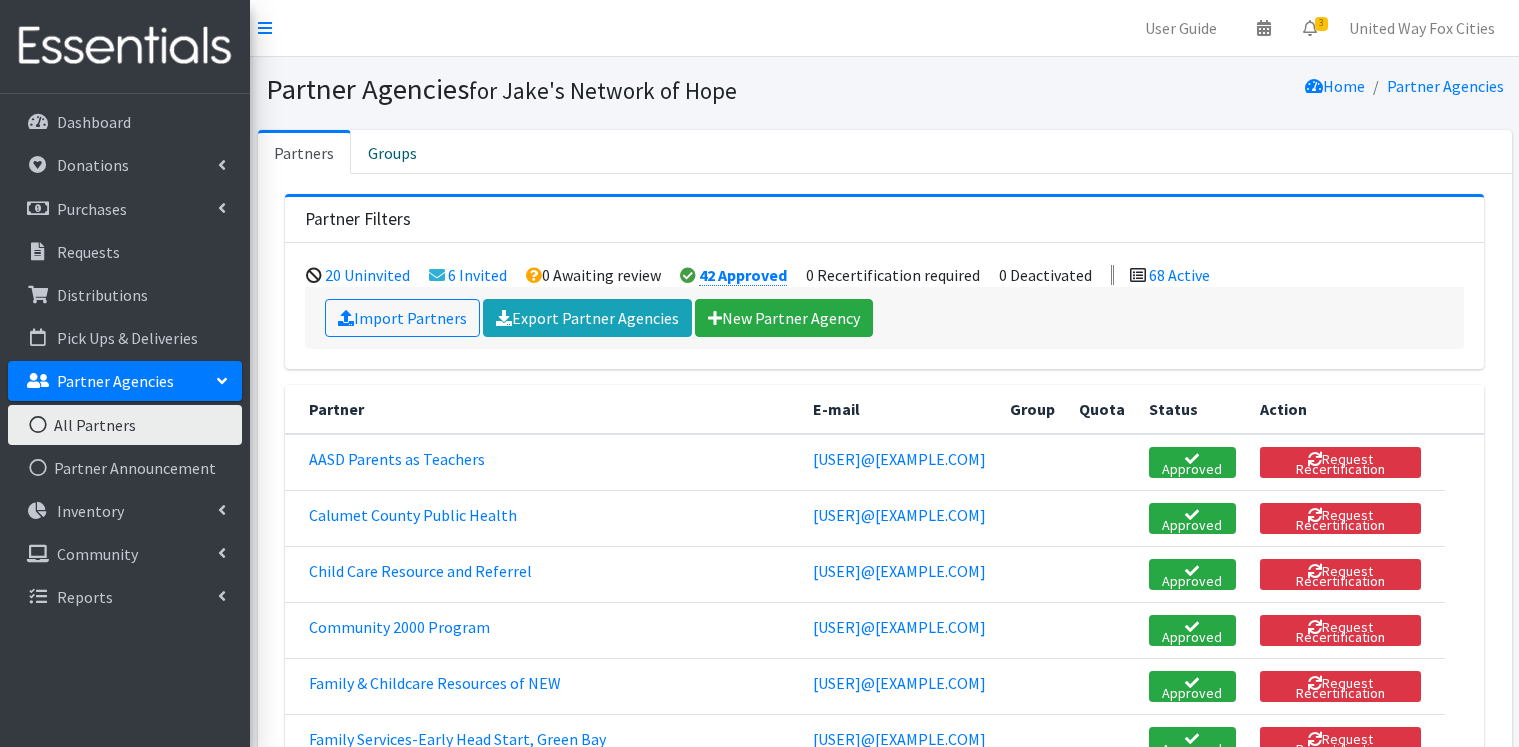 scroll, scrollTop: 0, scrollLeft: 0, axis: both 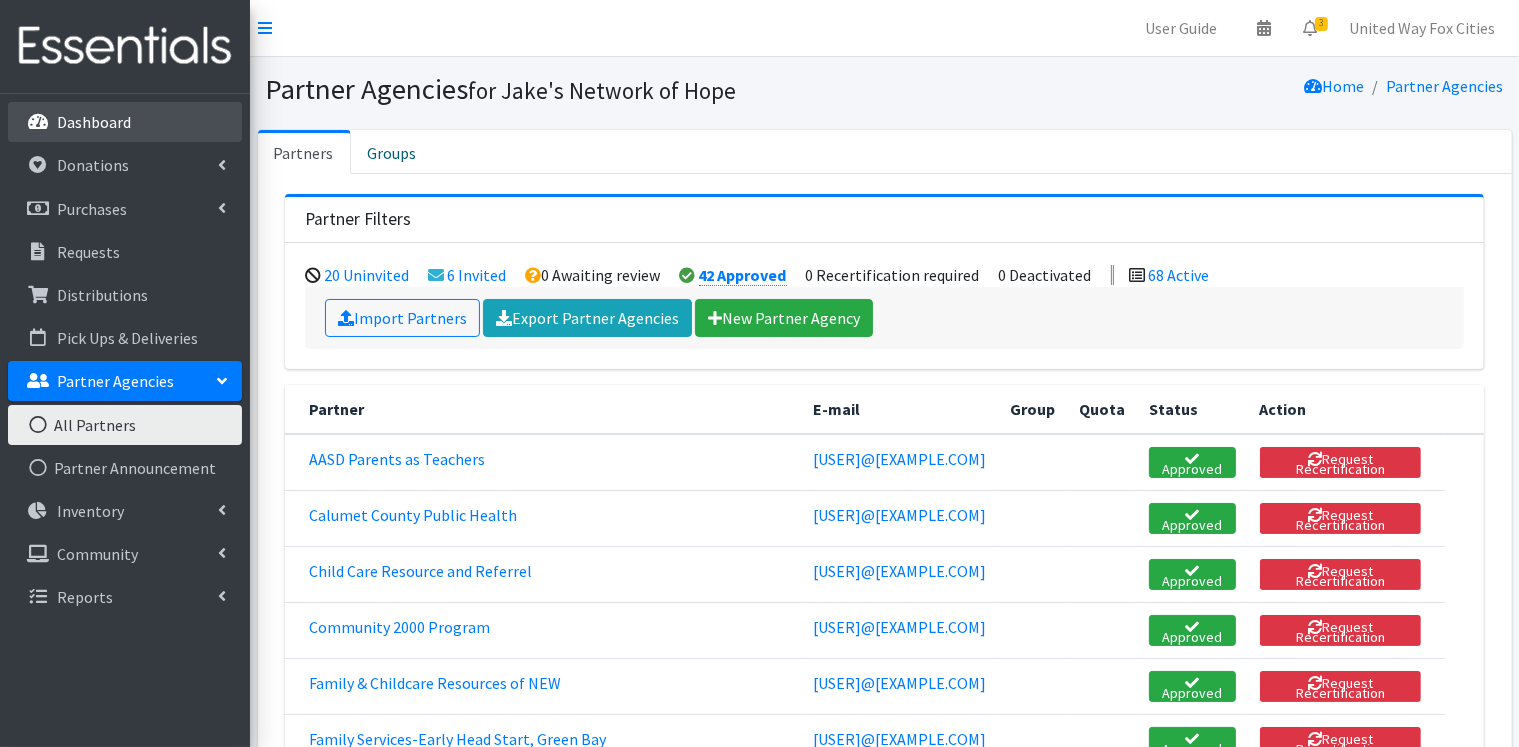 click on "Dashboard" at bounding box center (125, 122) 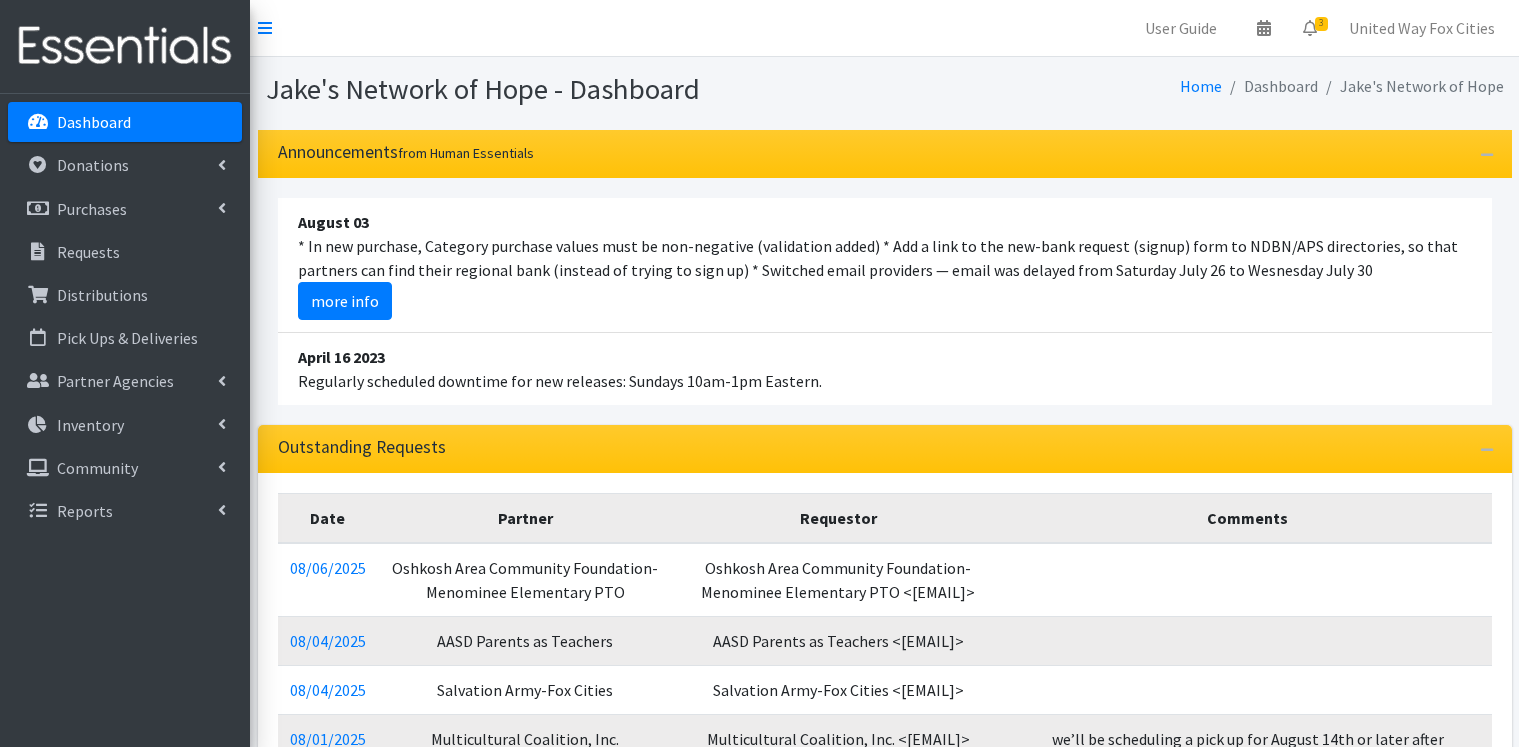 scroll, scrollTop: 0, scrollLeft: 0, axis: both 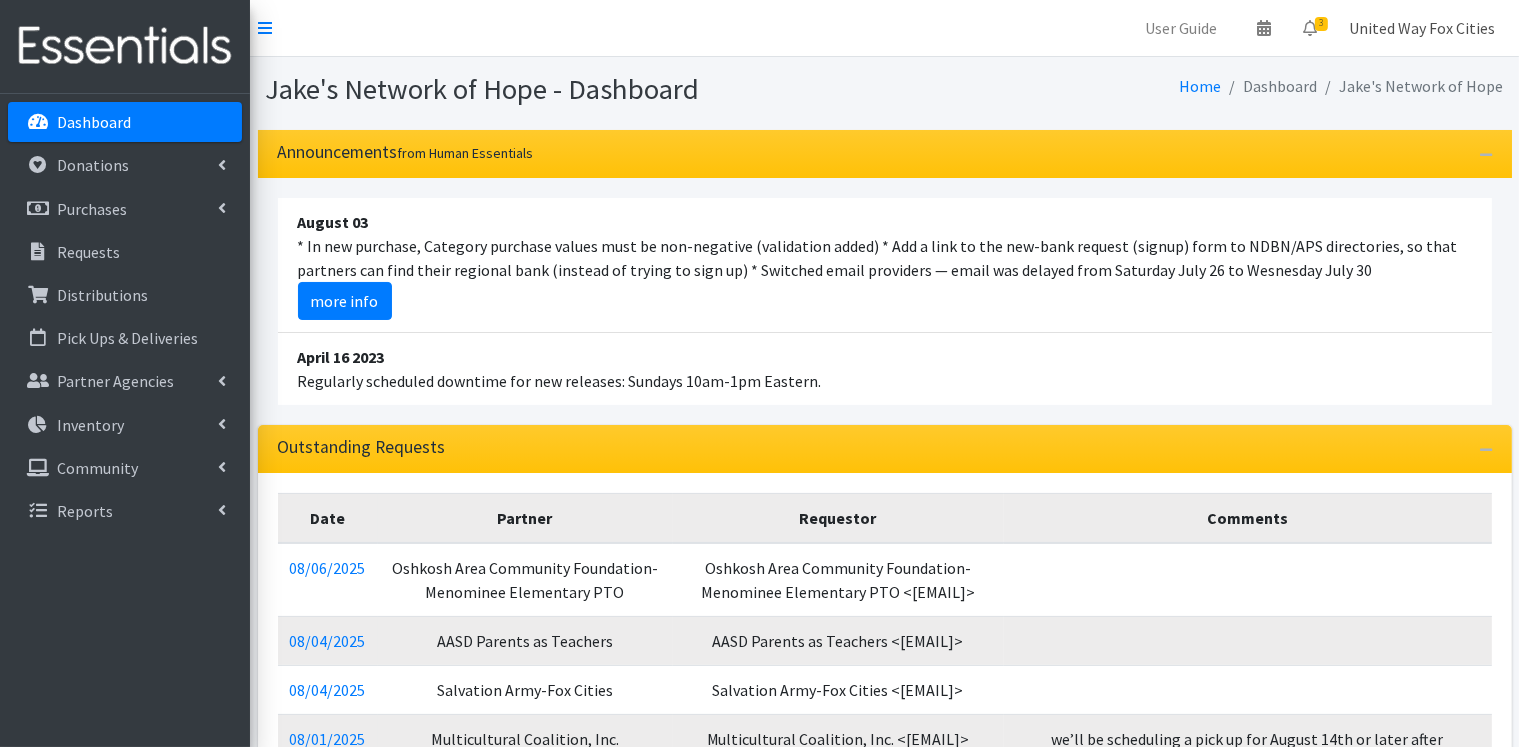 click on "United Way Fox Cities" at bounding box center (1422, 28) 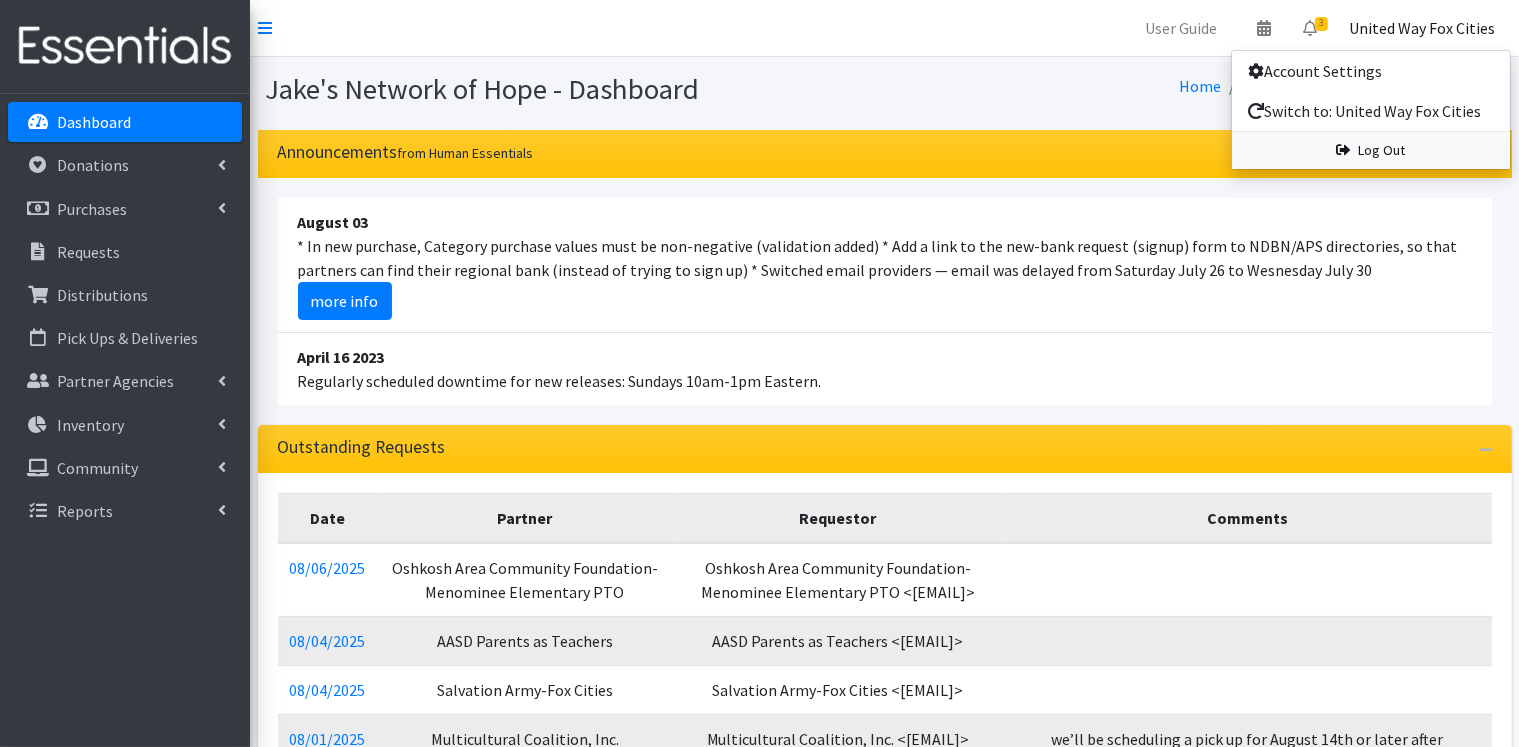 click on "Log Out" at bounding box center (1371, 150) 